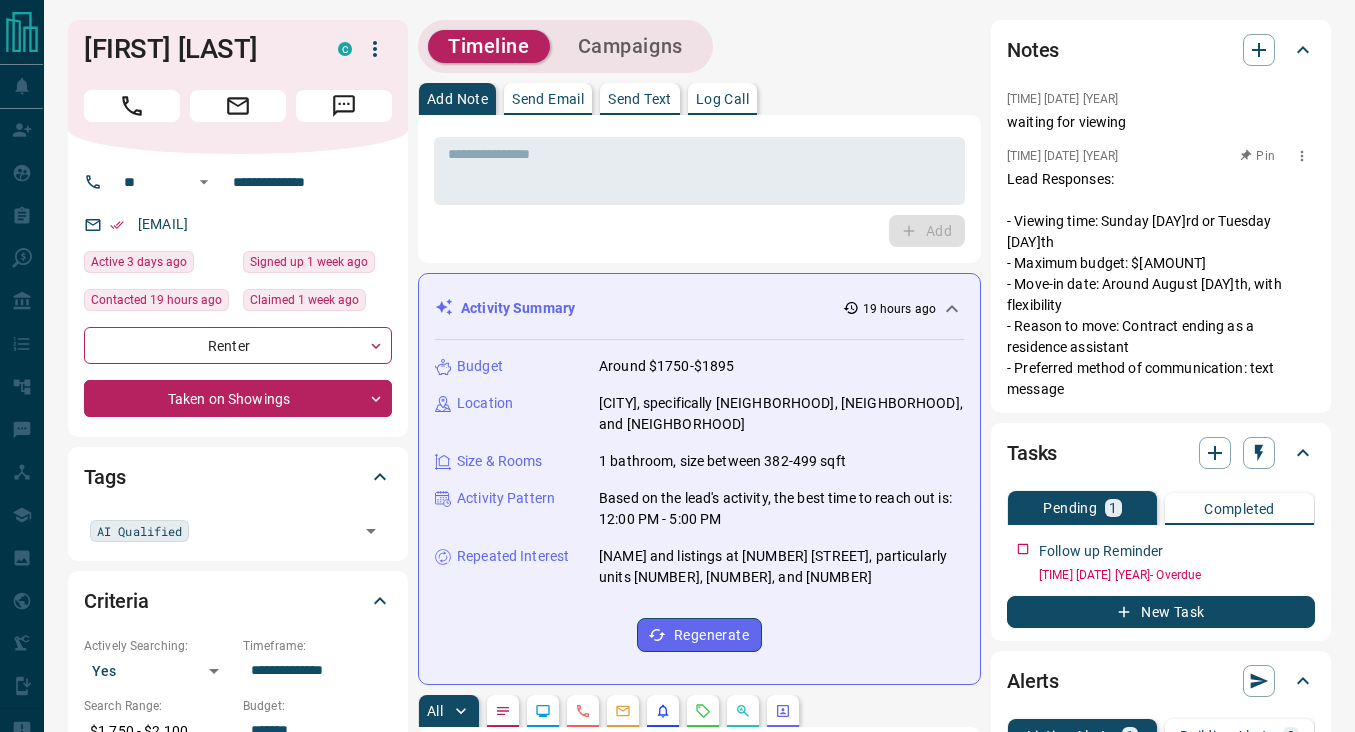 scroll, scrollTop: 0, scrollLeft: 0, axis: both 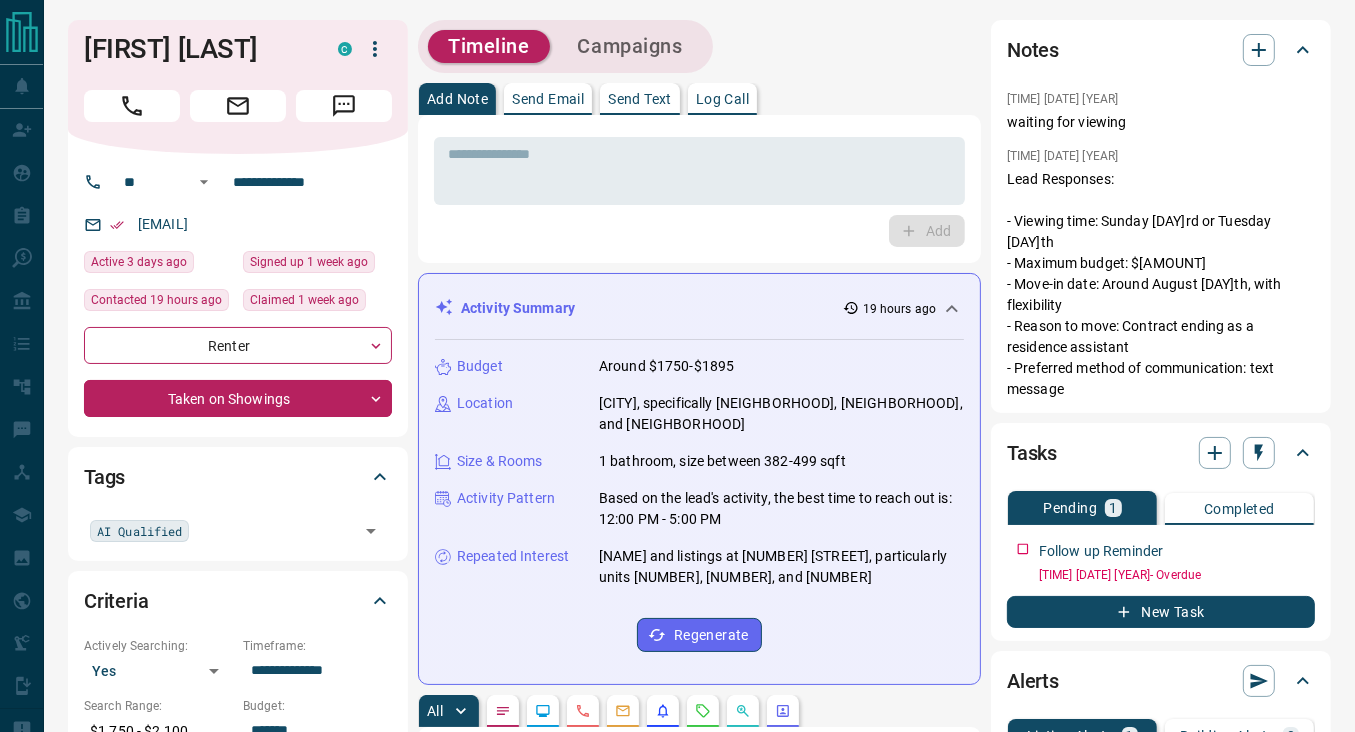 click on "Send Text" at bounding box center [640, 99] 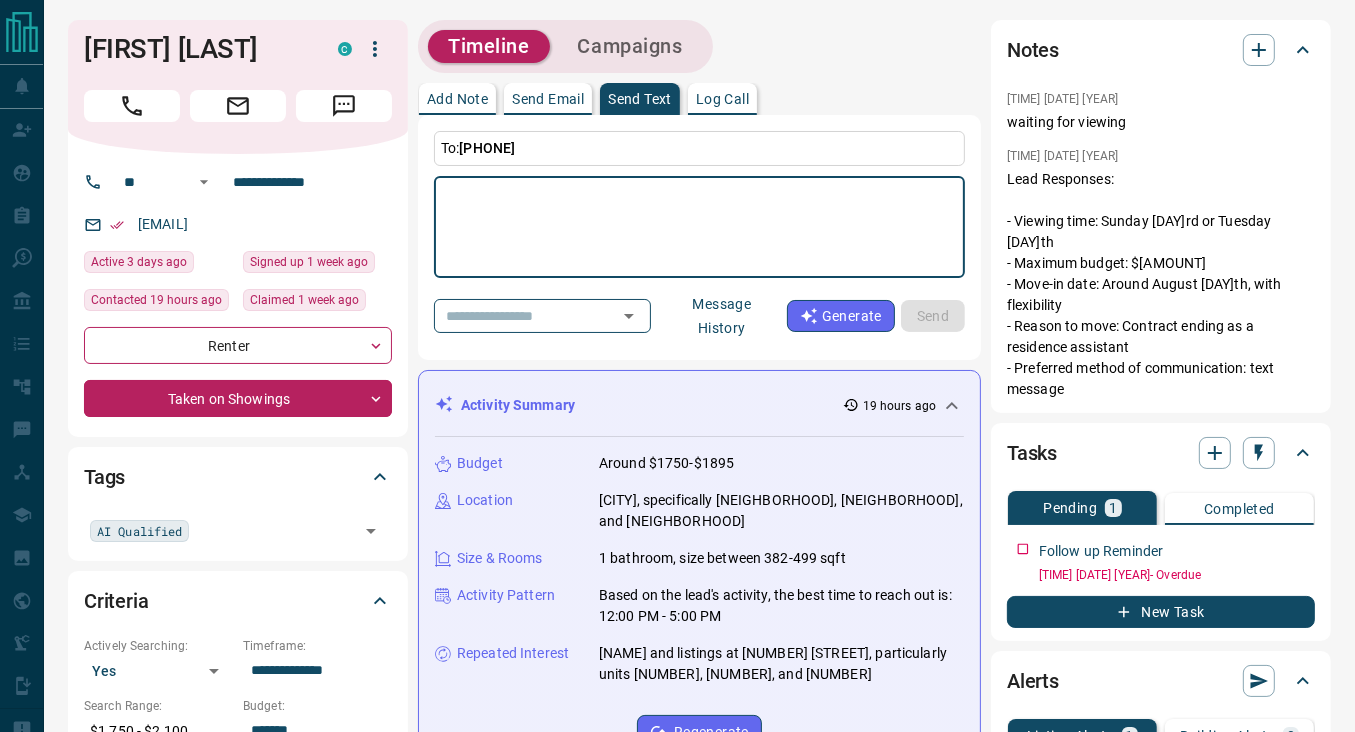 click at bounding box center (699, 227) 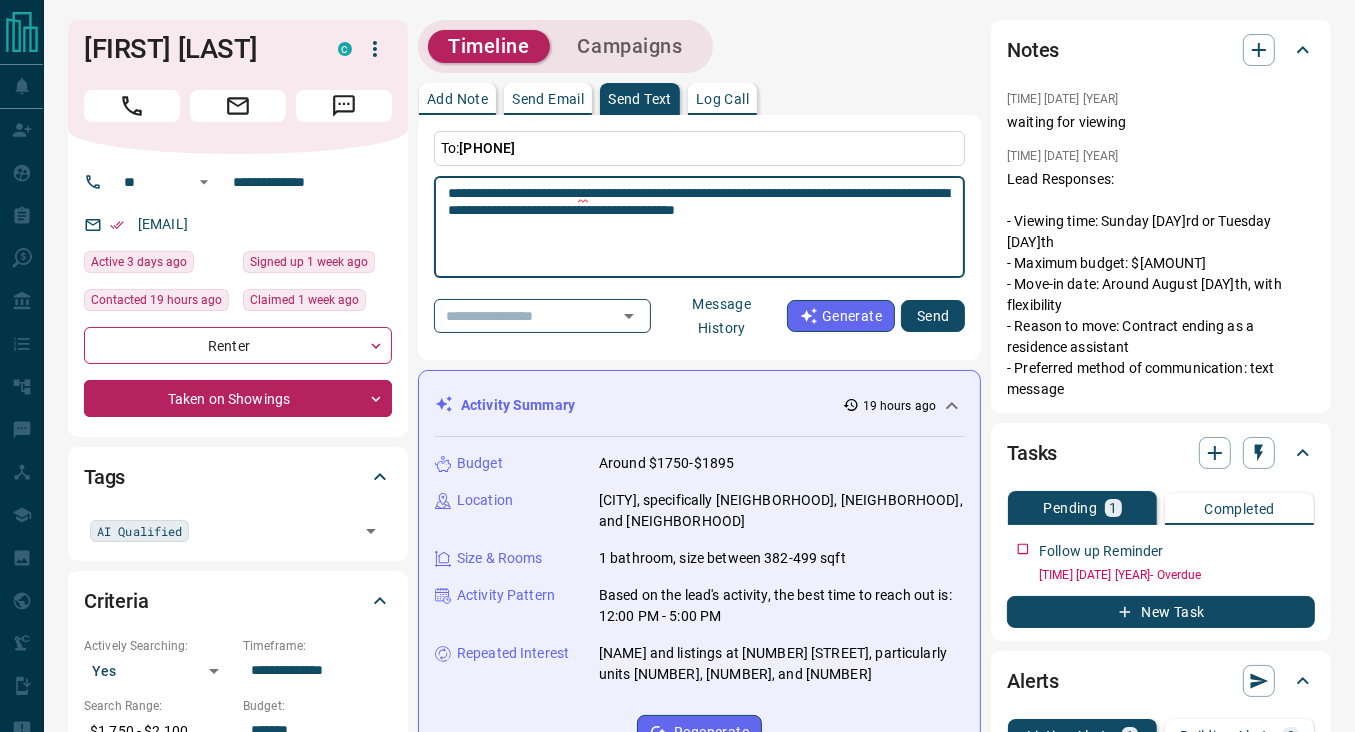 type on "**********" 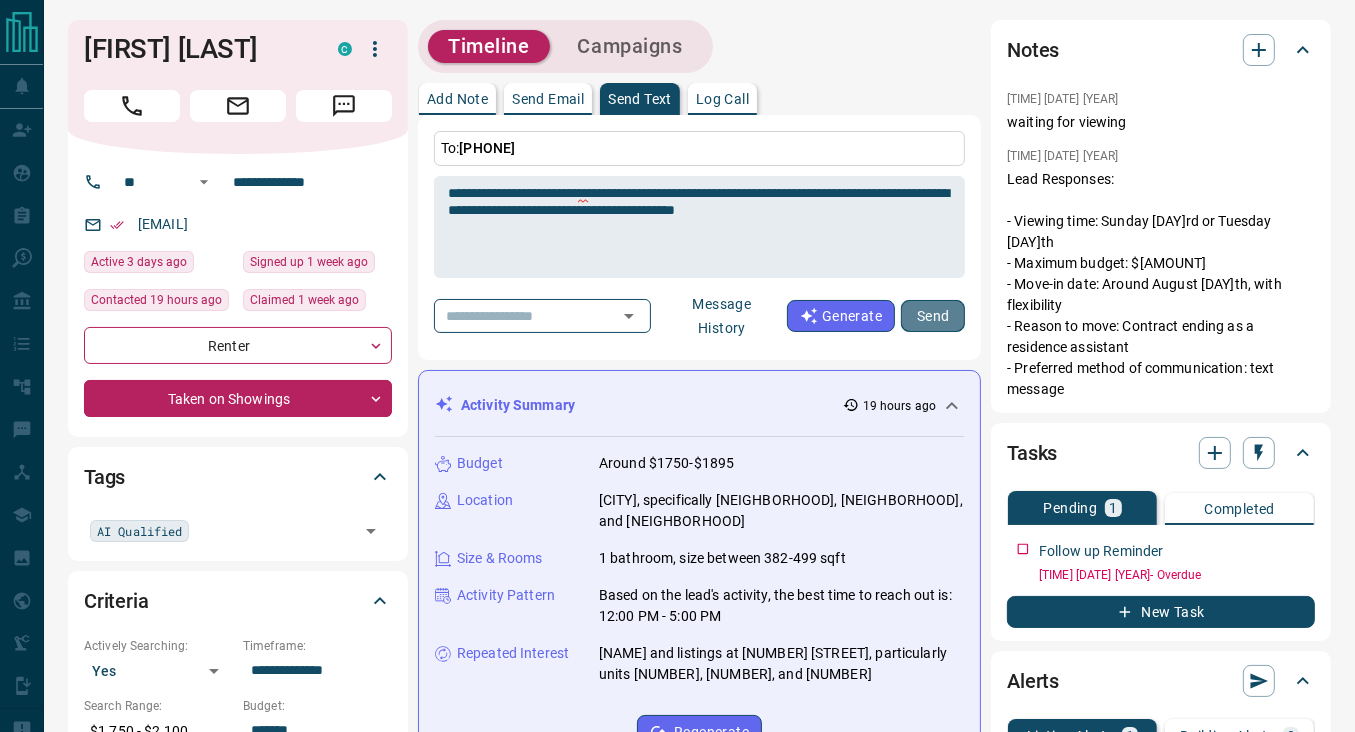 click on "Send" at bounding box center [933, 316] 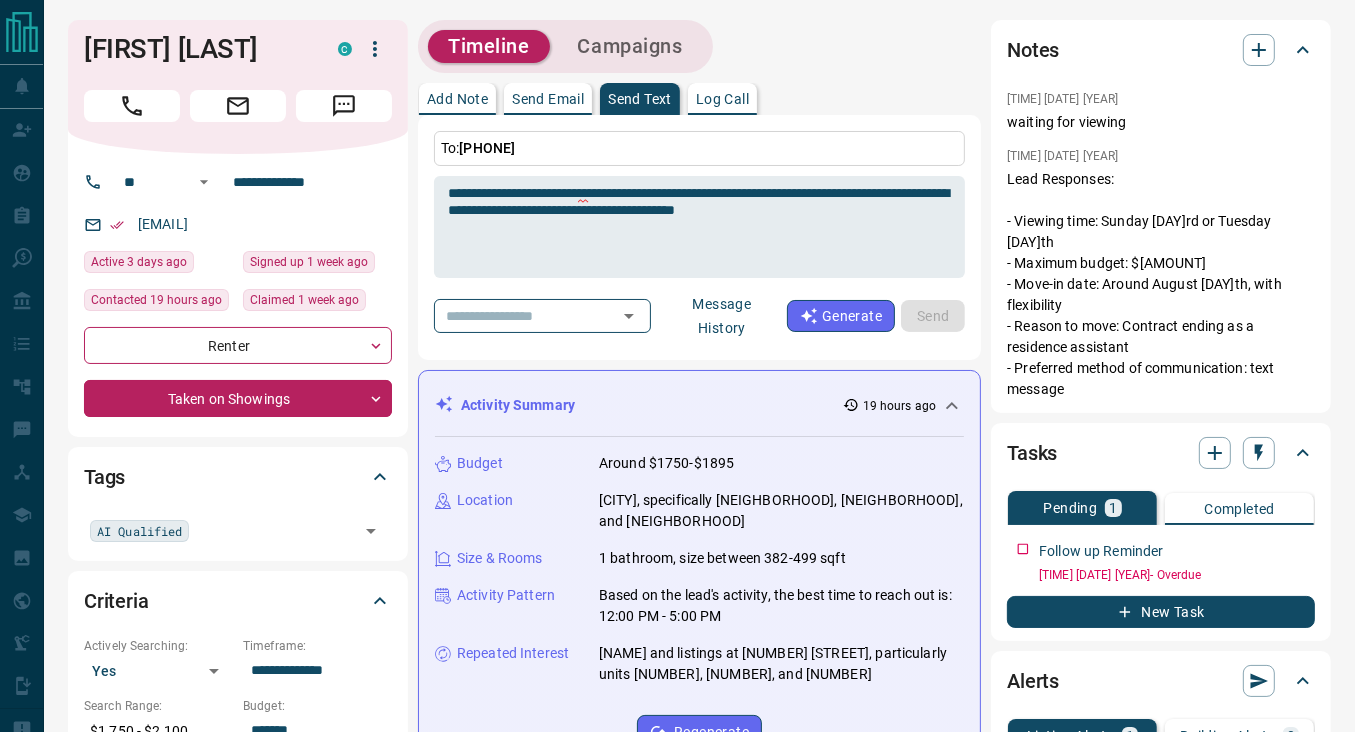 type 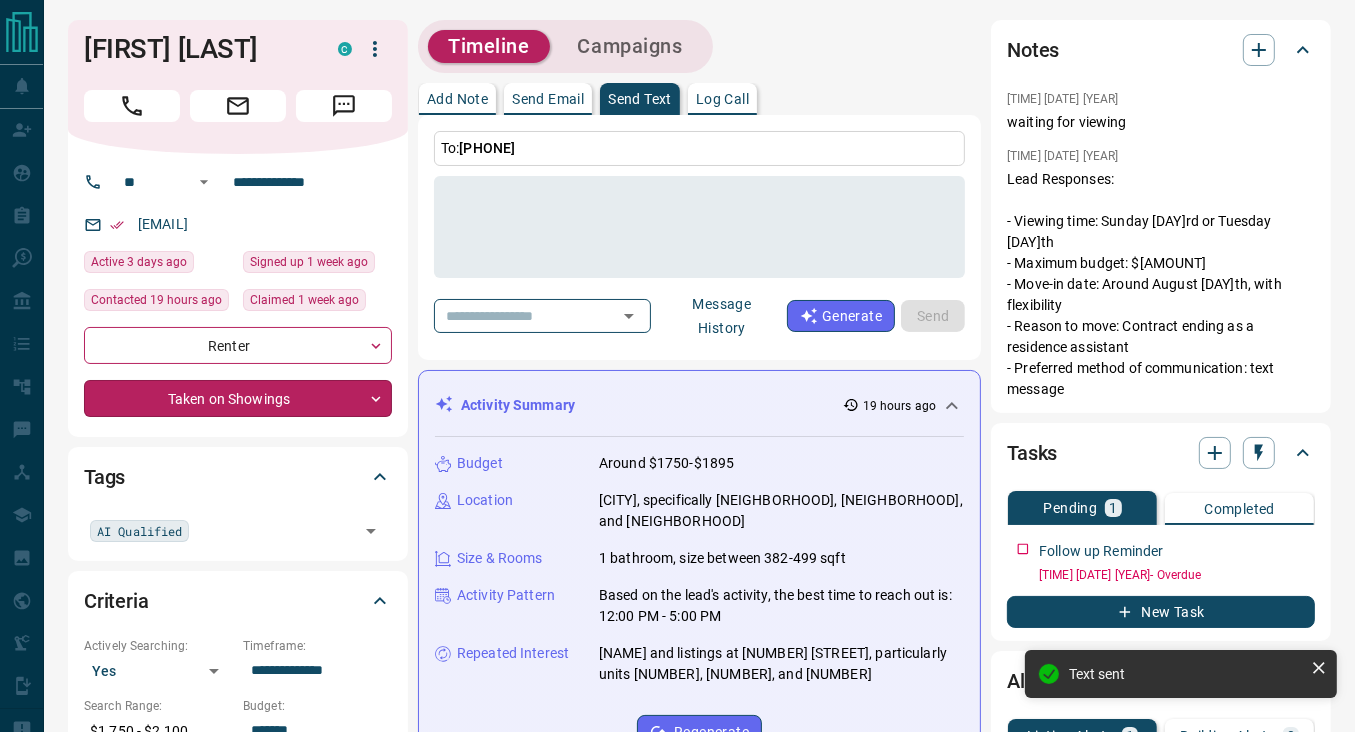 click on "**********" at bounding box center (677, 1273) 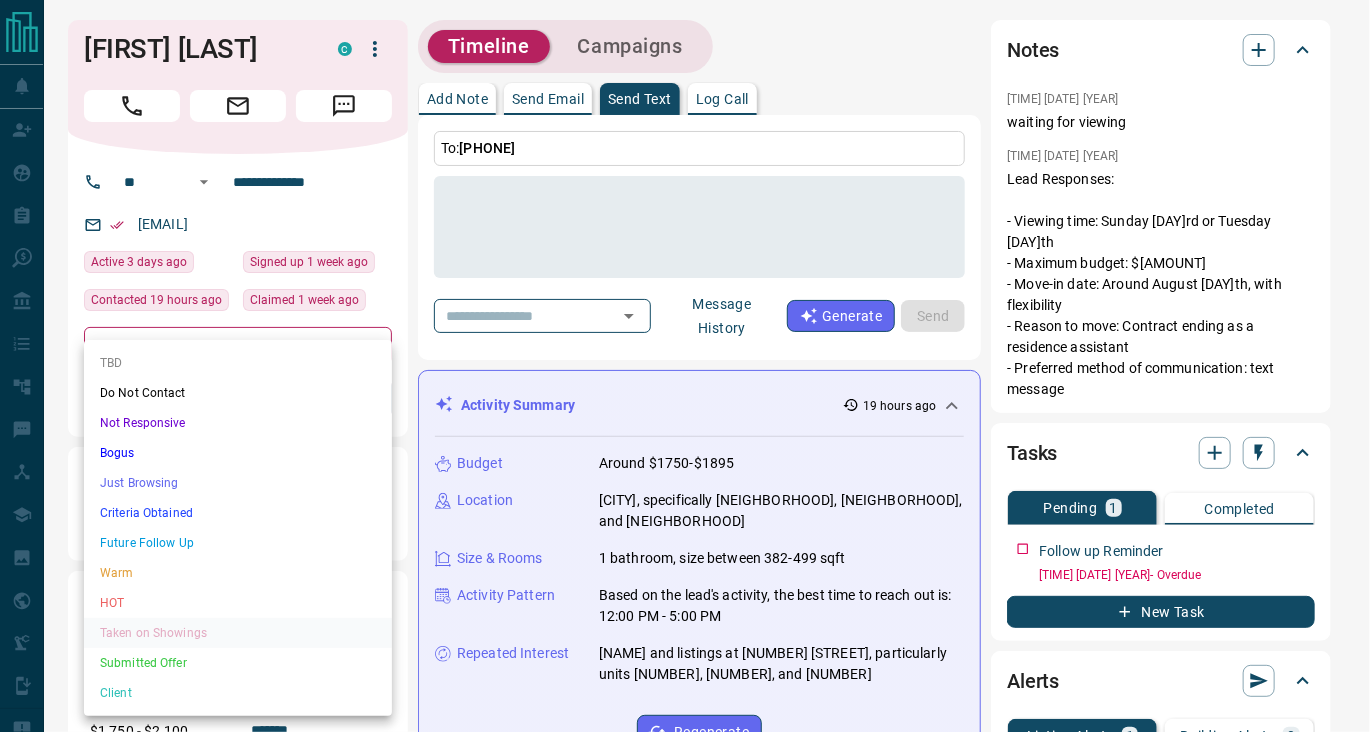click on "Just Browsing" at bounding box center [238, 483] 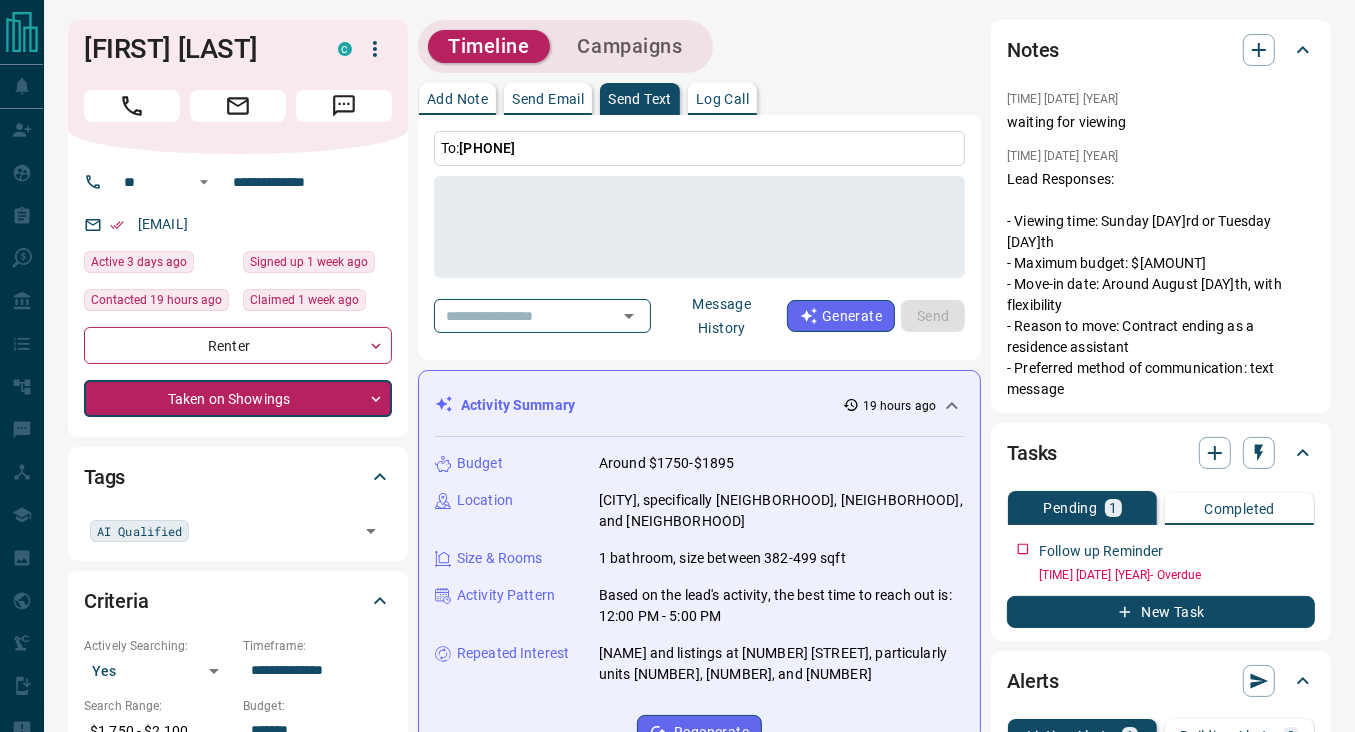 type on "*" 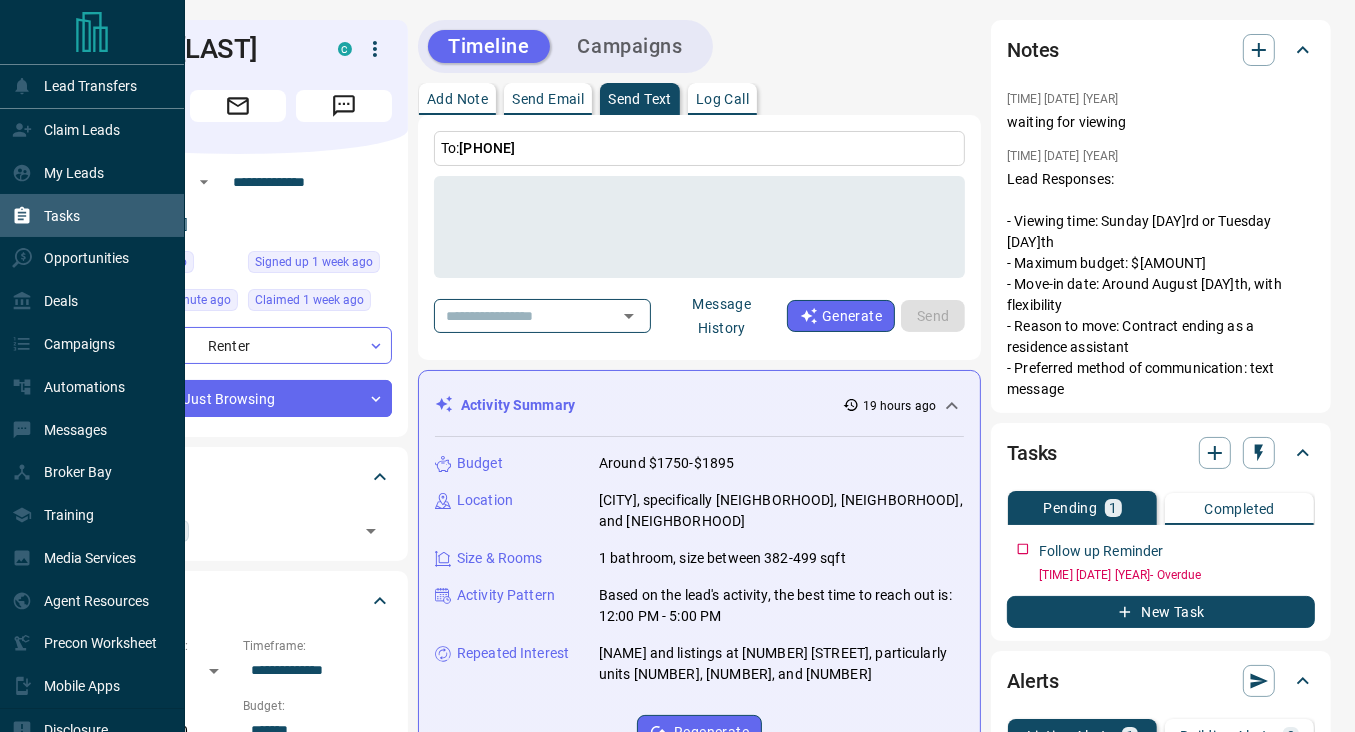 click on "Tasks" at bounding box center [46, 215] 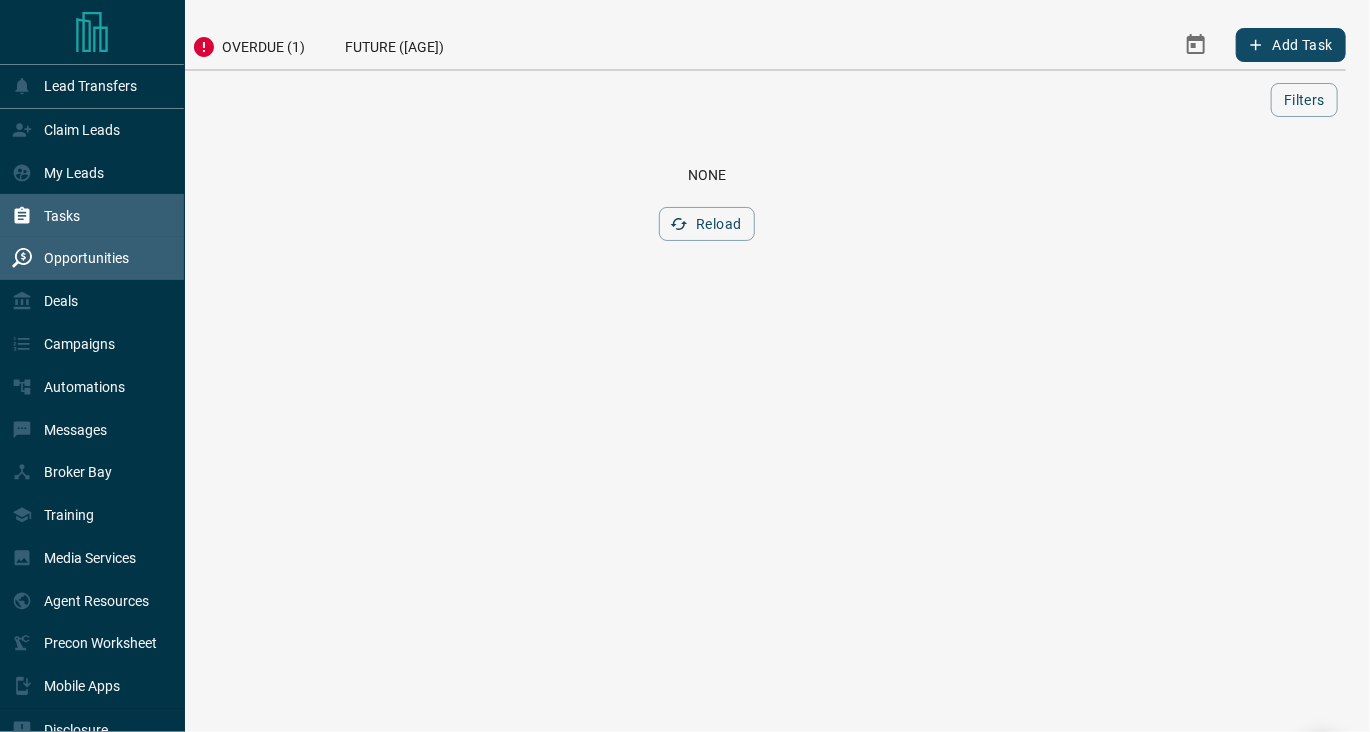 click on "Opportunities" at bounding box center [70, 258] 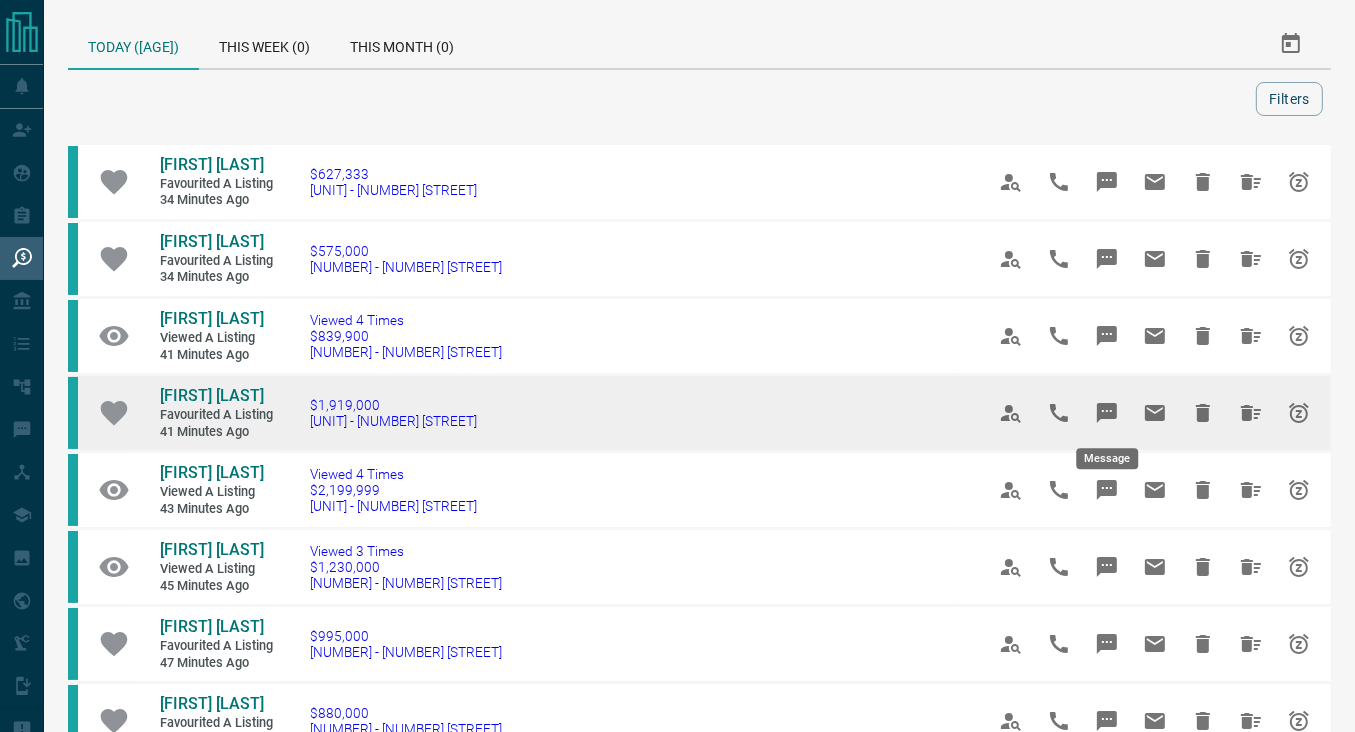 click 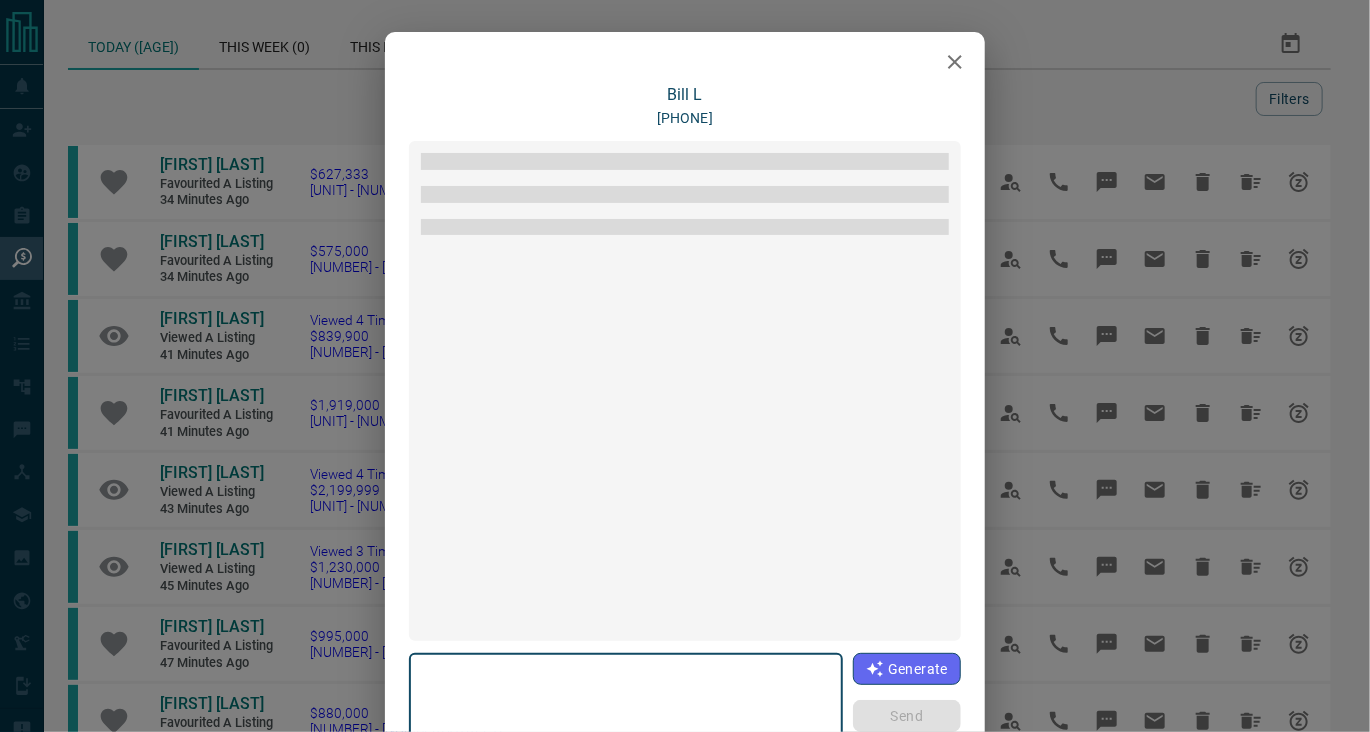 type on "**********" 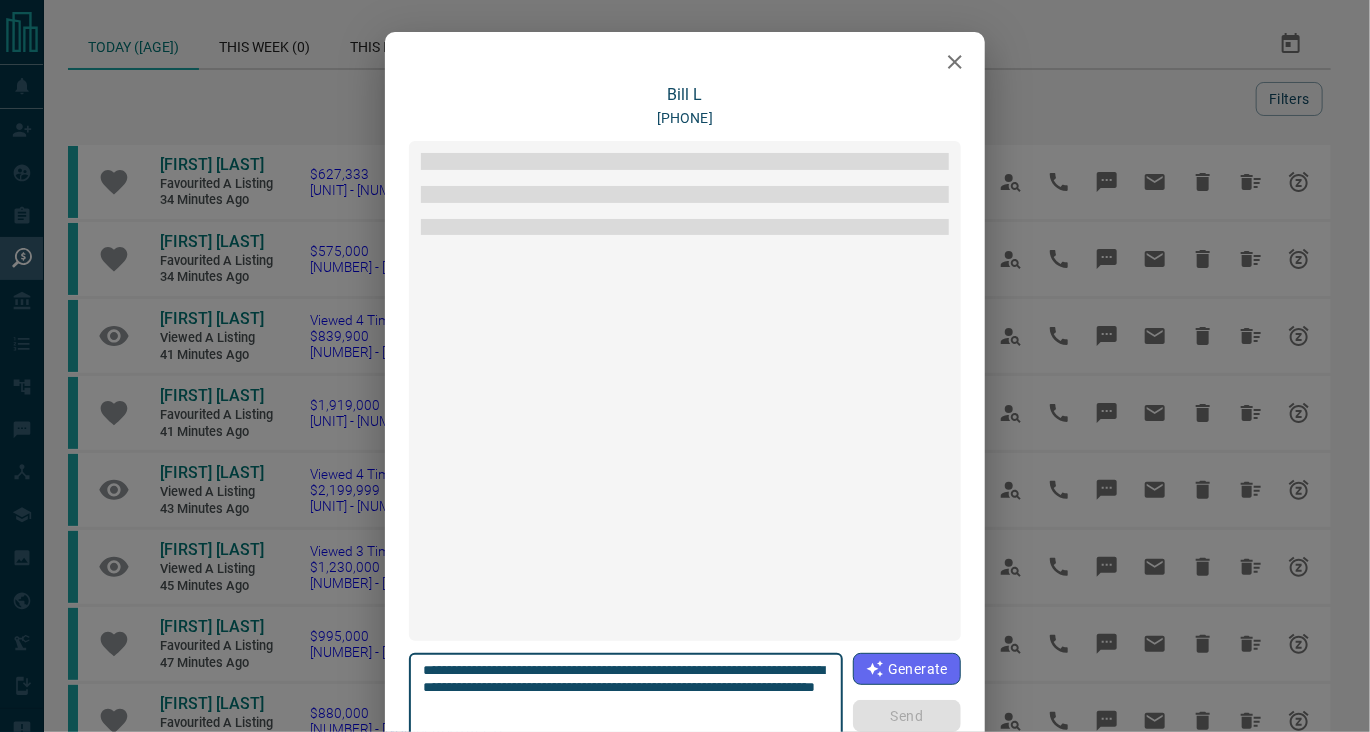 scroll, scrollTop: 738, scrollLeft: 0, axis: vertical 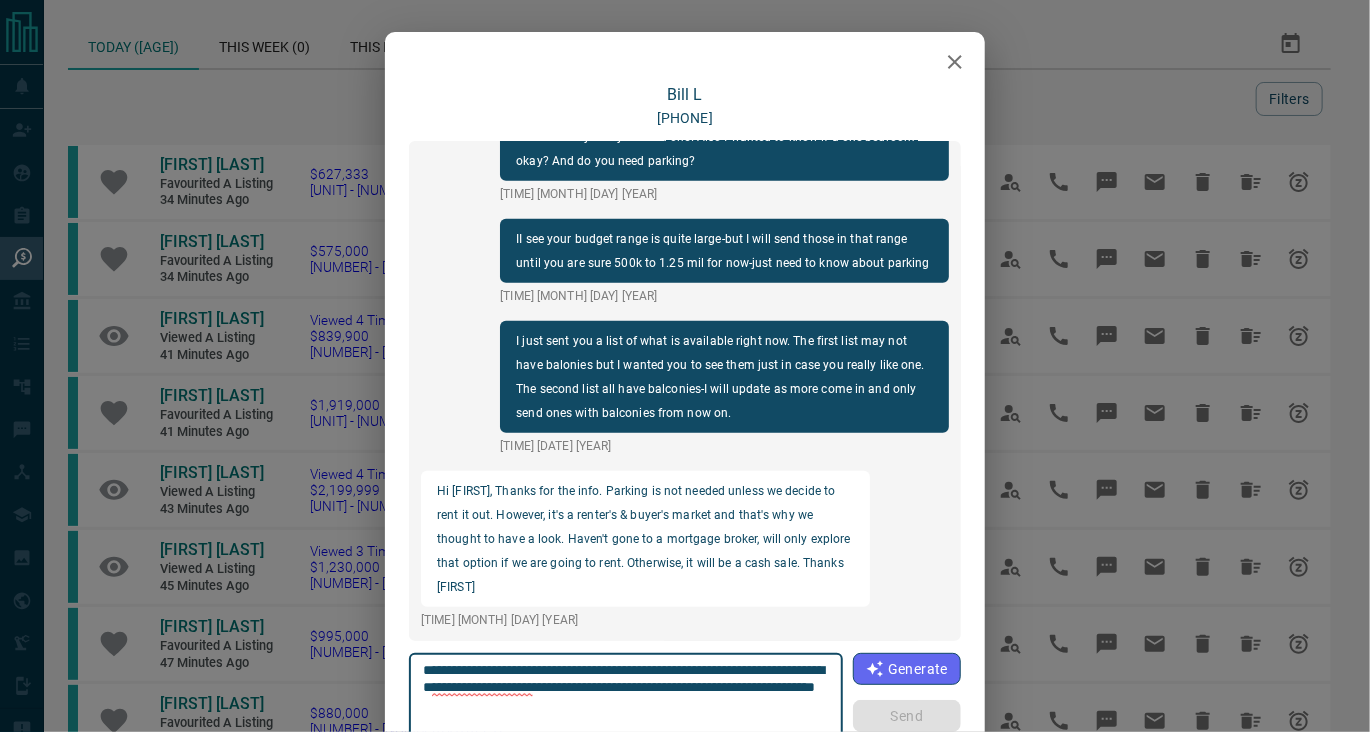 click on "**********" at bounding box center (626, 704) 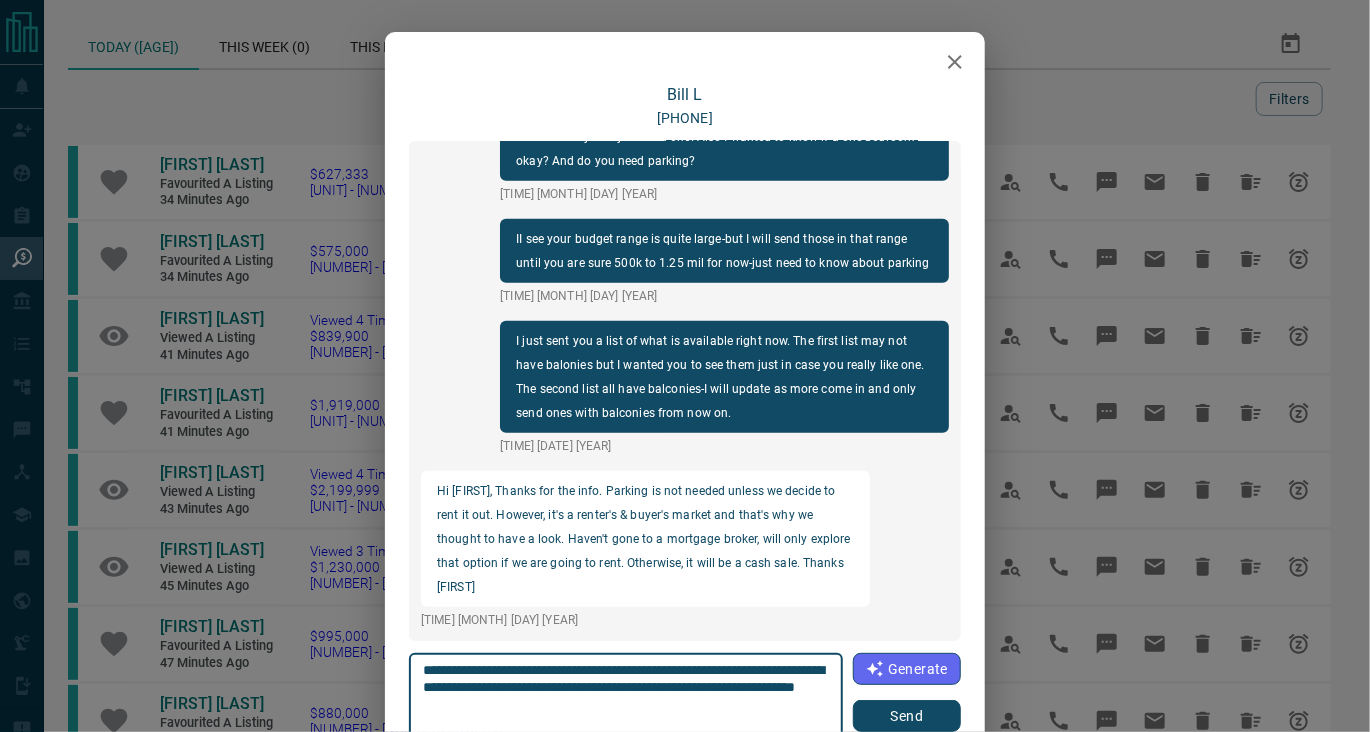 click on "**********" at bounding box center (626, 704) 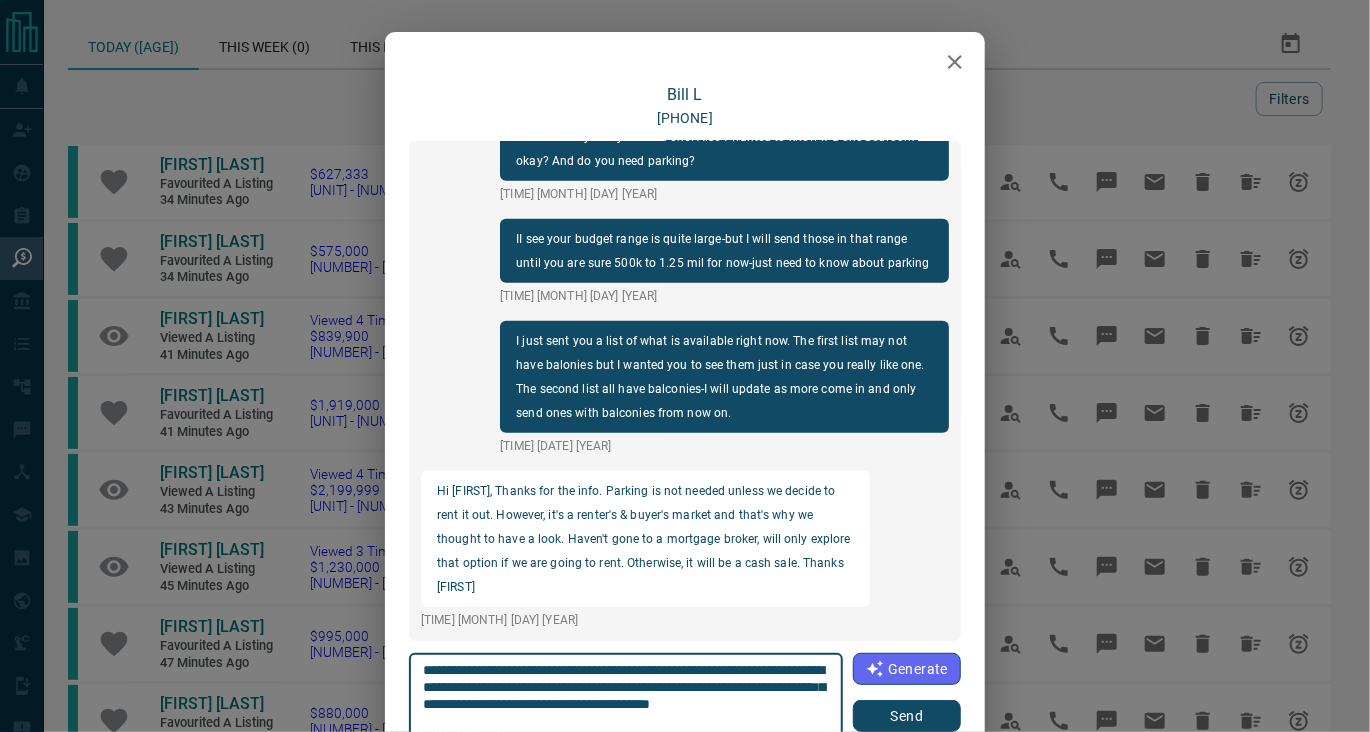 type on "**********" 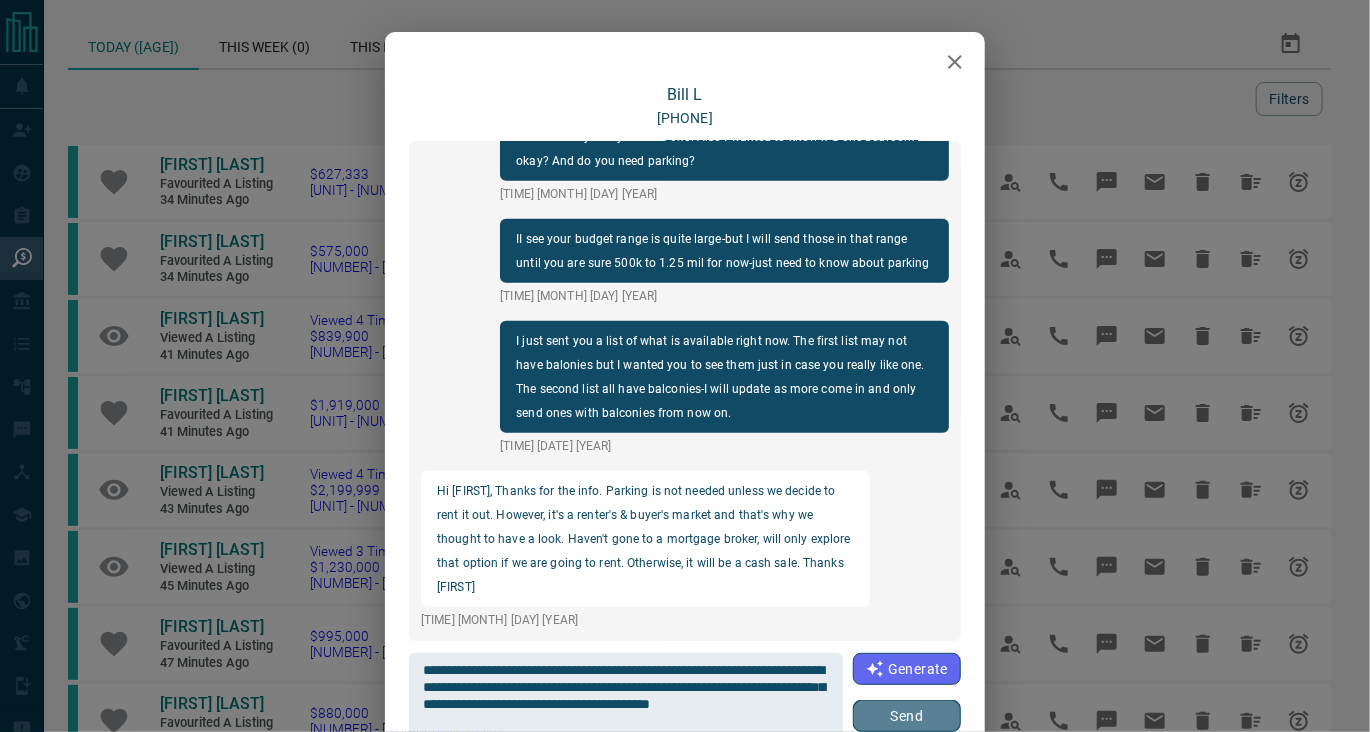 drag, startPoint x: 895, startPoint y: 704, endPoint x: 896, endPoint y: 714, distance: 10.049875 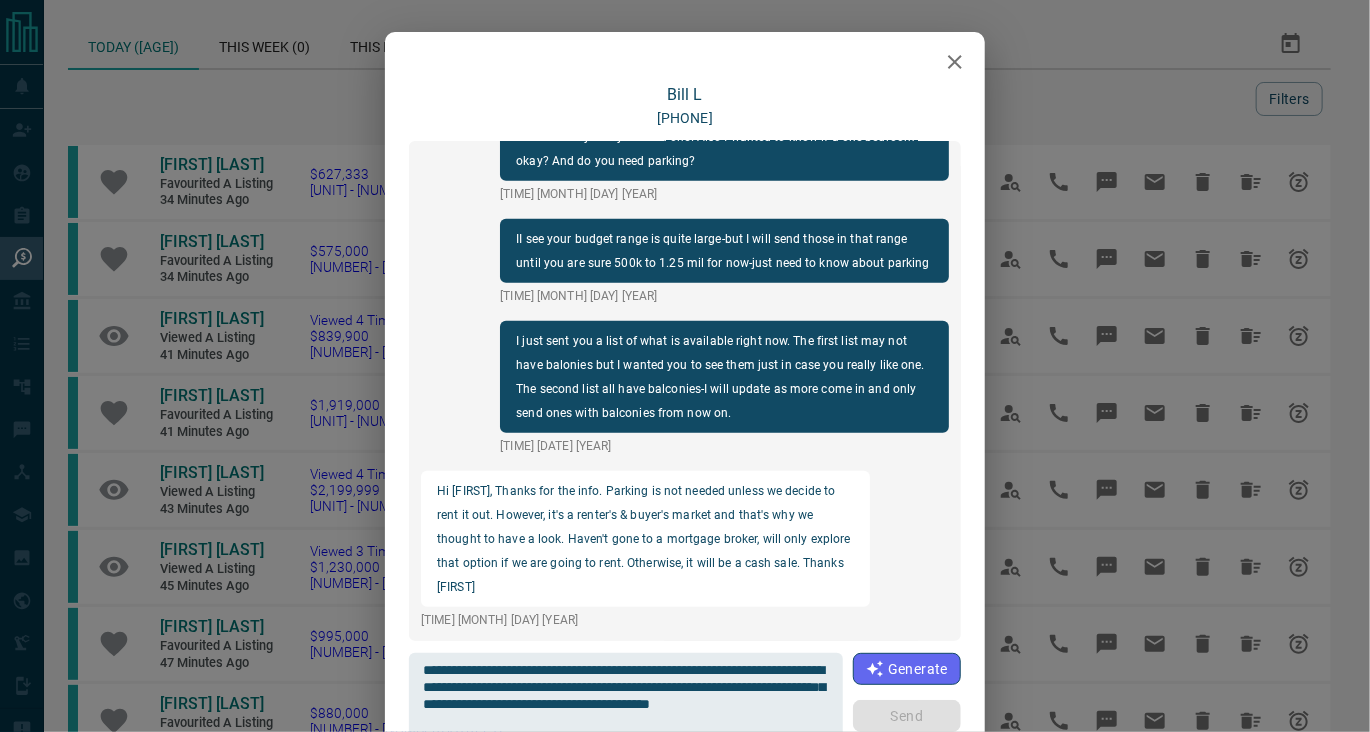type 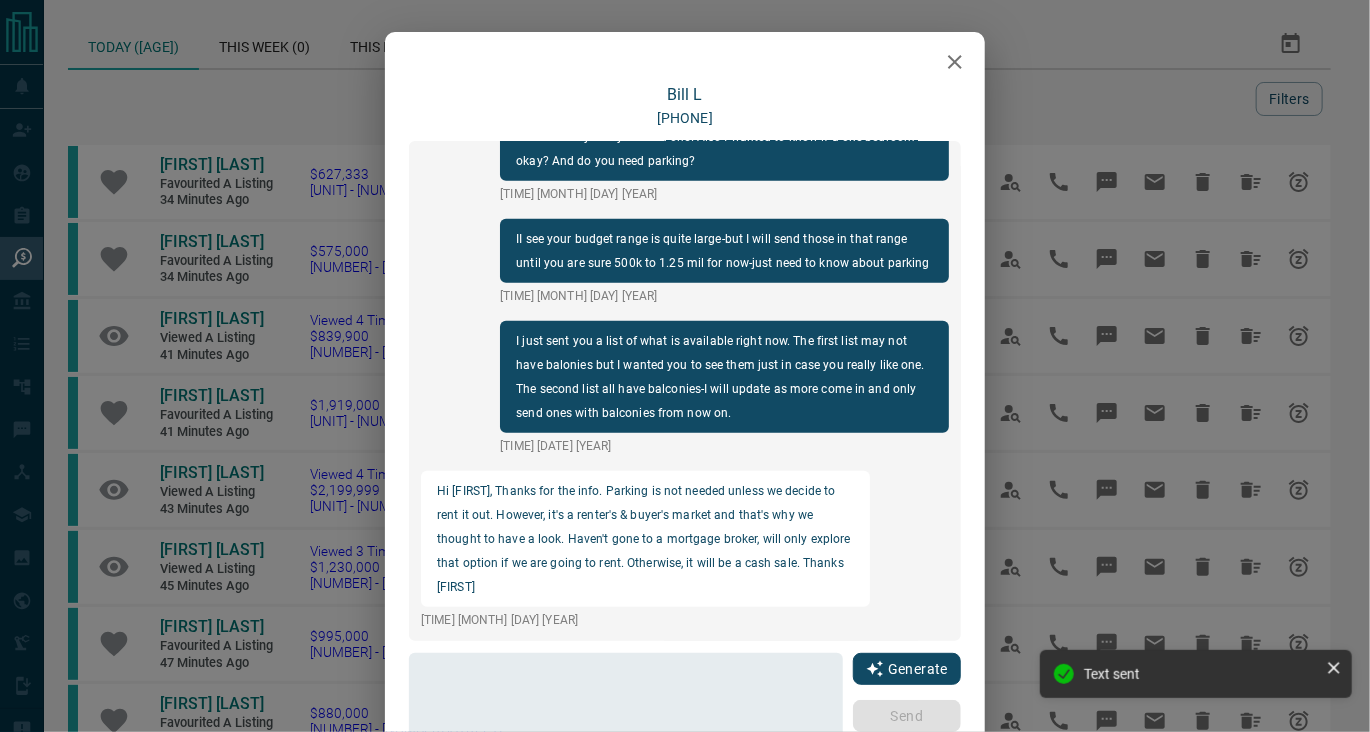 scroll, scrollTop: 864, scrollLeft: 0, axis: vertical 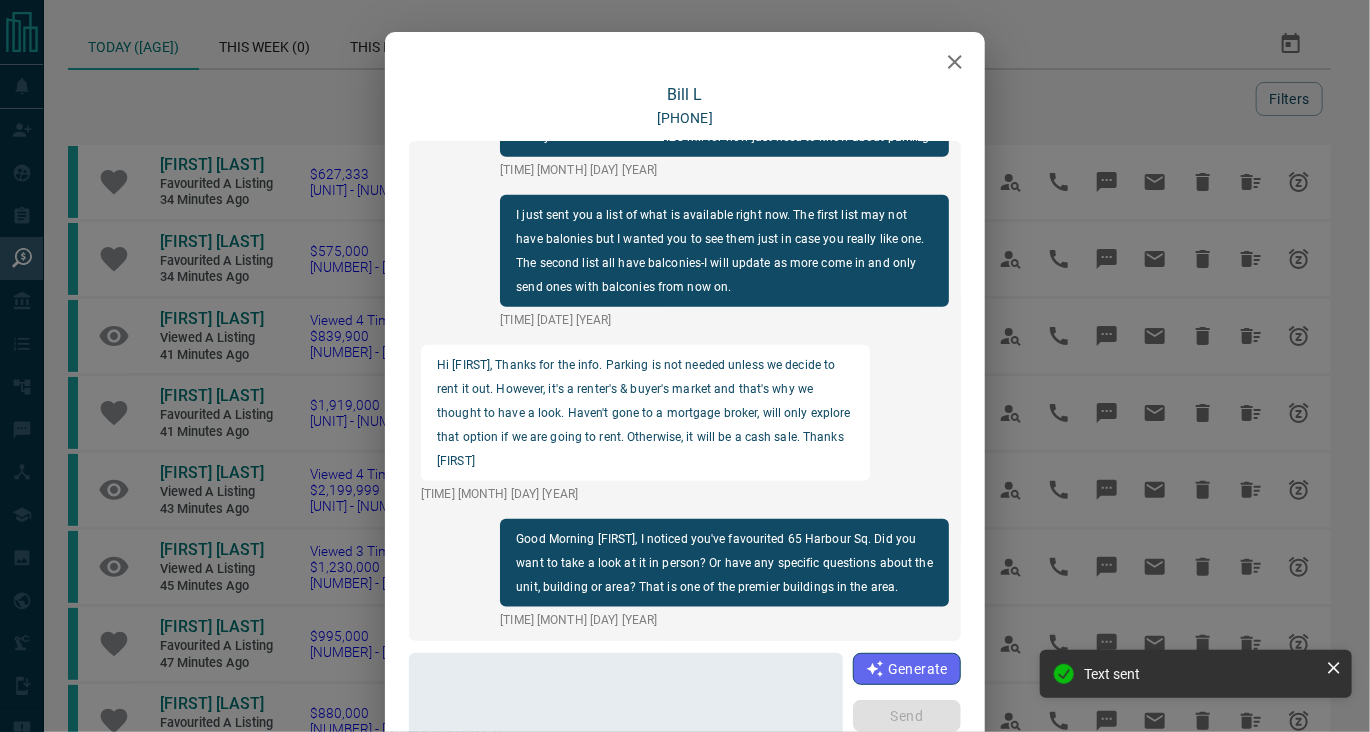 click 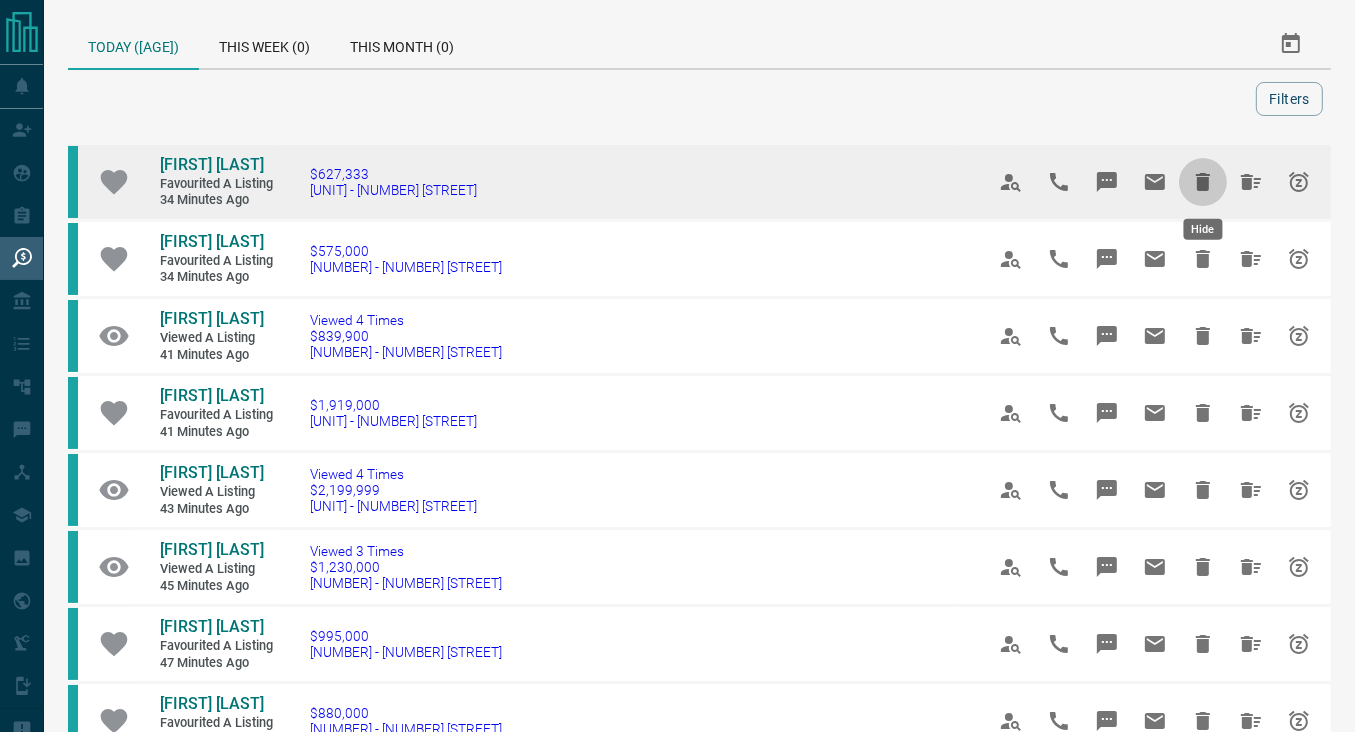 click 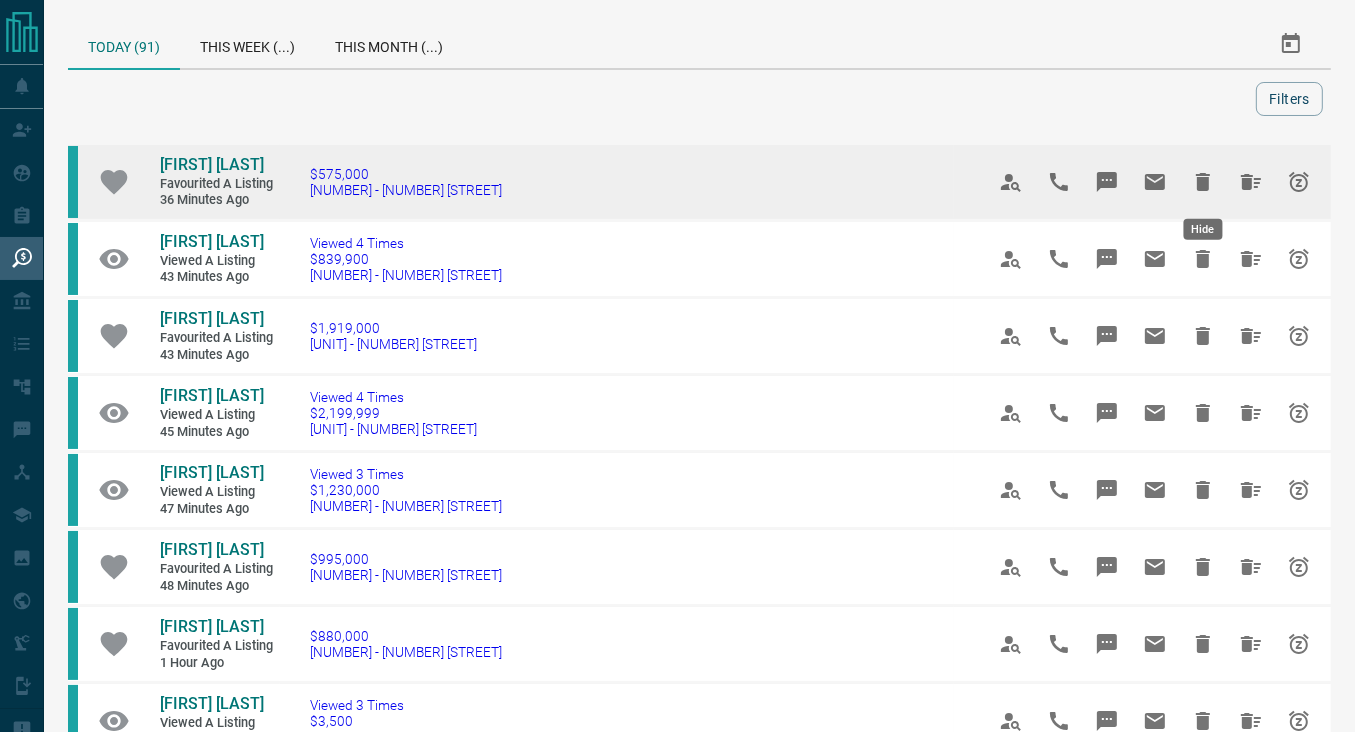 click 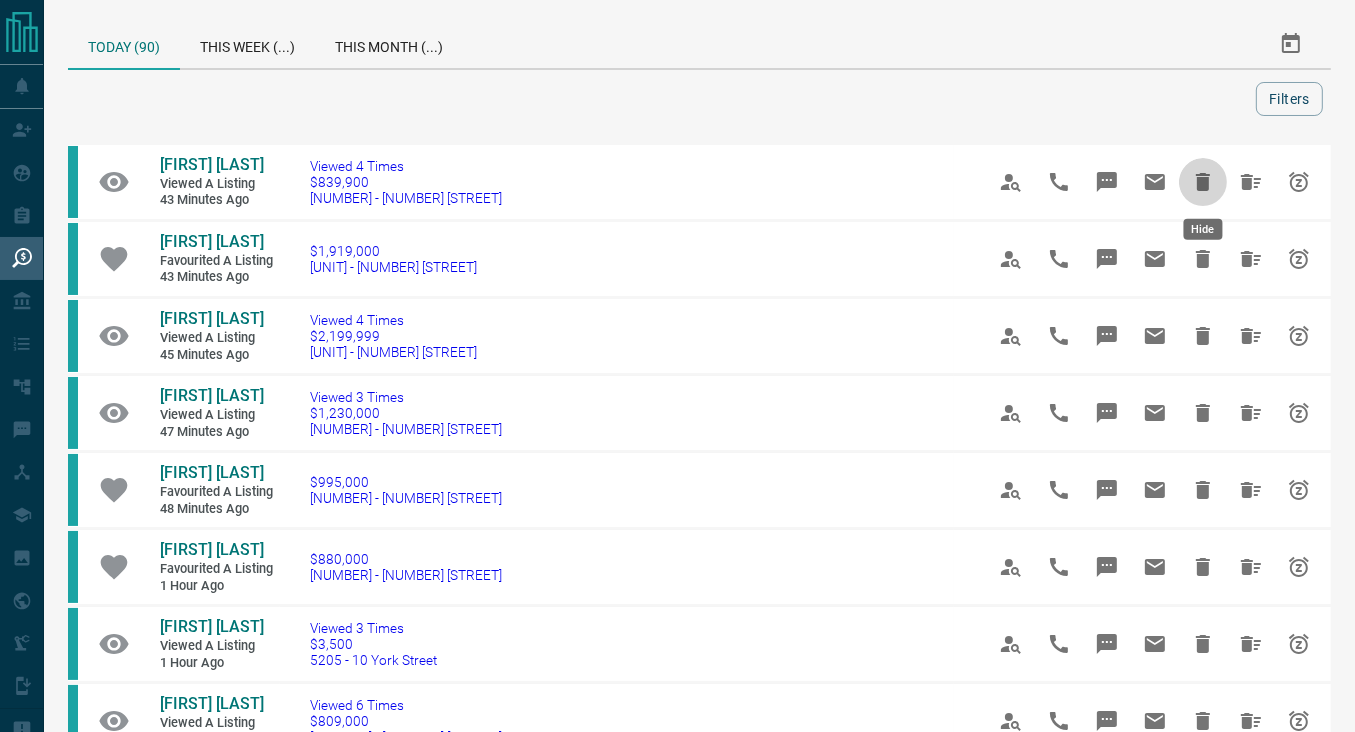 click 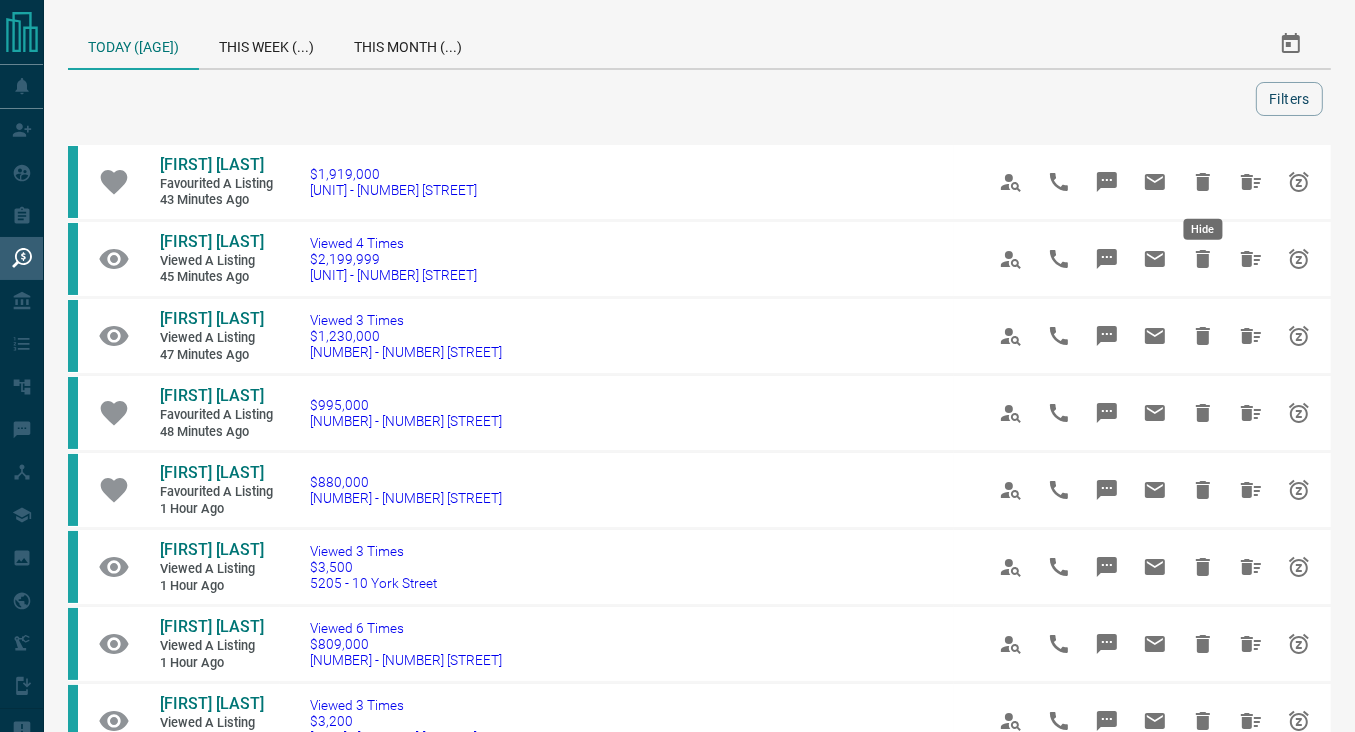 click 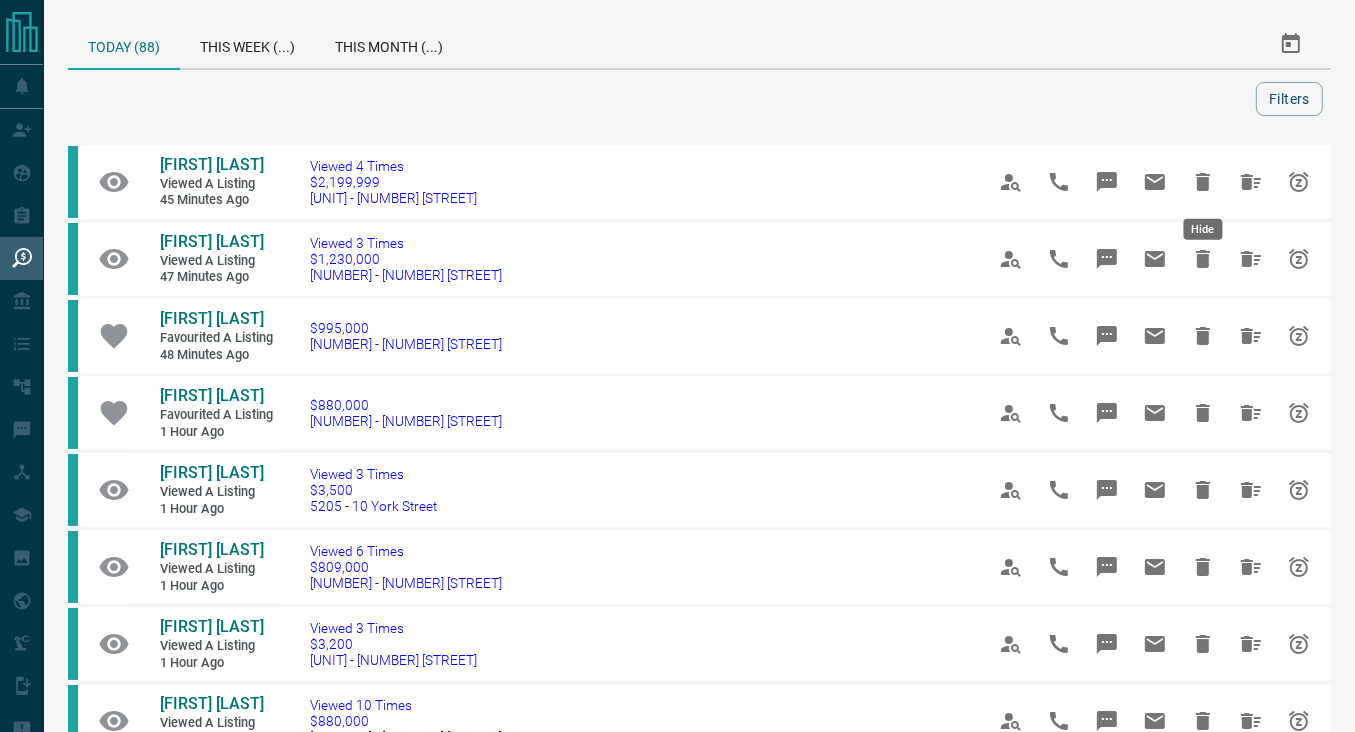 click 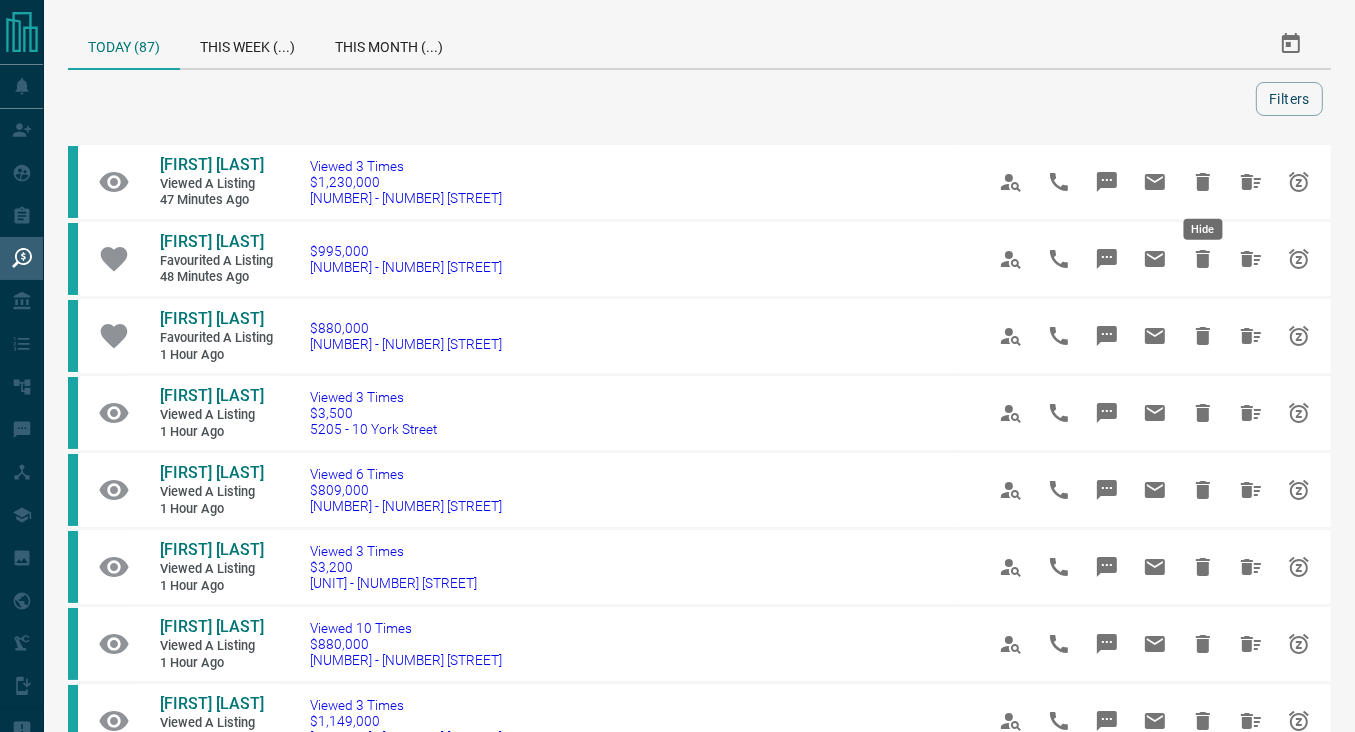 click 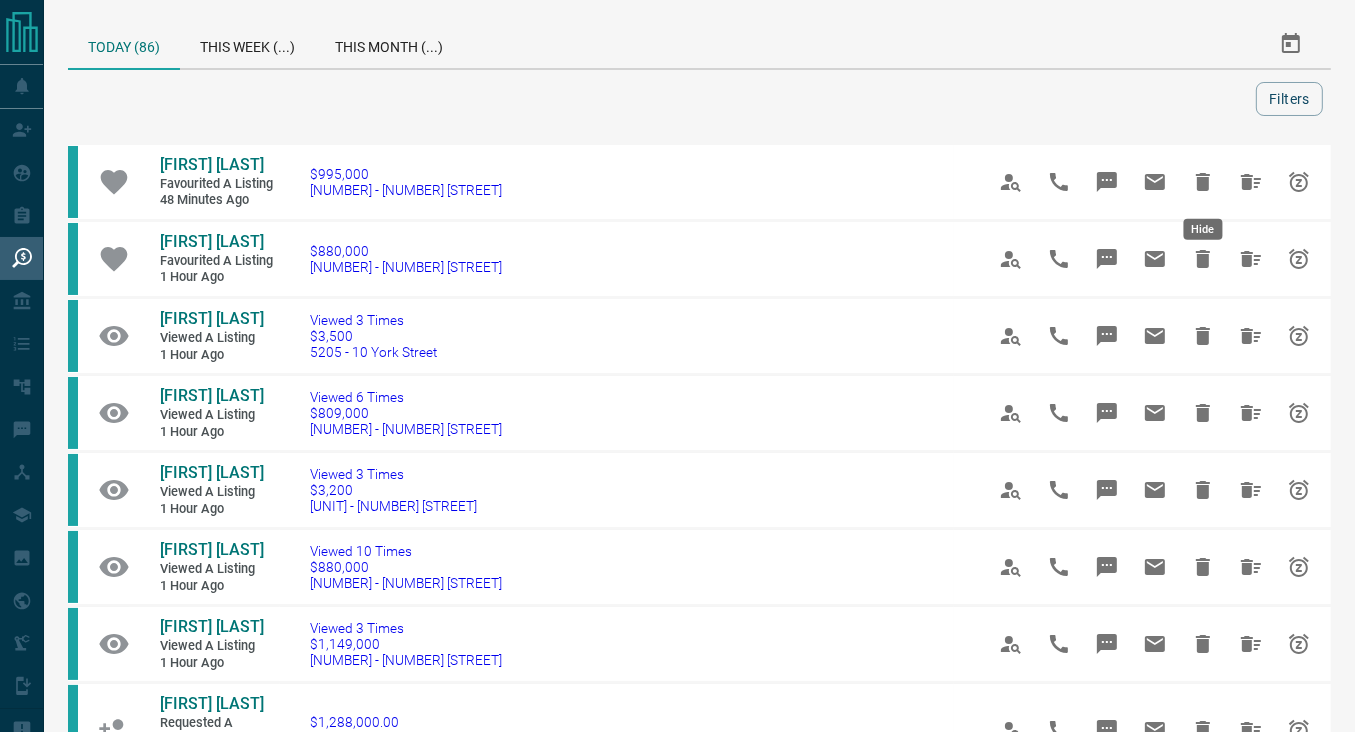 click 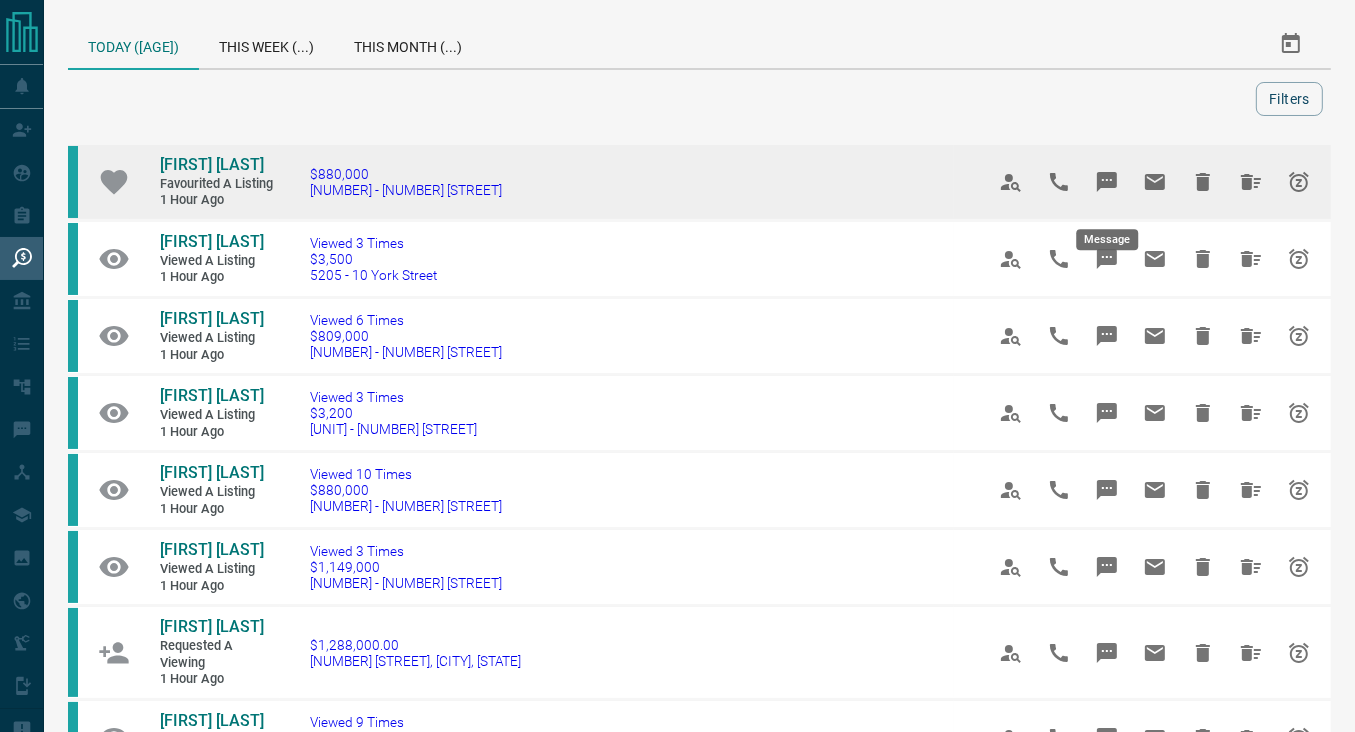click at bounding box center [1107, 182] 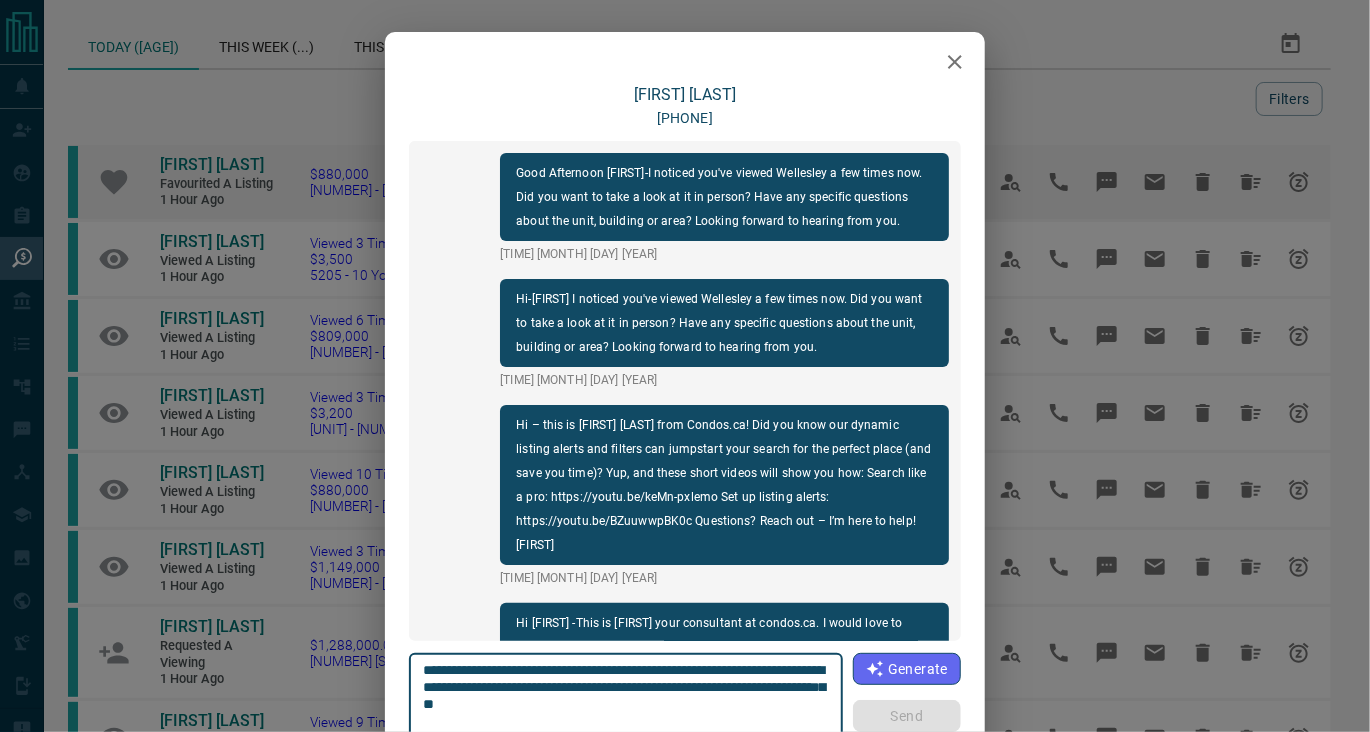 scroll, scrollTop: 132, scrollLeft: 0, axis: vertical 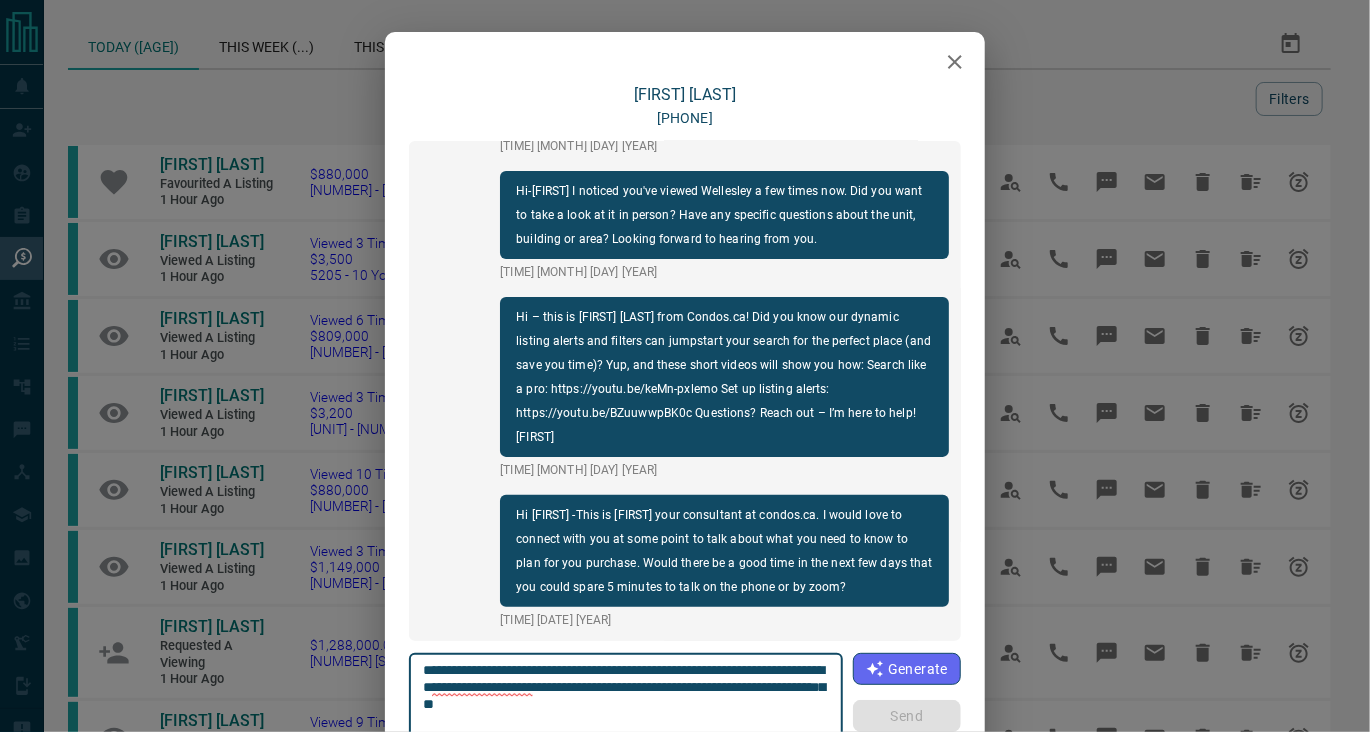 click 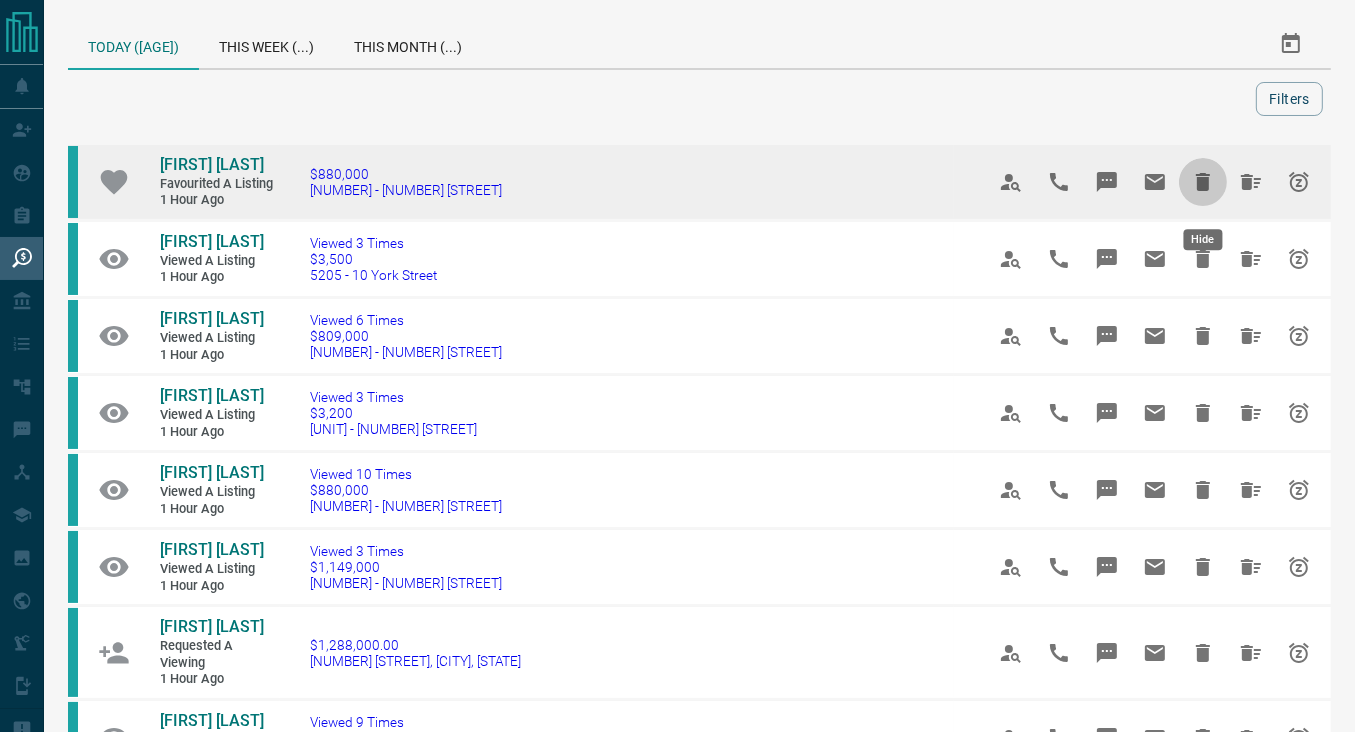 click 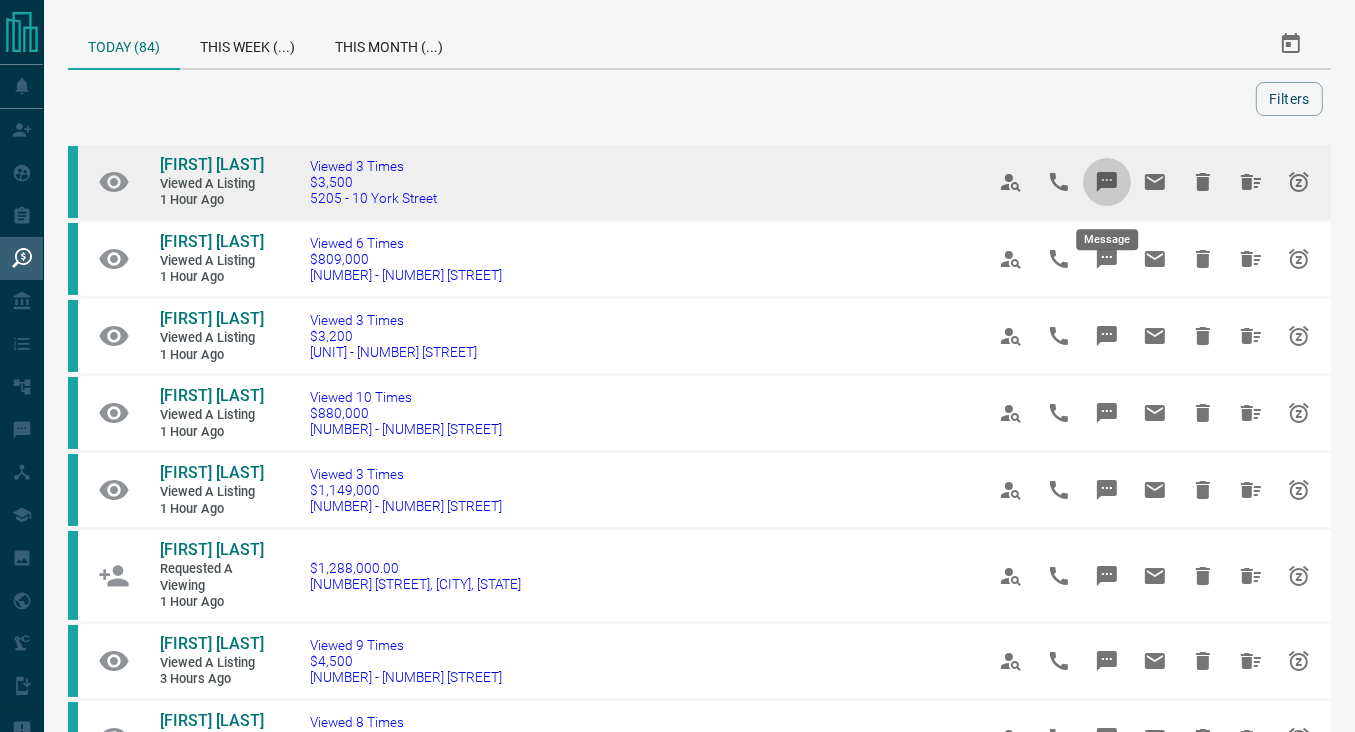 click 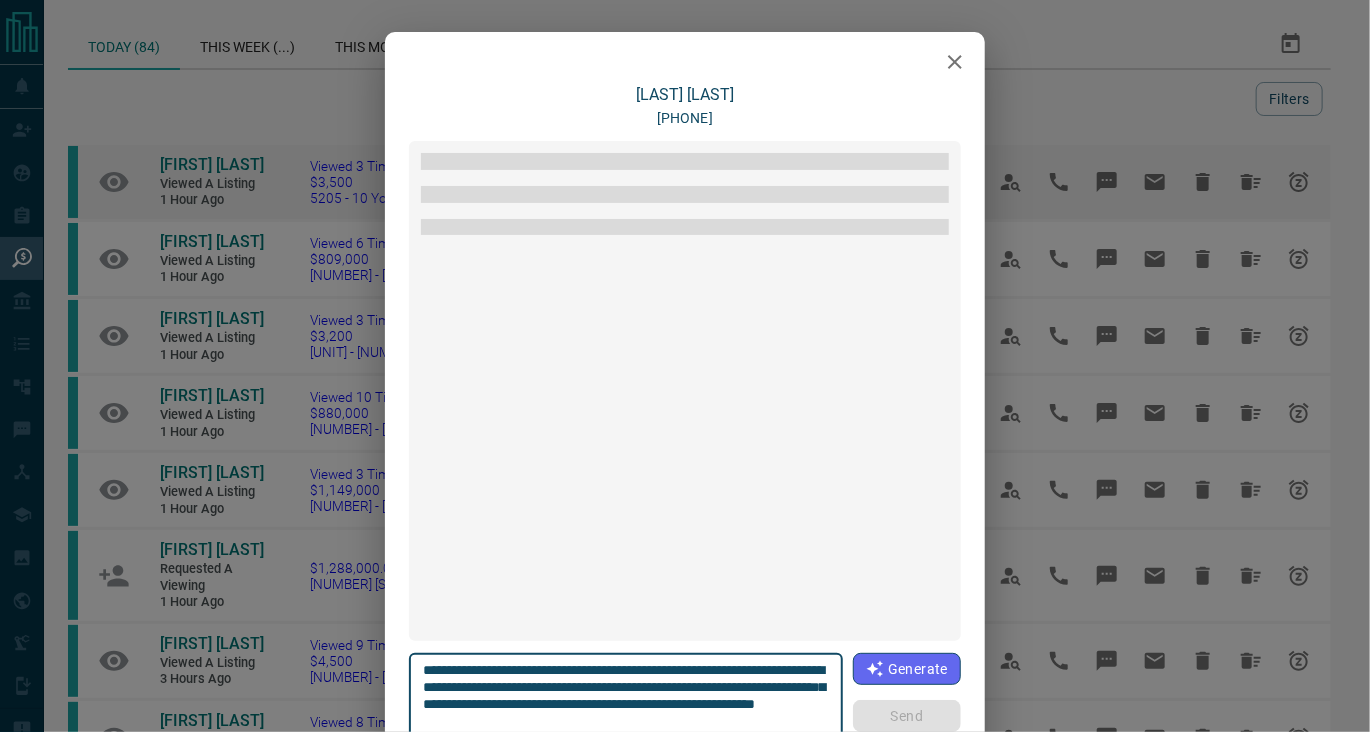 scroll, scrollTop: 84, scrollLeft: 0, axis: vertical 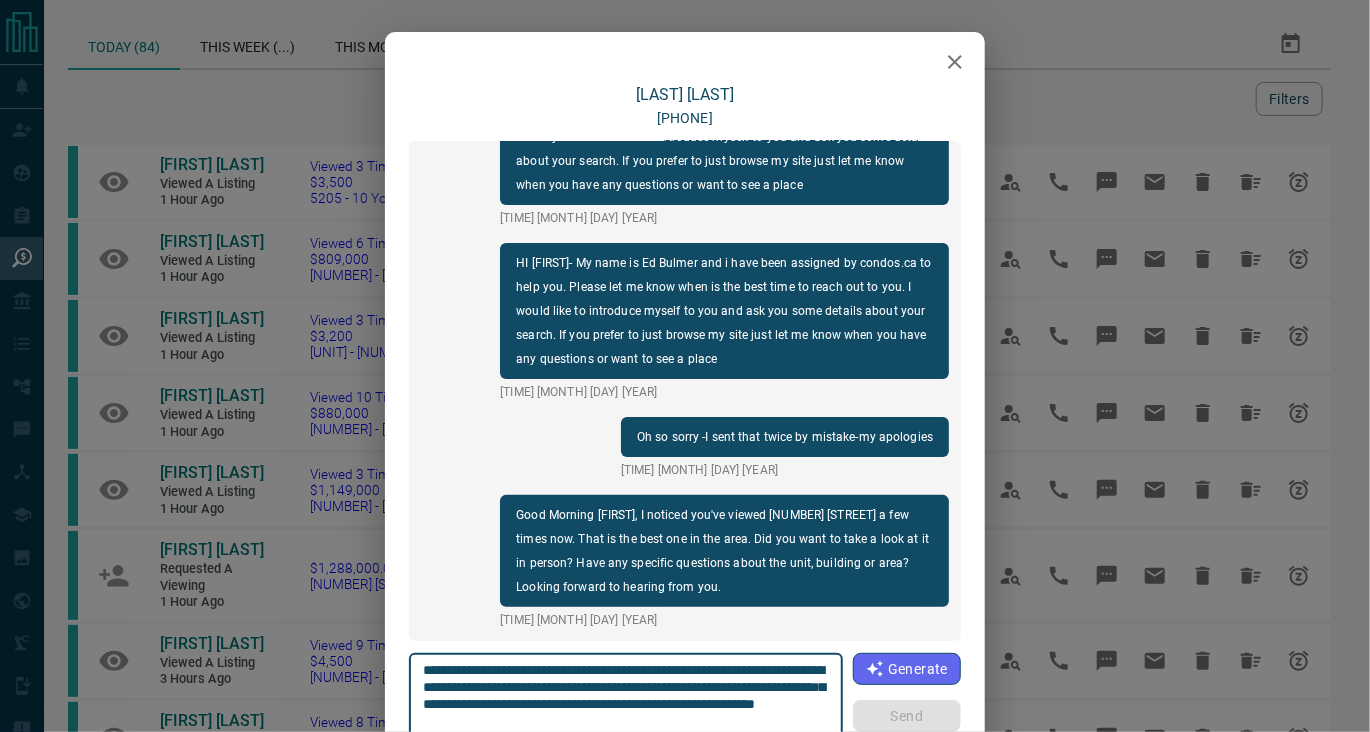 click 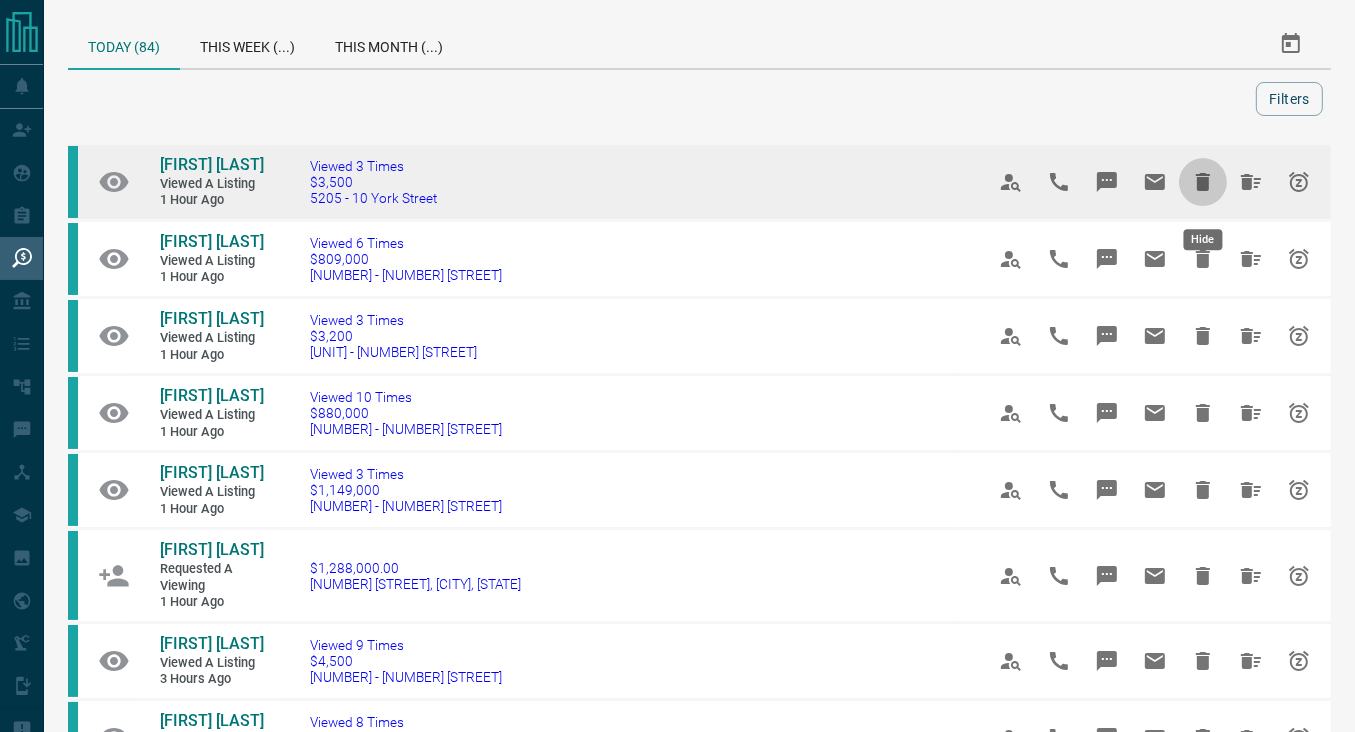 click 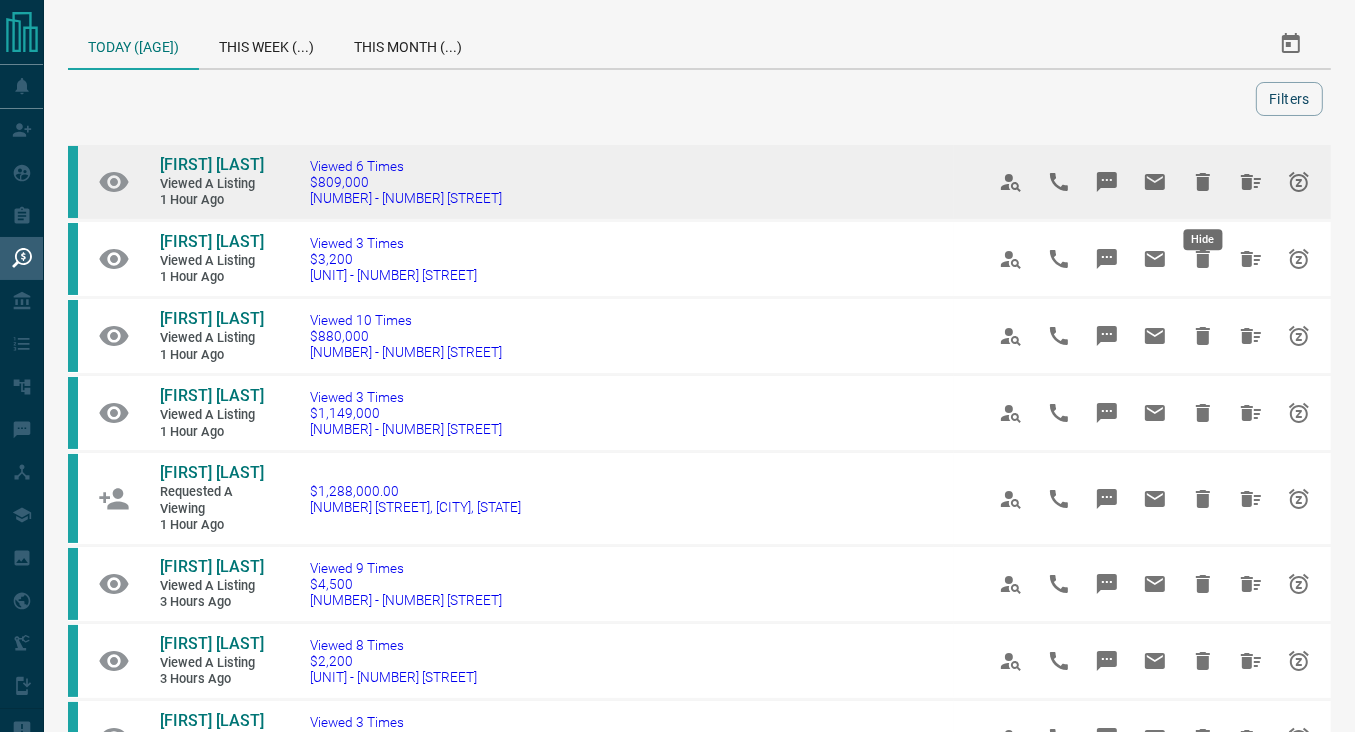 click 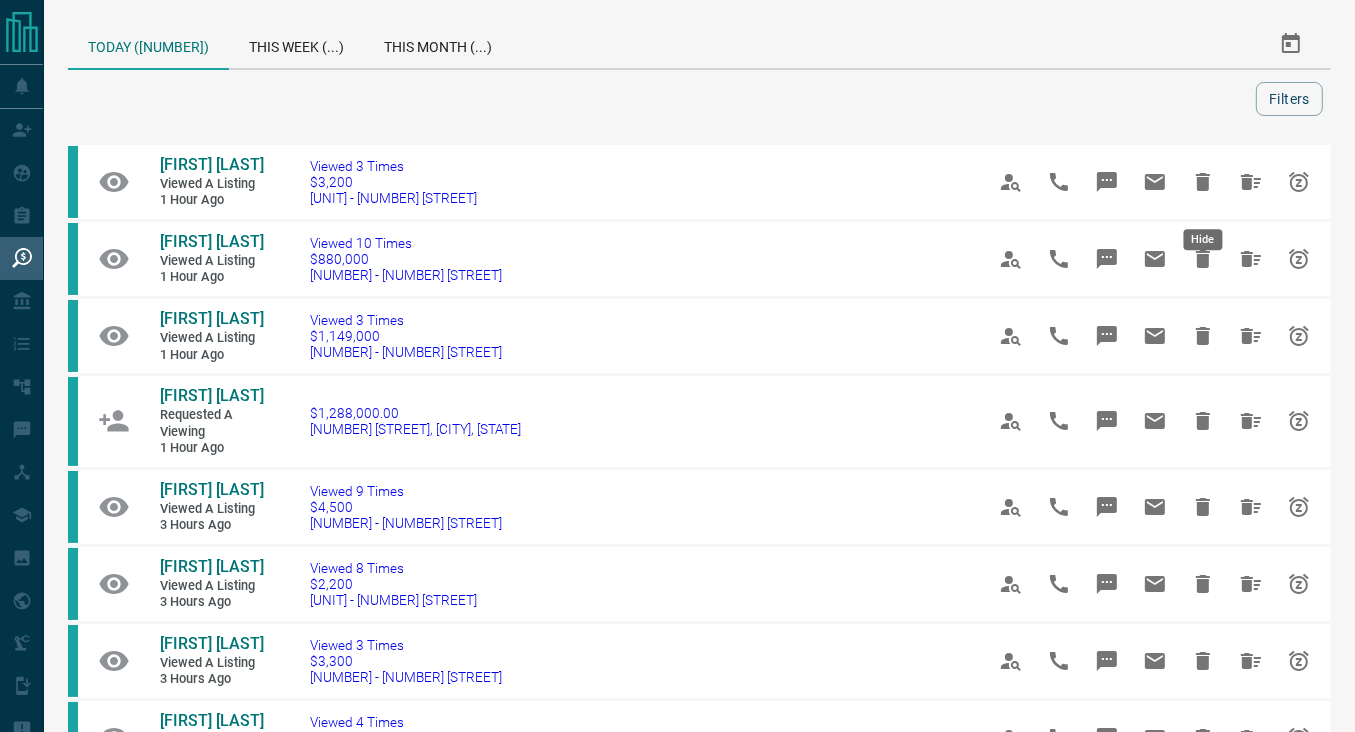 click 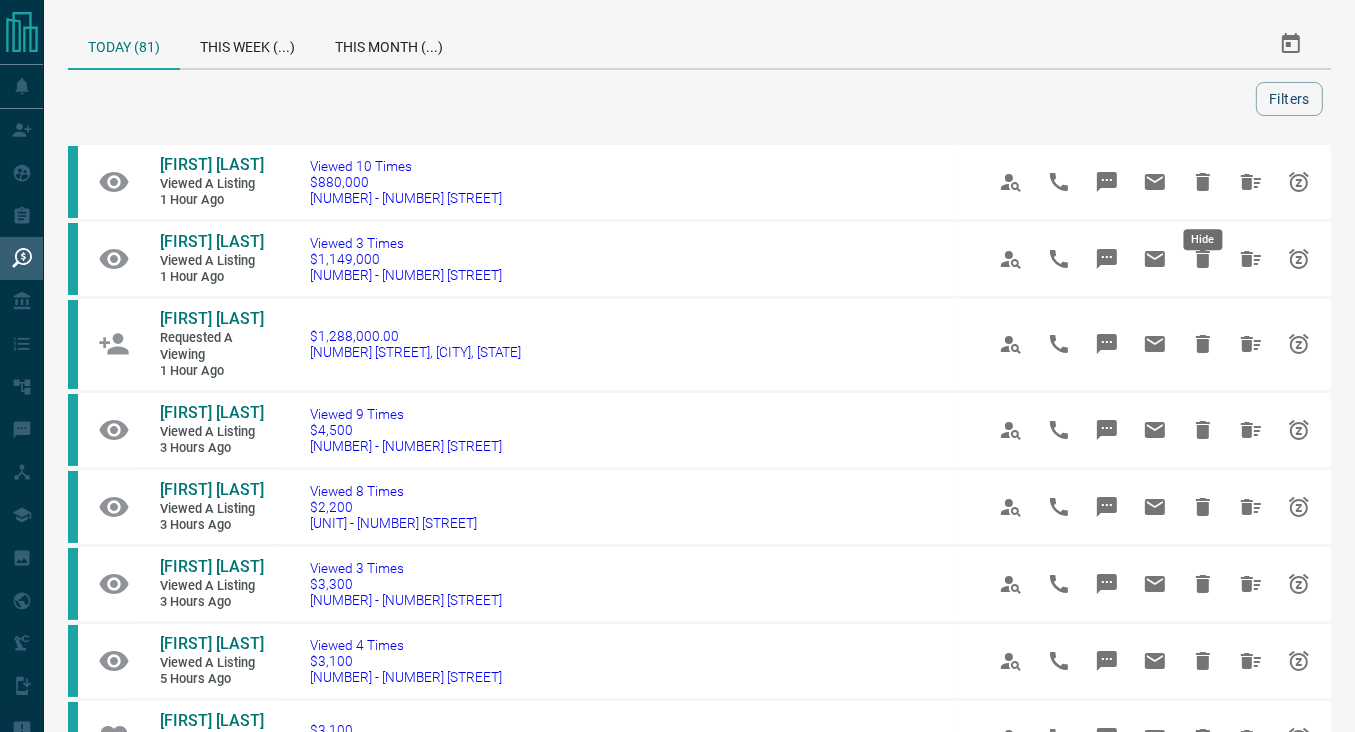 click 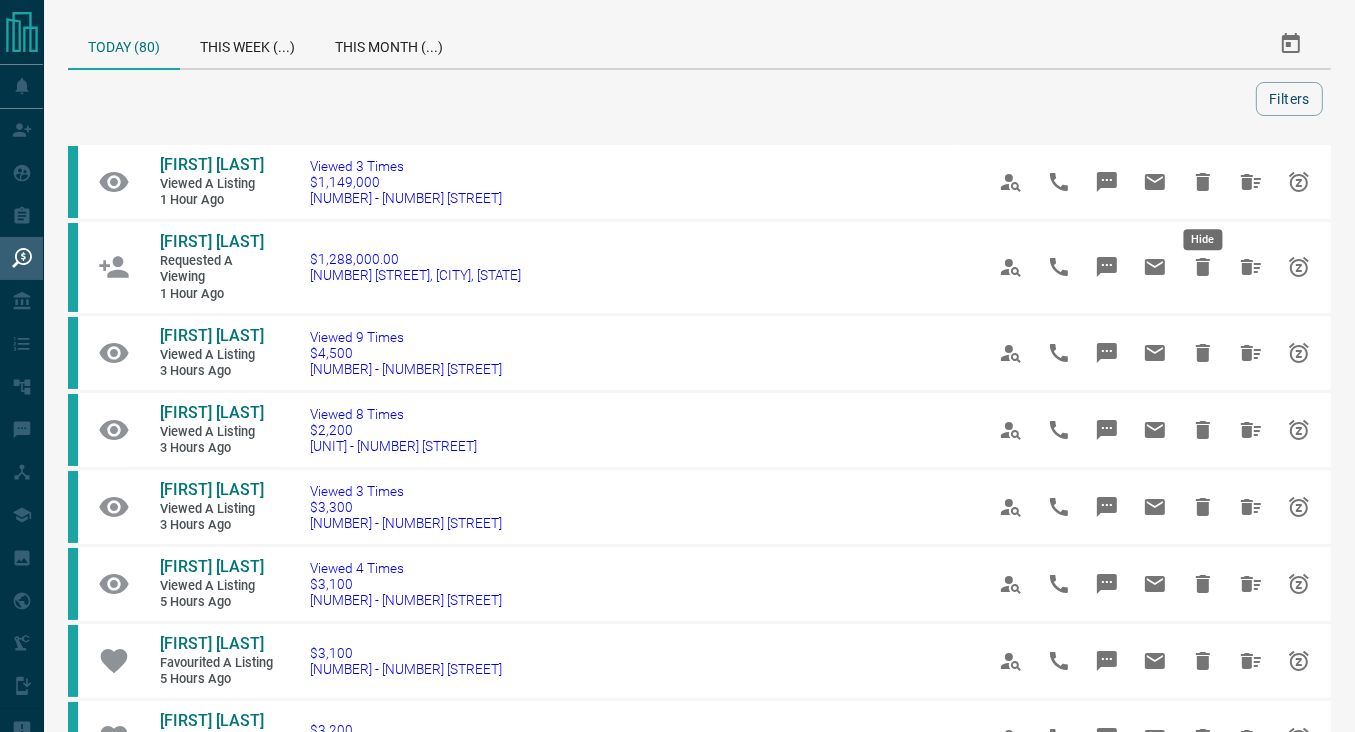 click 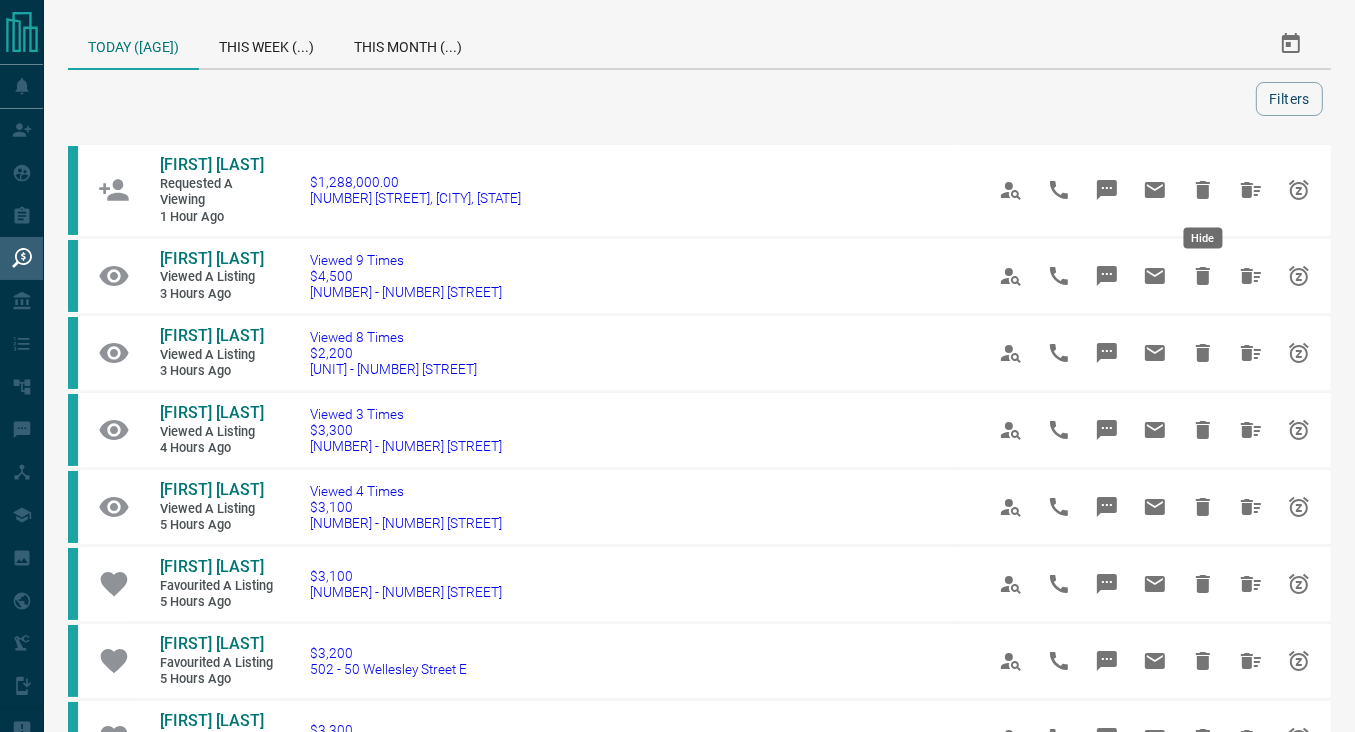 click 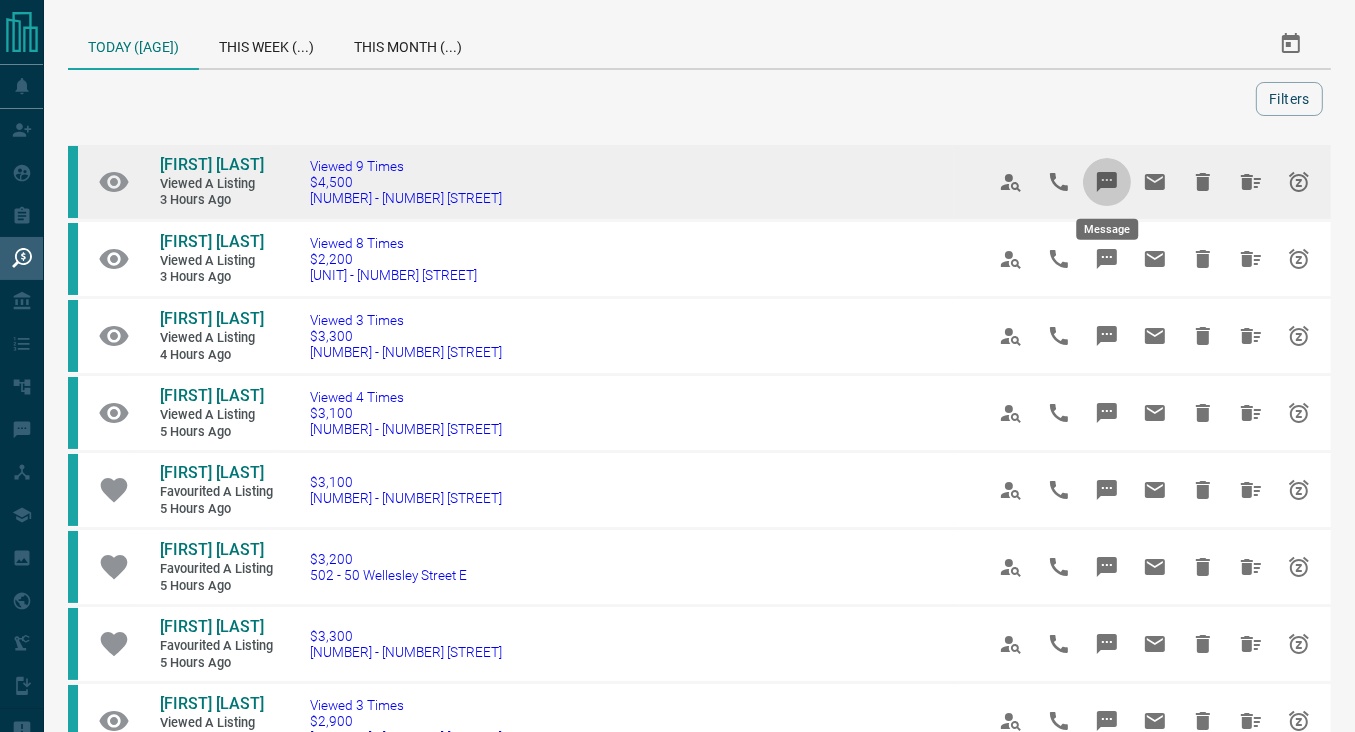 click 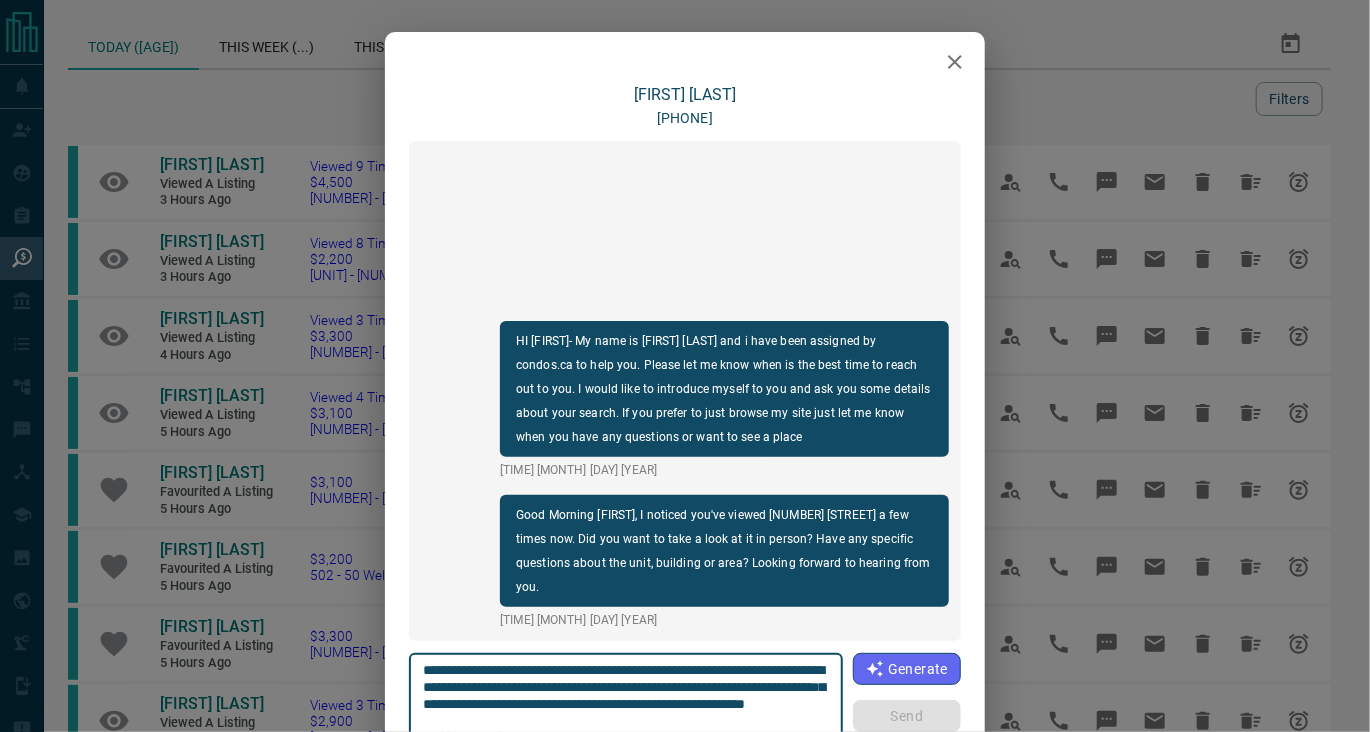 click 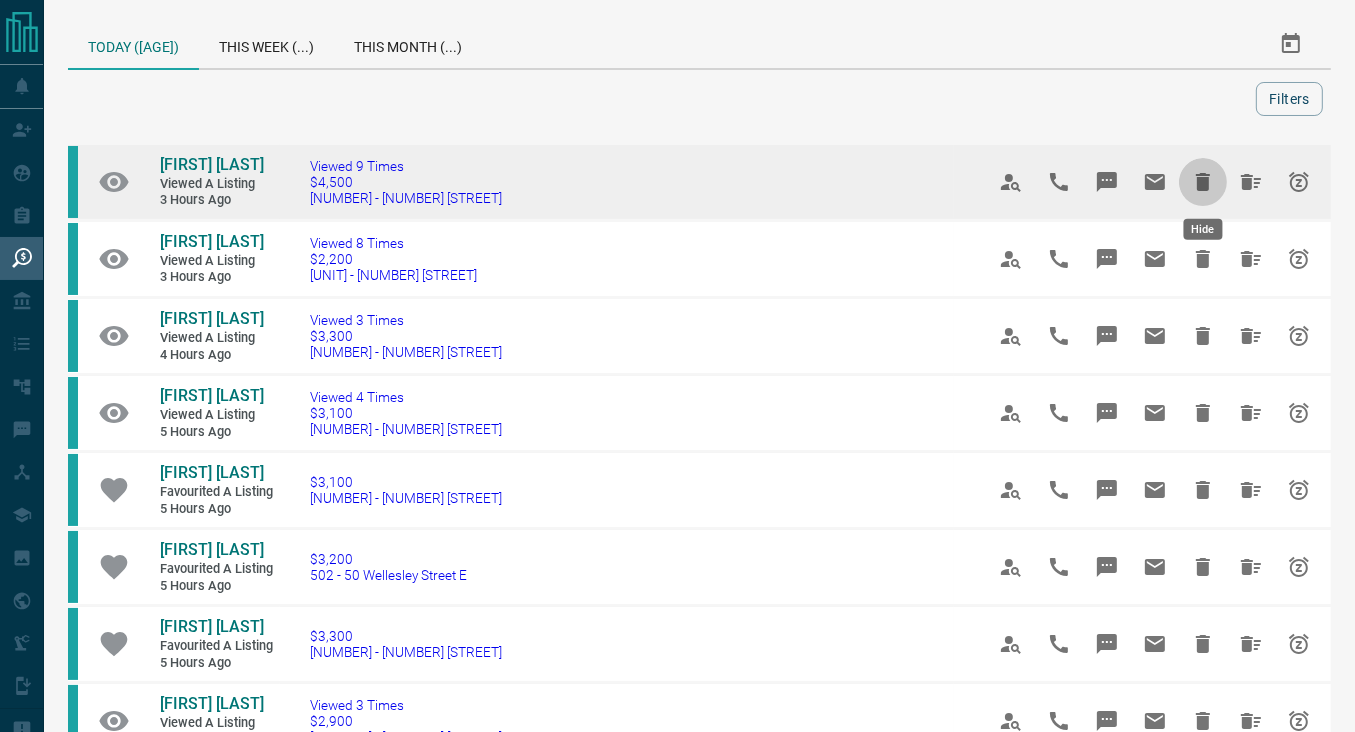 click at bounding box center (1203, 182) 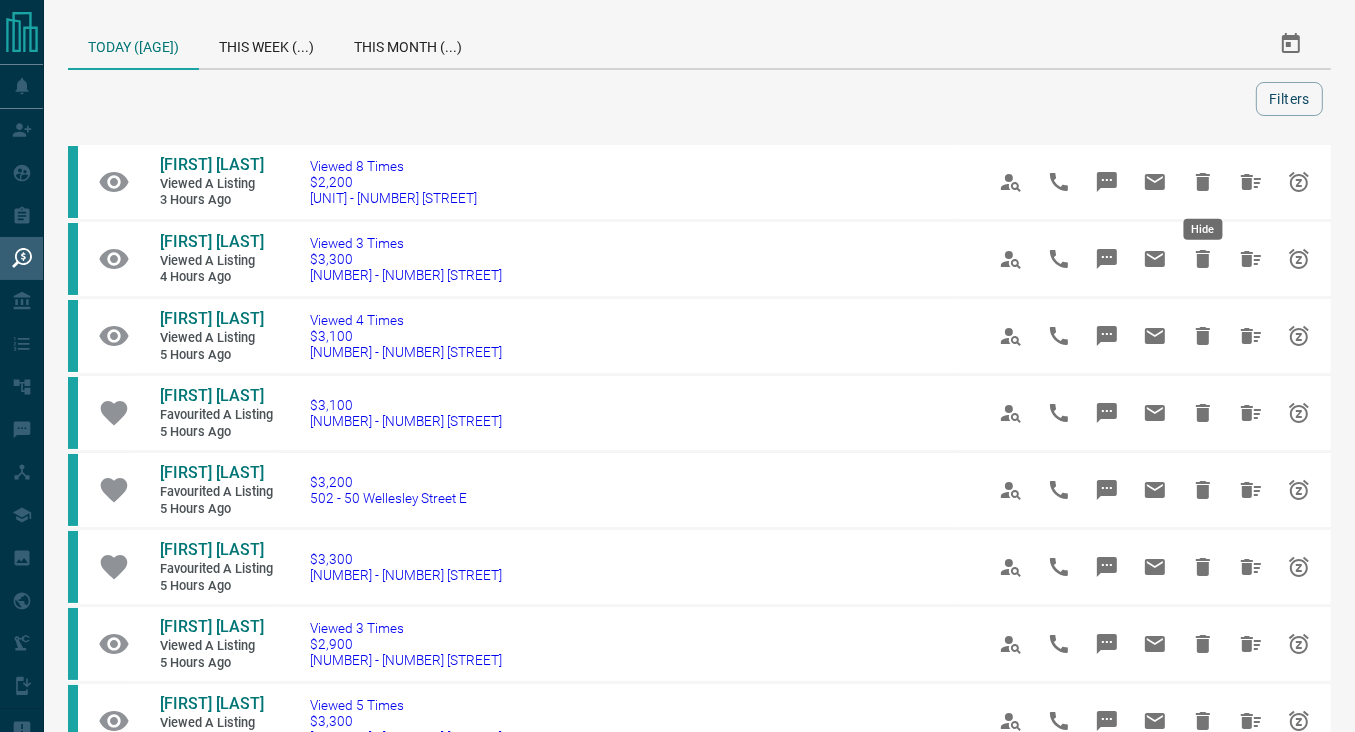 click at bounding box center [1203, 182] 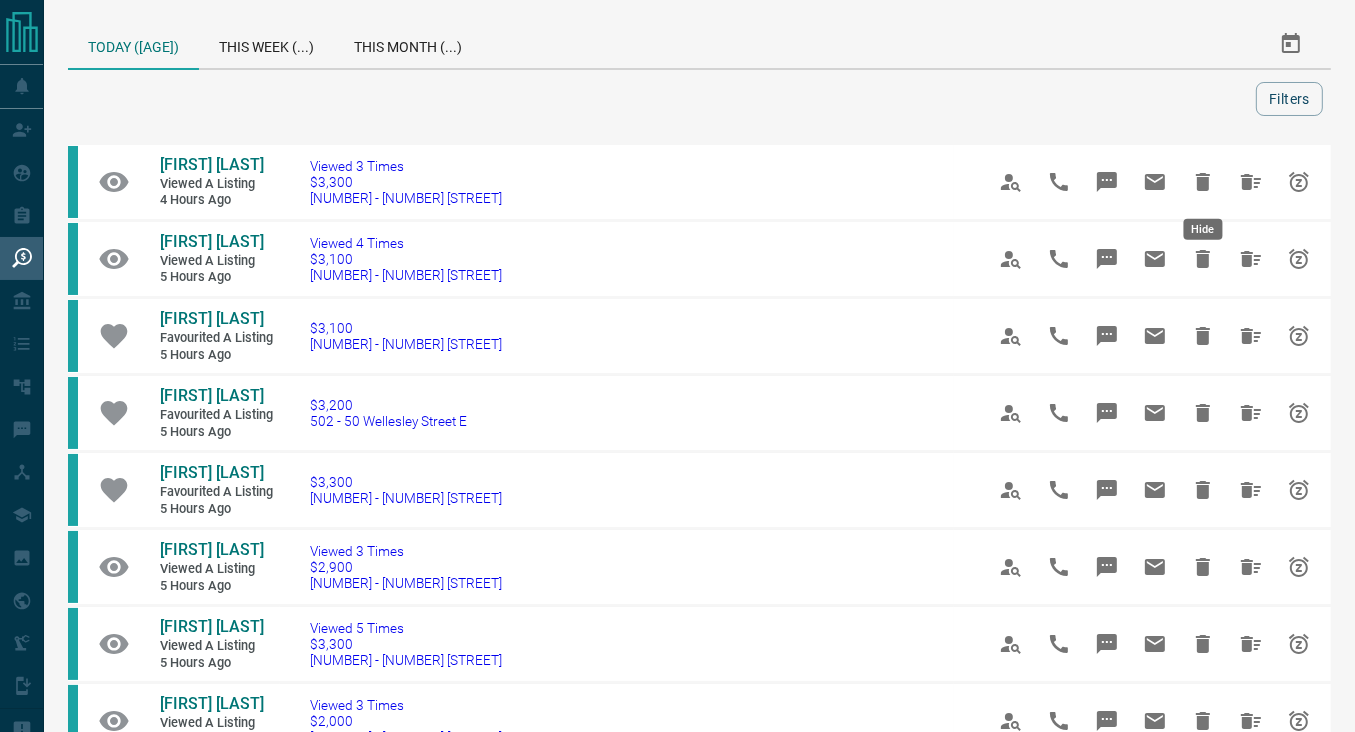 click at bounding box center [1203, 182] 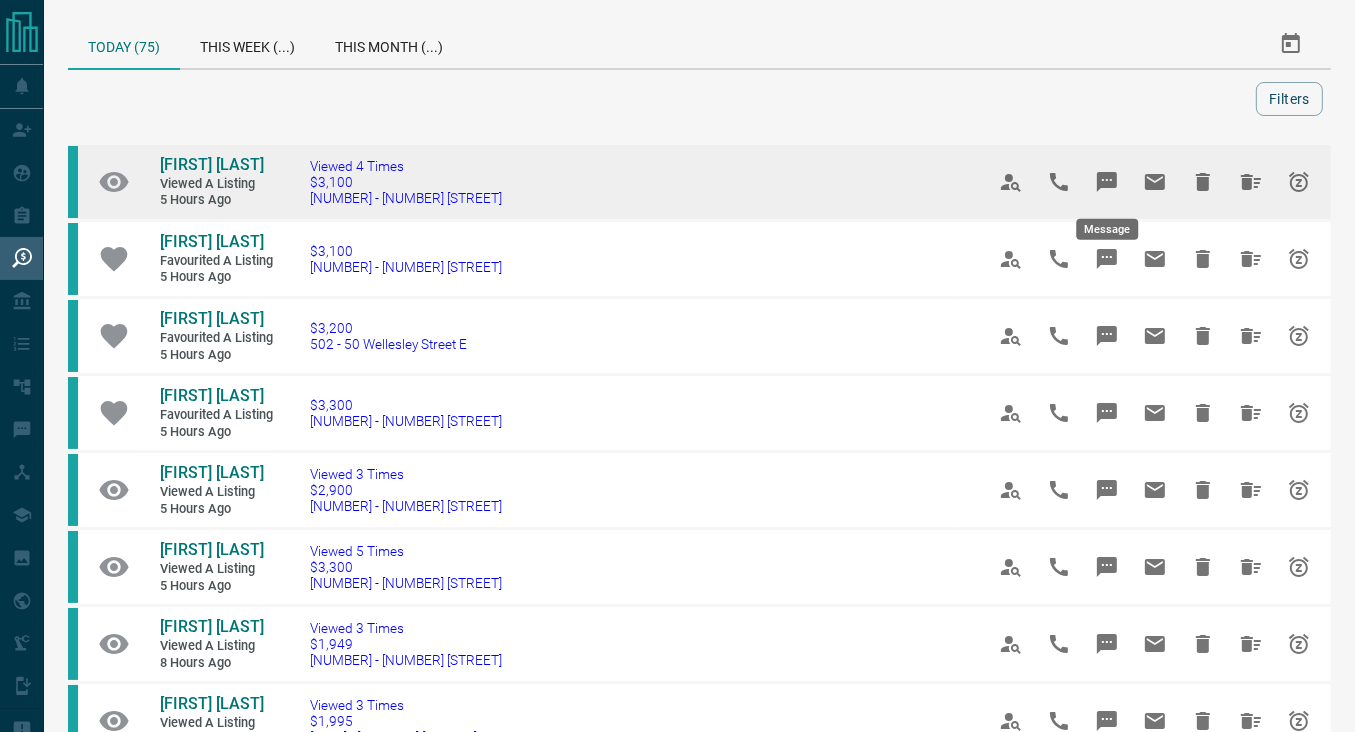 click 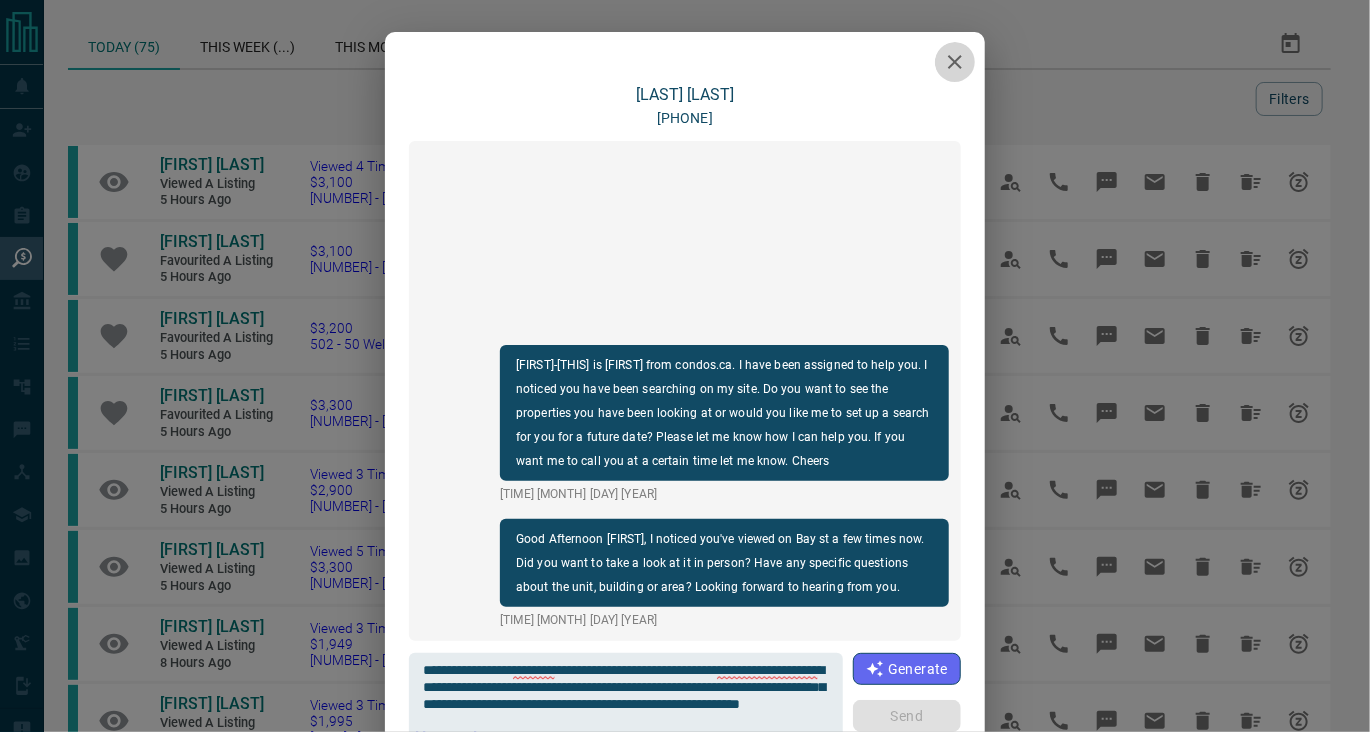 click 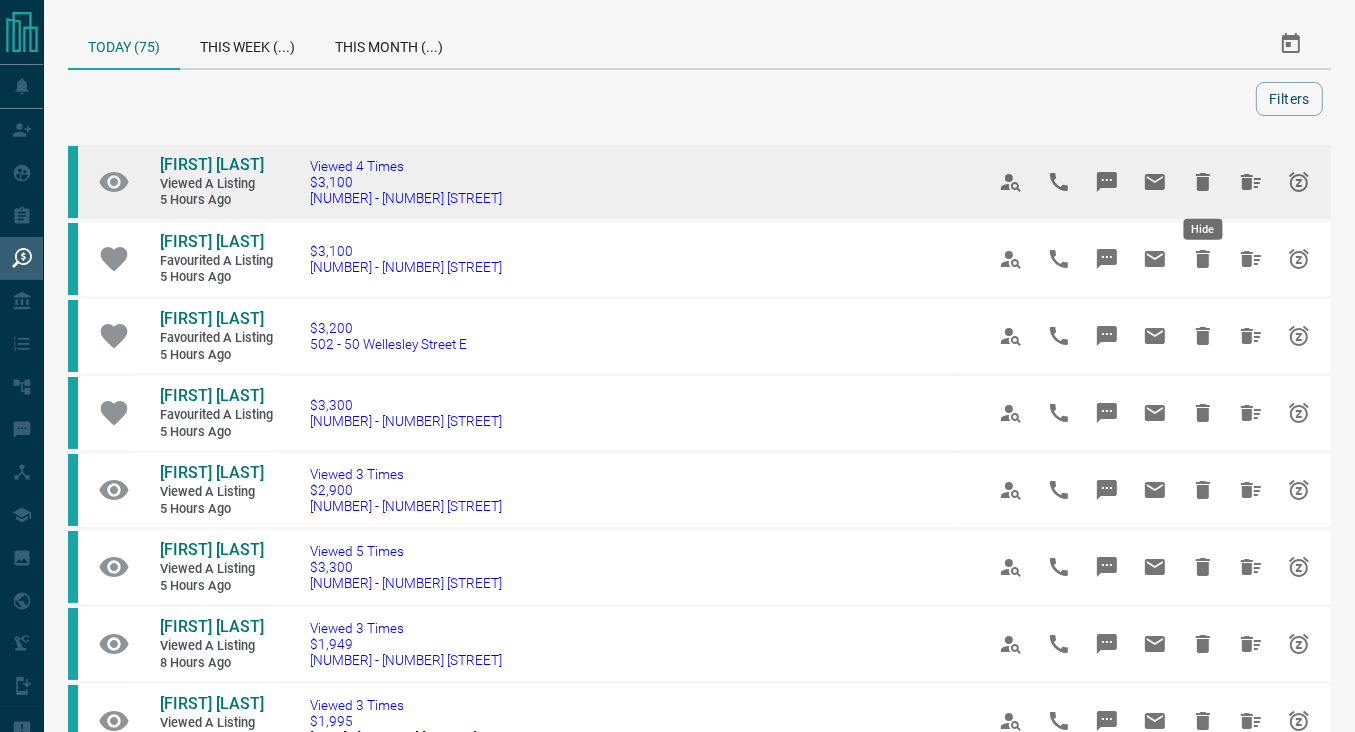 click 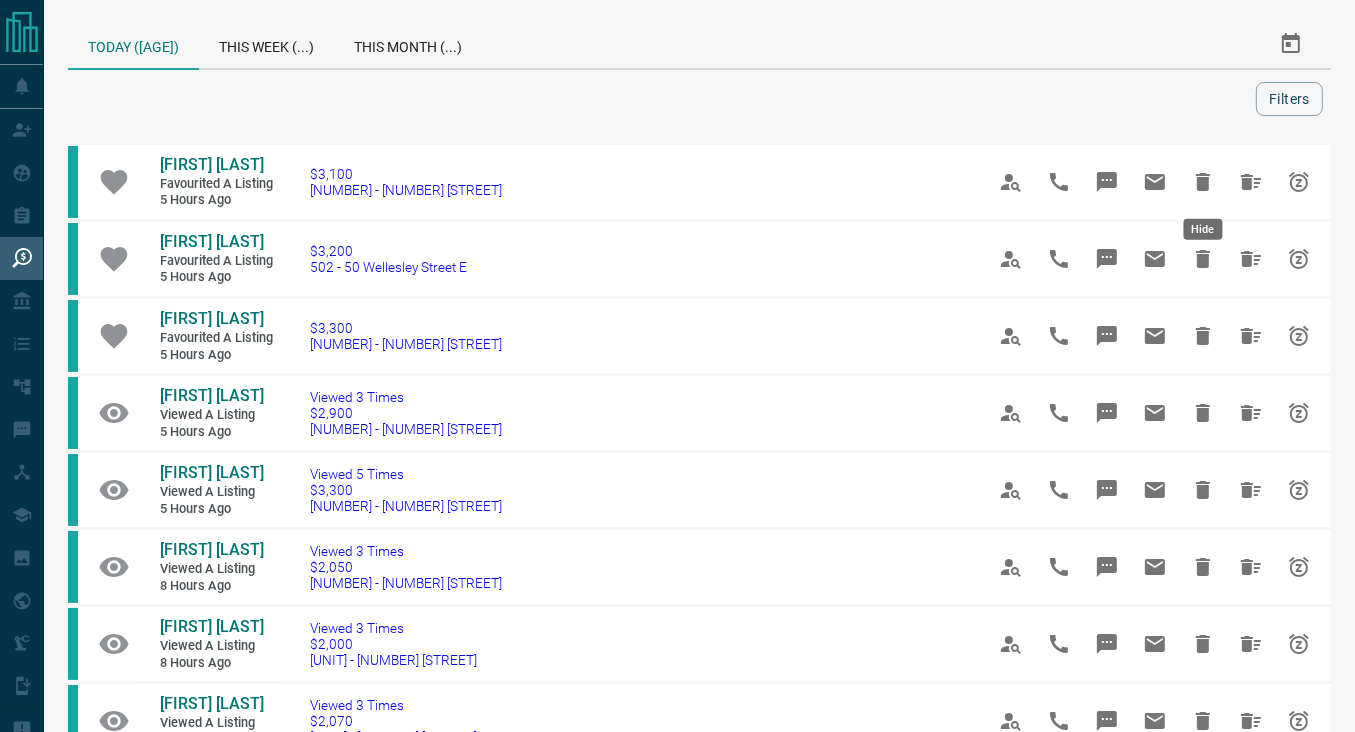 click 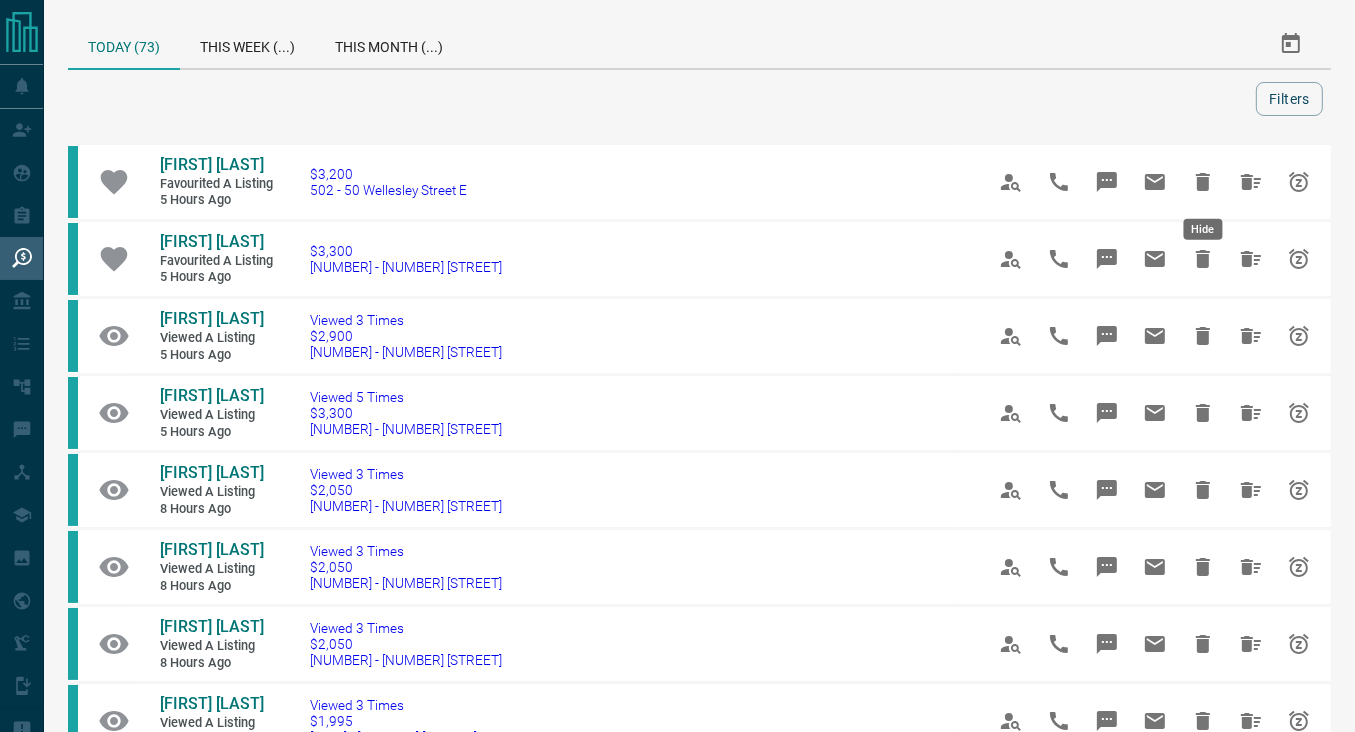 click 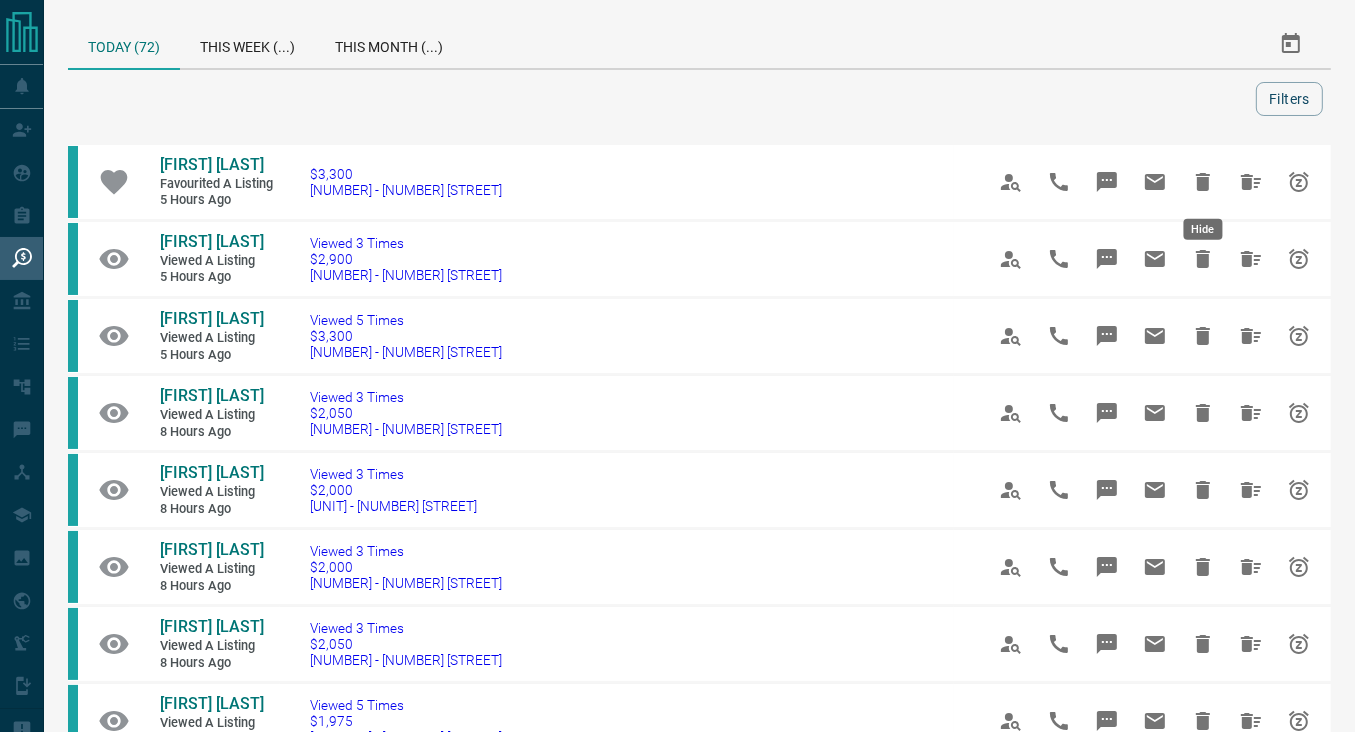 click 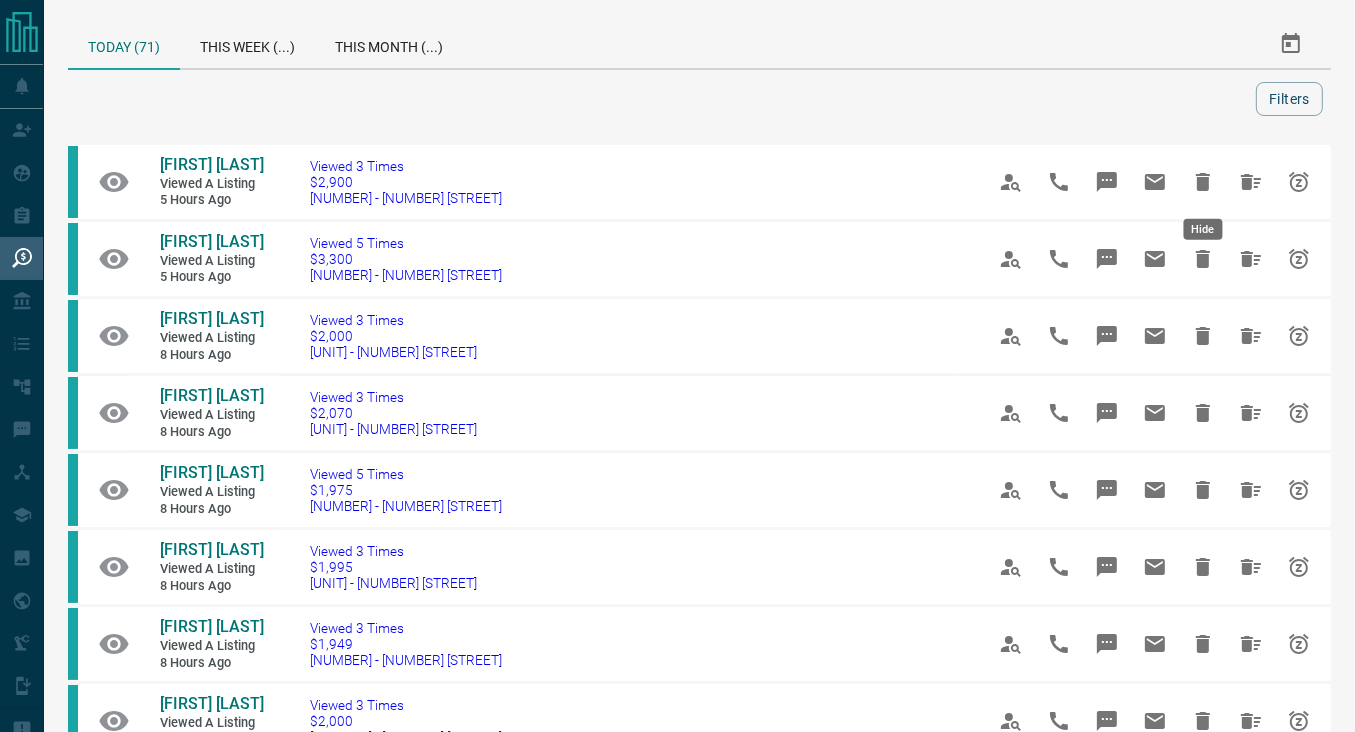 click 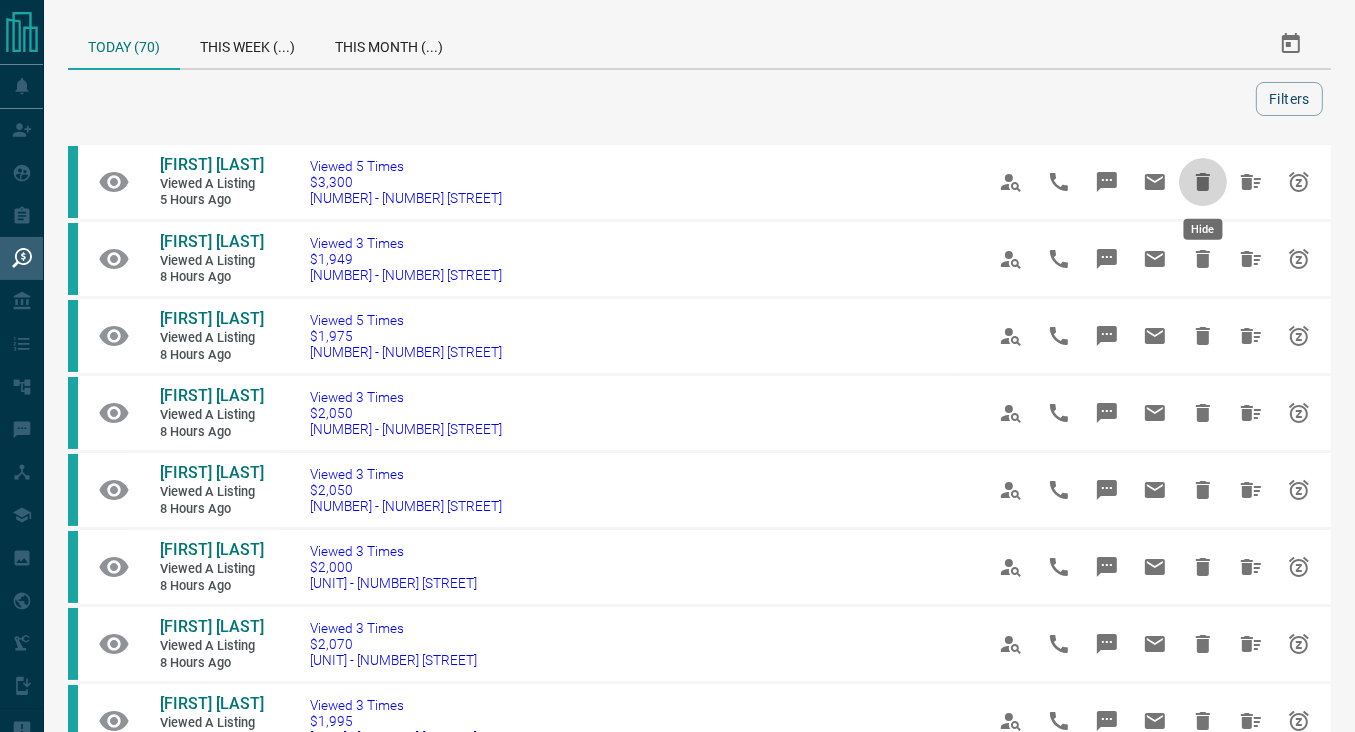 click 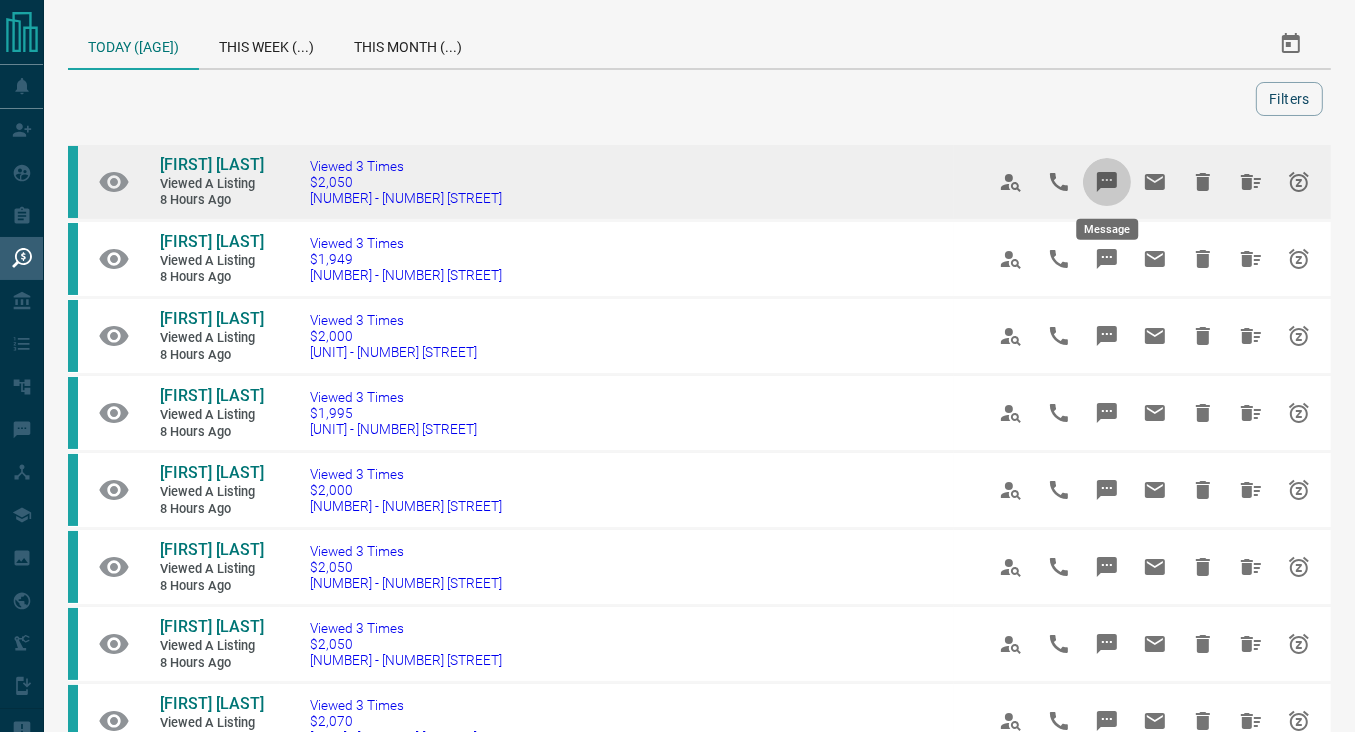 click 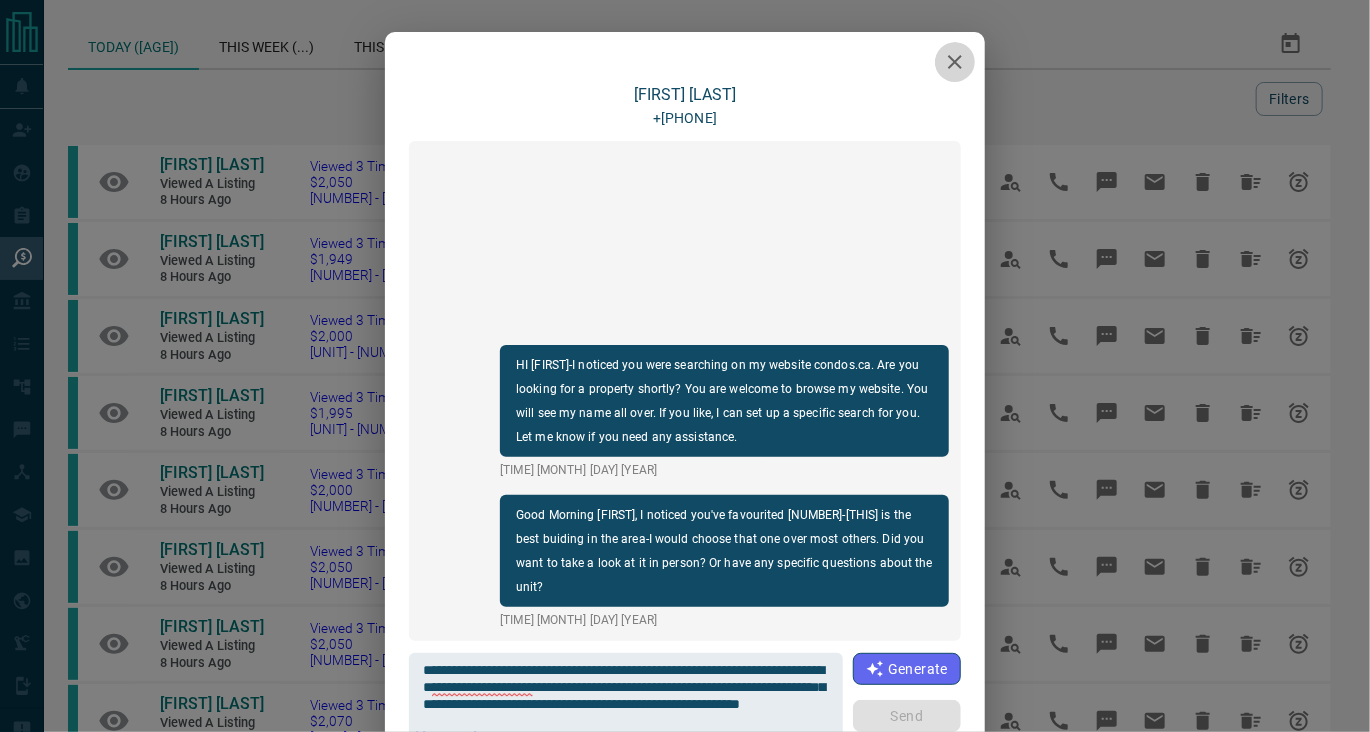 click 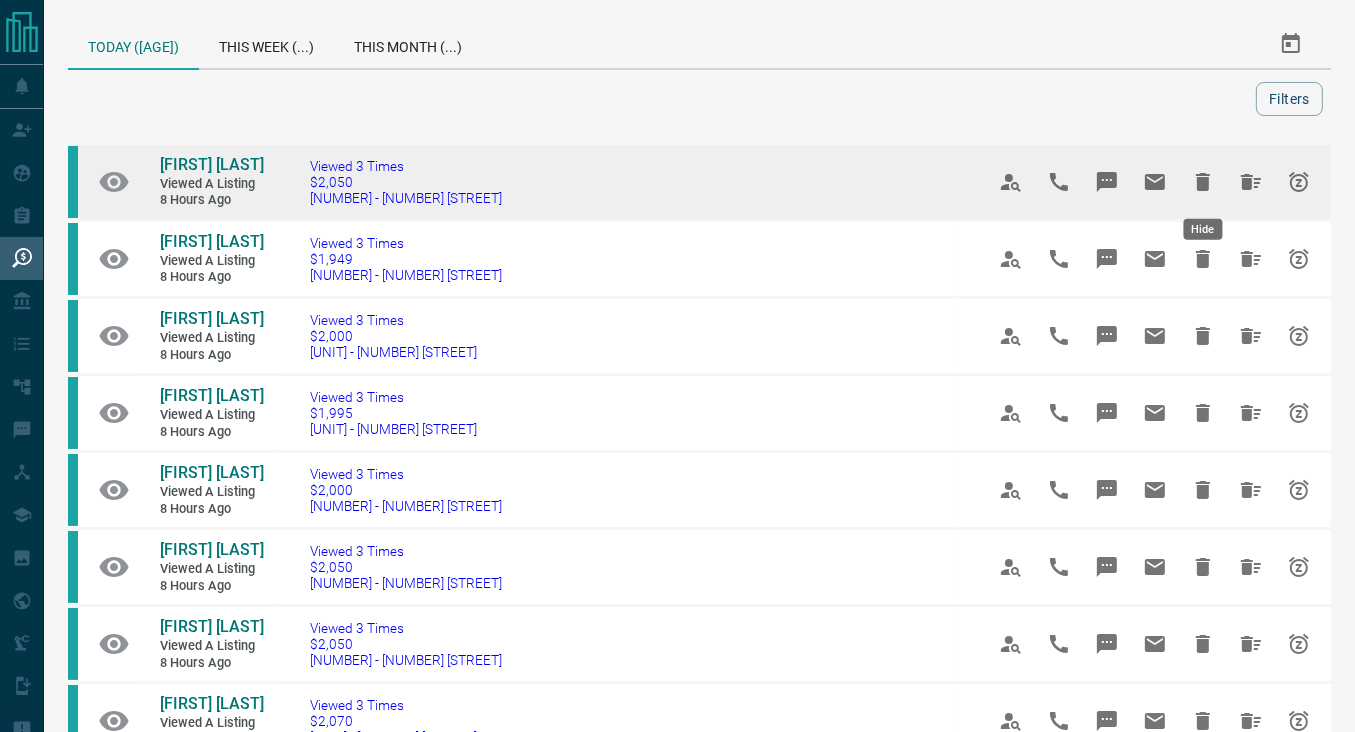 click at bounding box center [1203, 182] 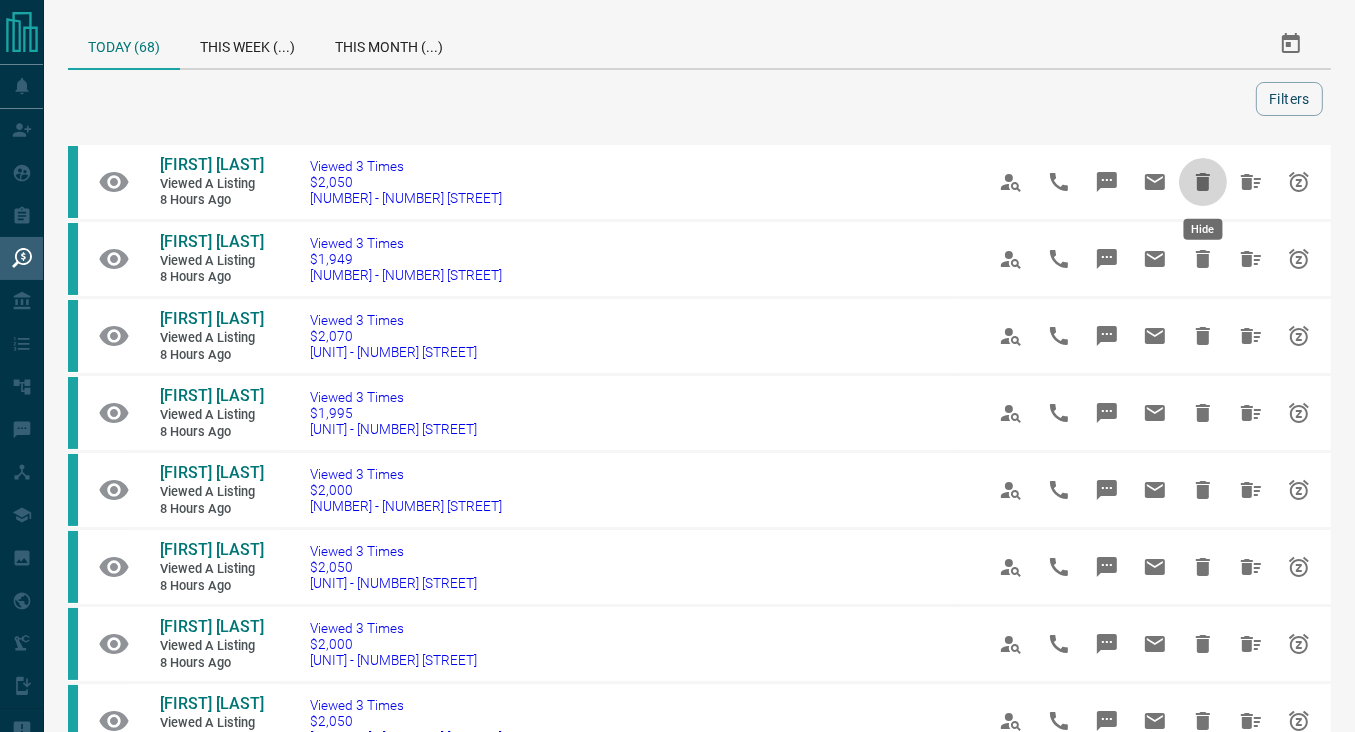 click at bounding box center [1203, 182] 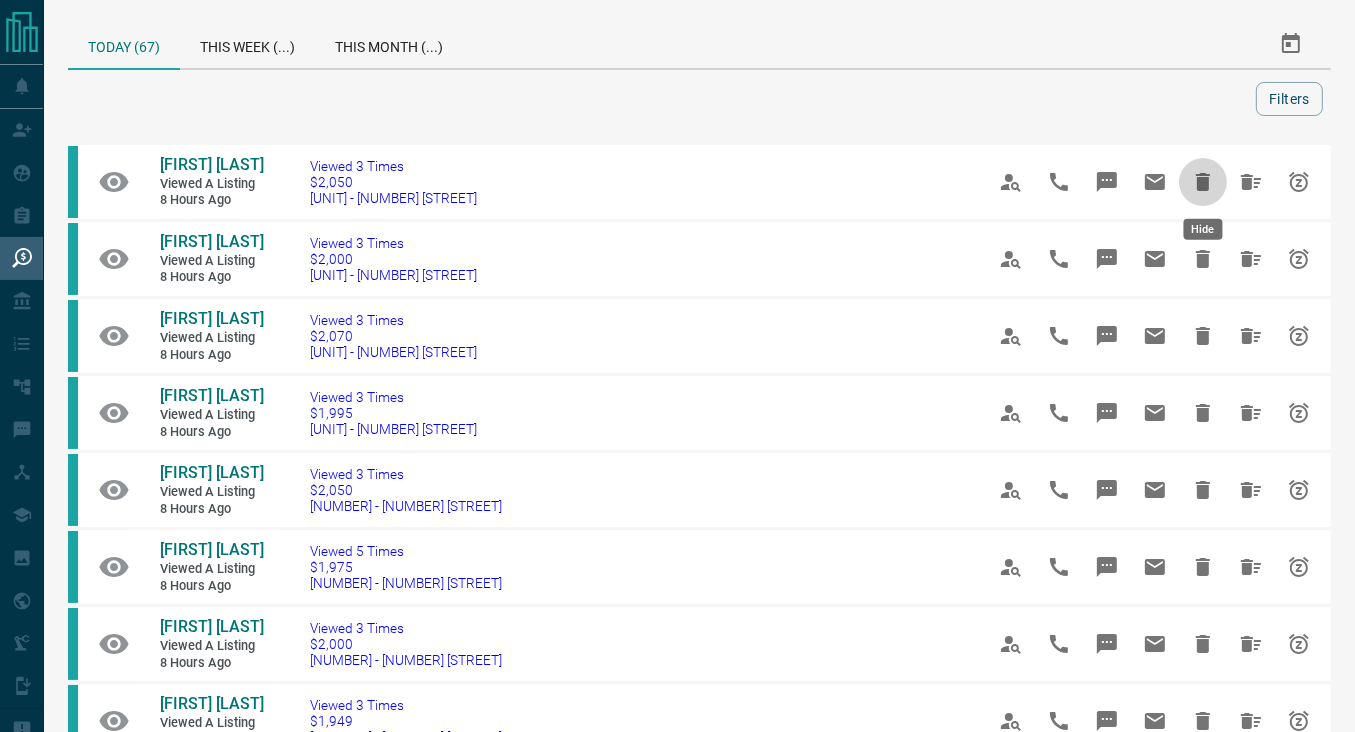 click at bounding box center (1203, 182) 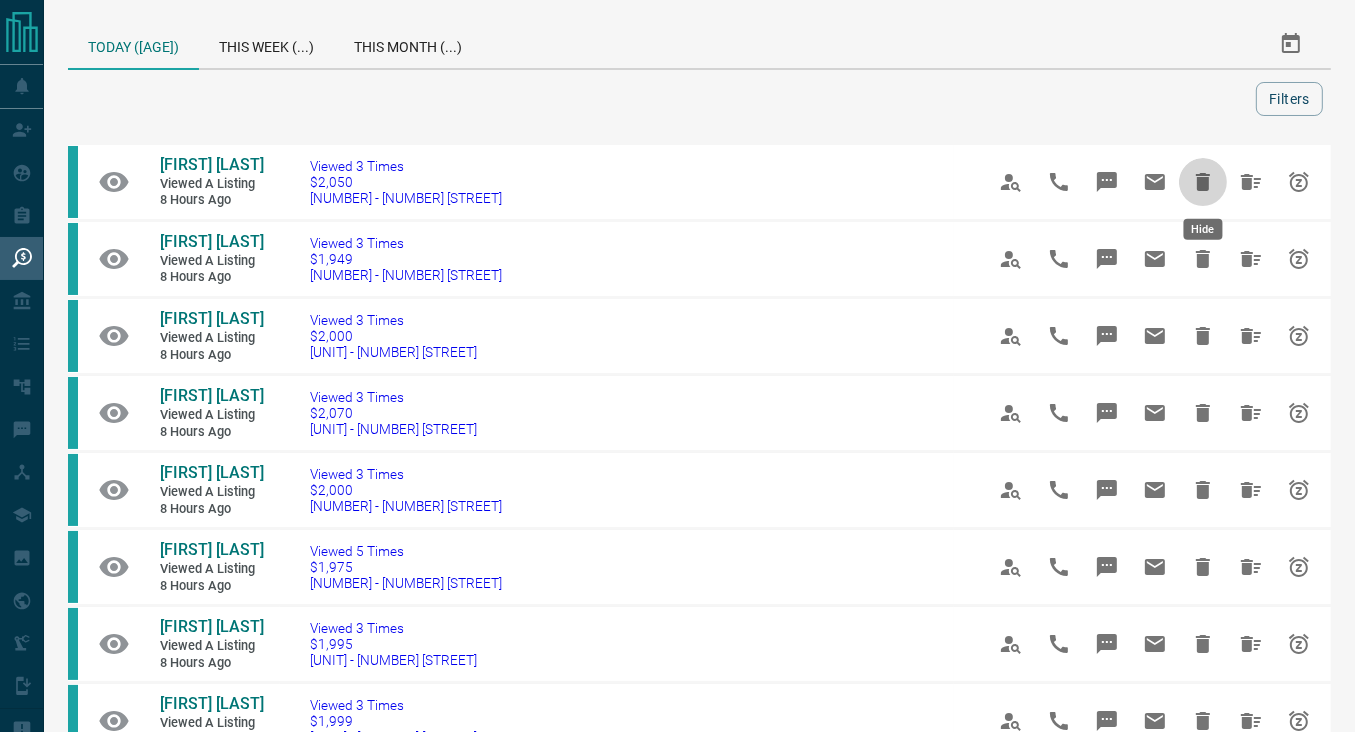 click at bounding box center (1203, 182) 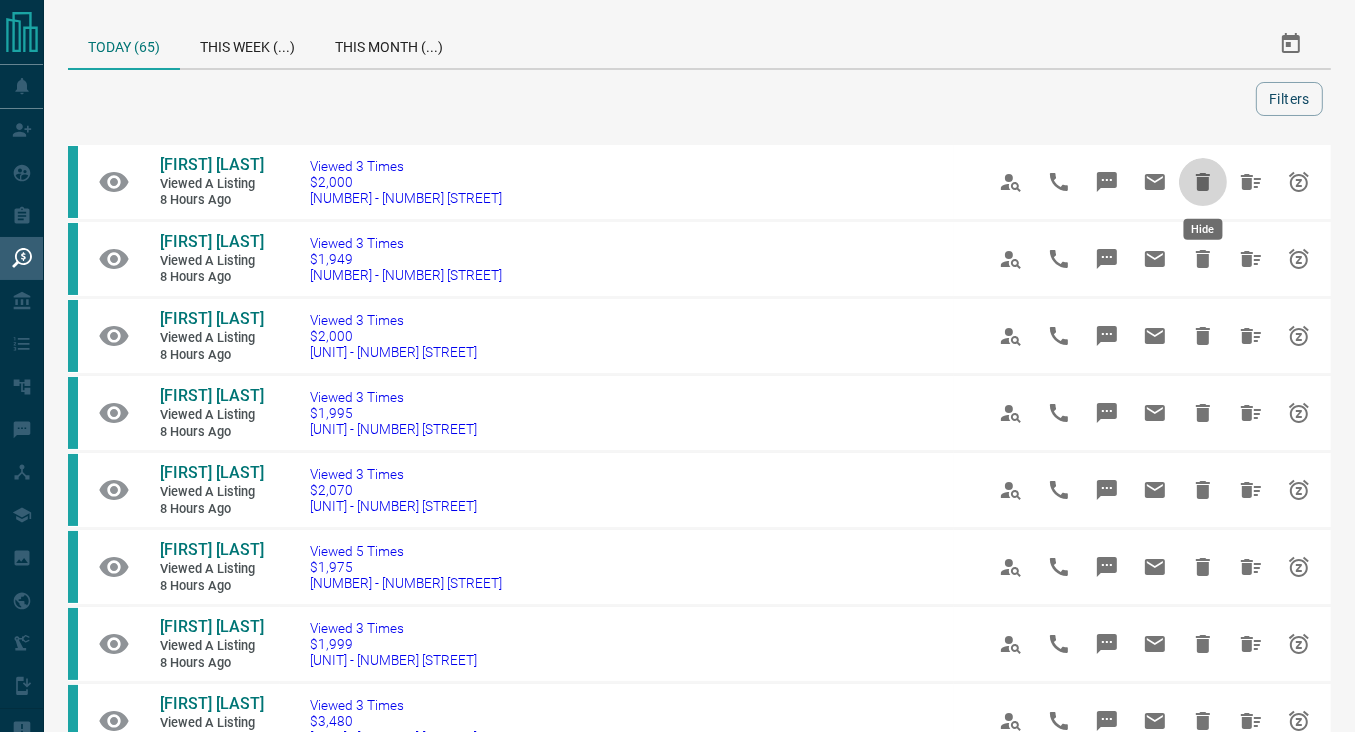 click at bounding box center (1203, 182) 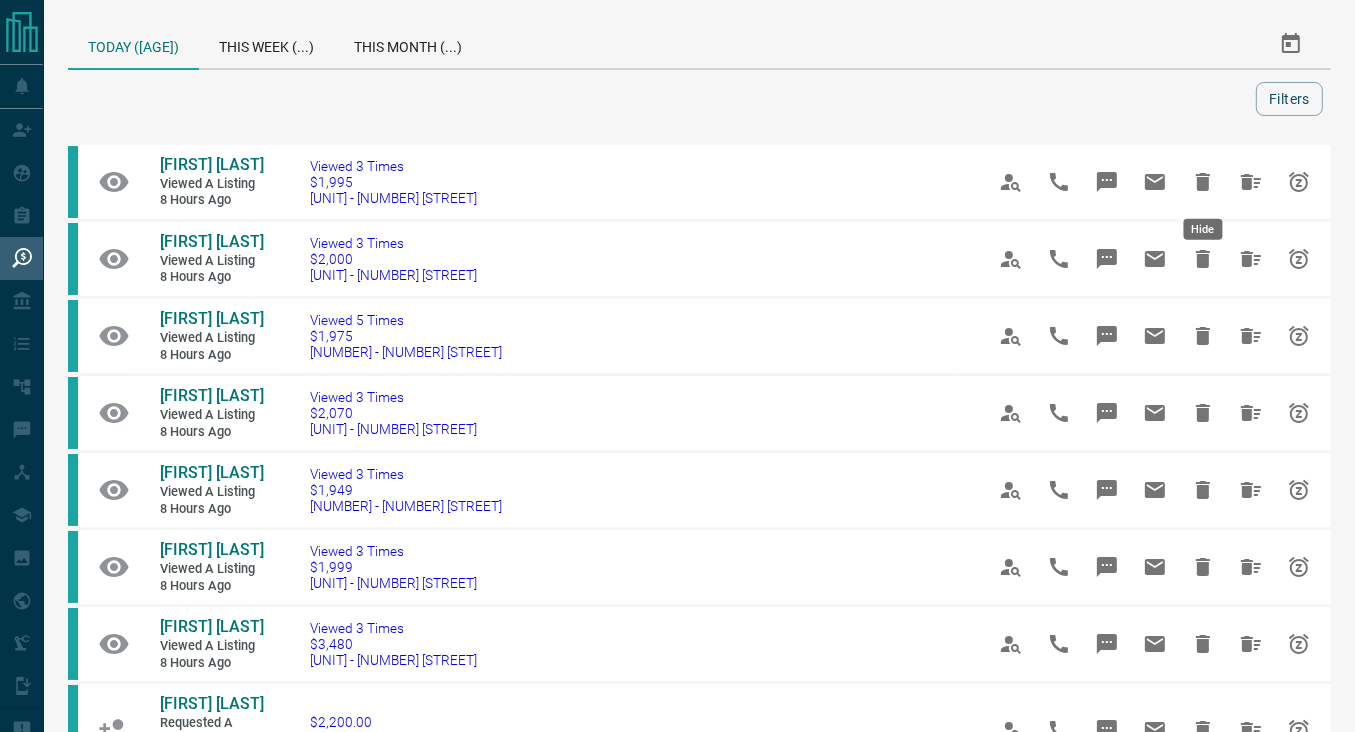 click at bounding box center (1203, 182) 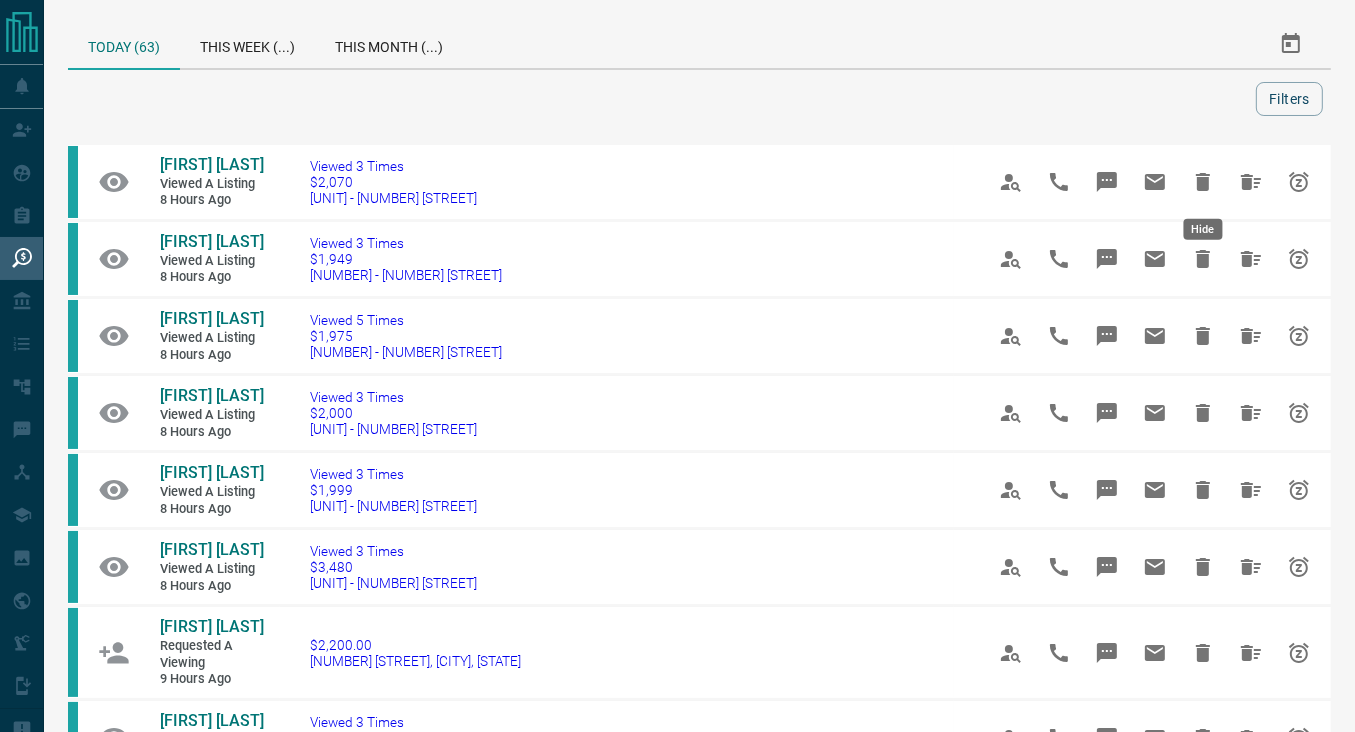 click at bounding box center (1203, 182) 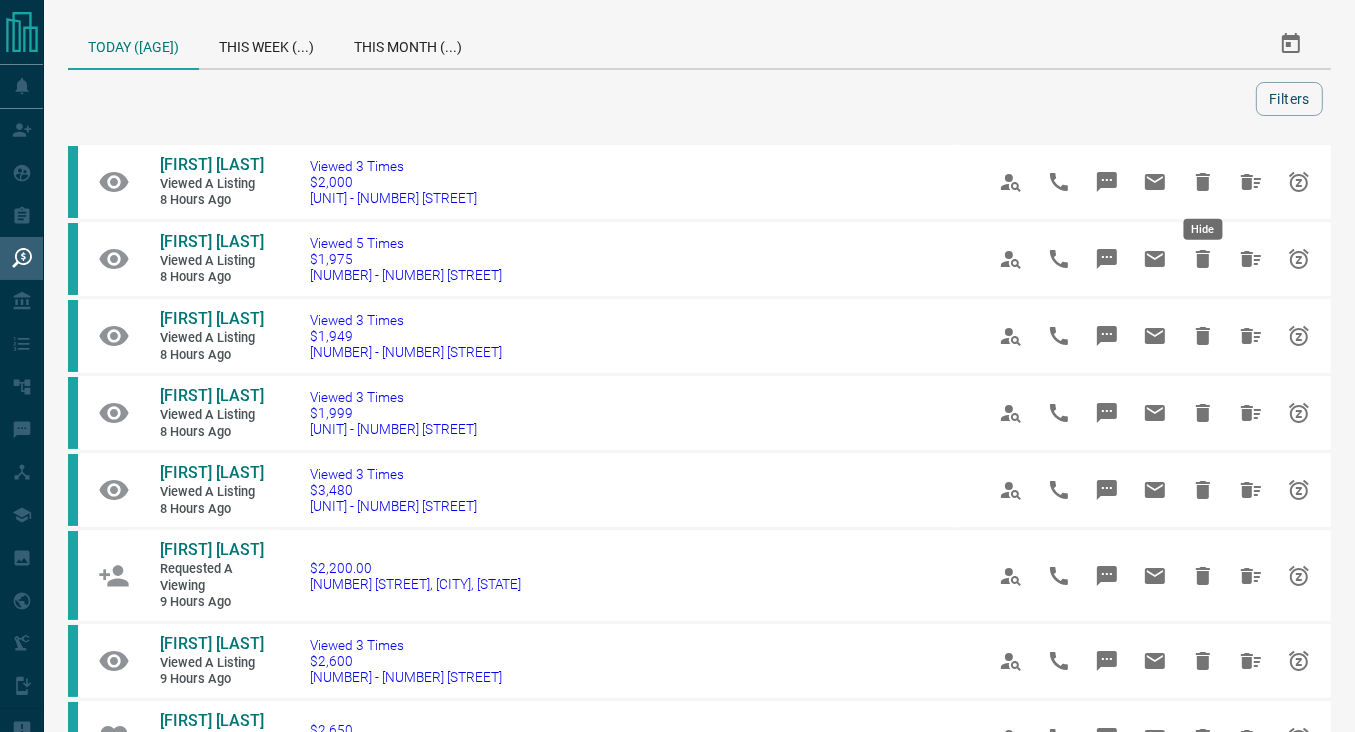 click at bounding box center (1203, 182) 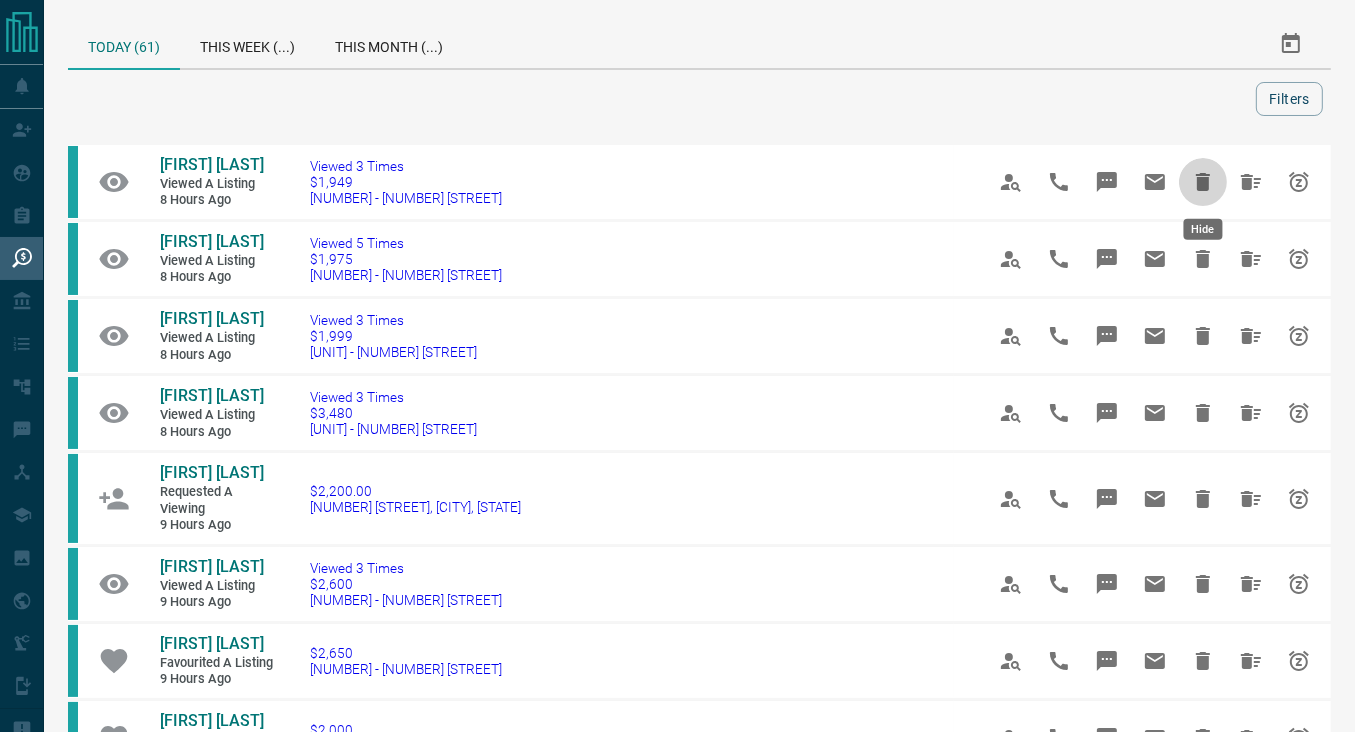 click at bounding box center (1203, 182) 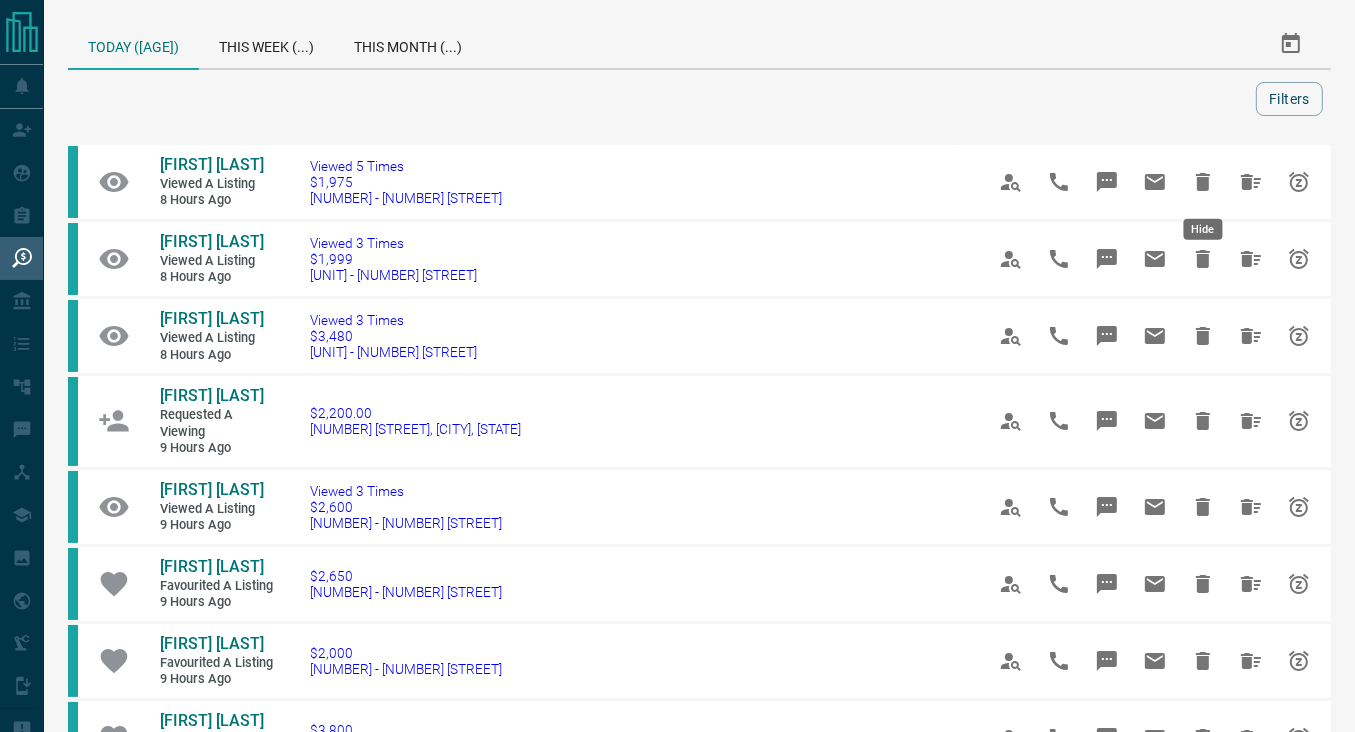 click at bounding box center (1203, 182) 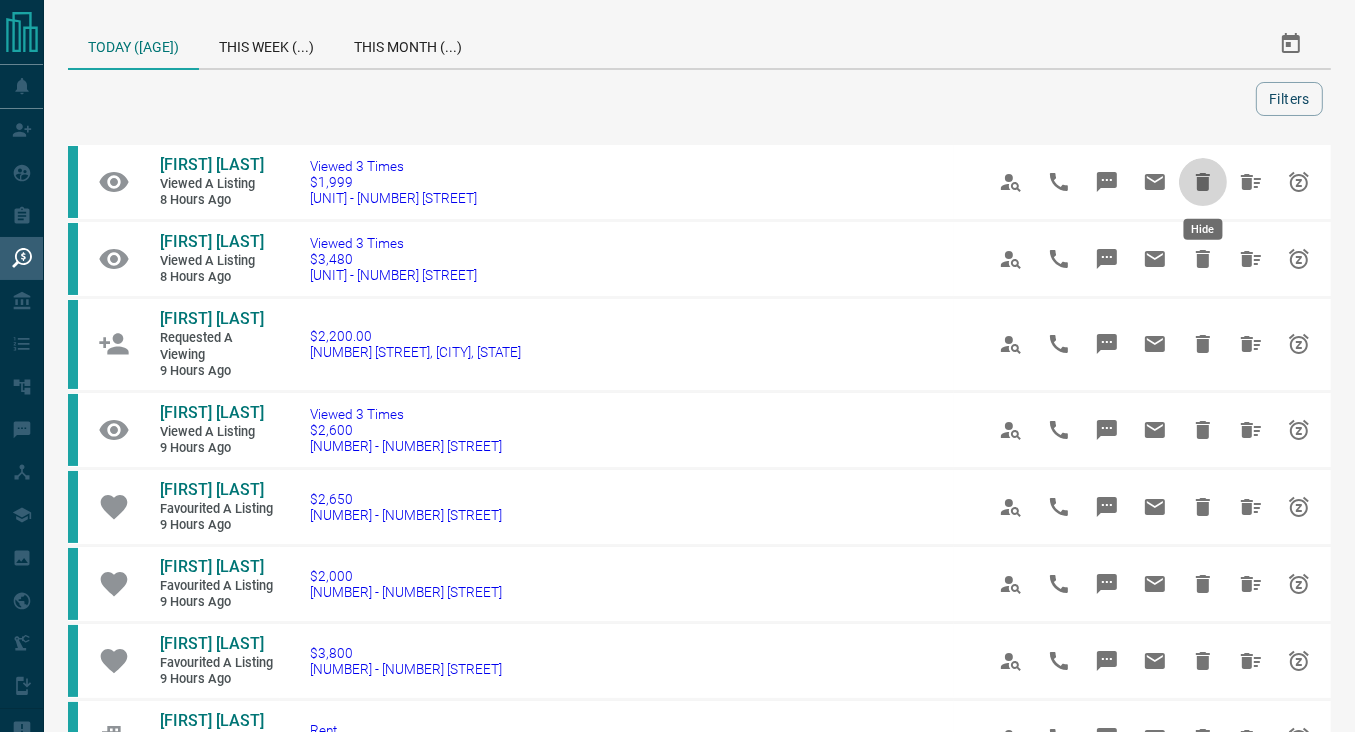 click at bounding box center [1203, 182] 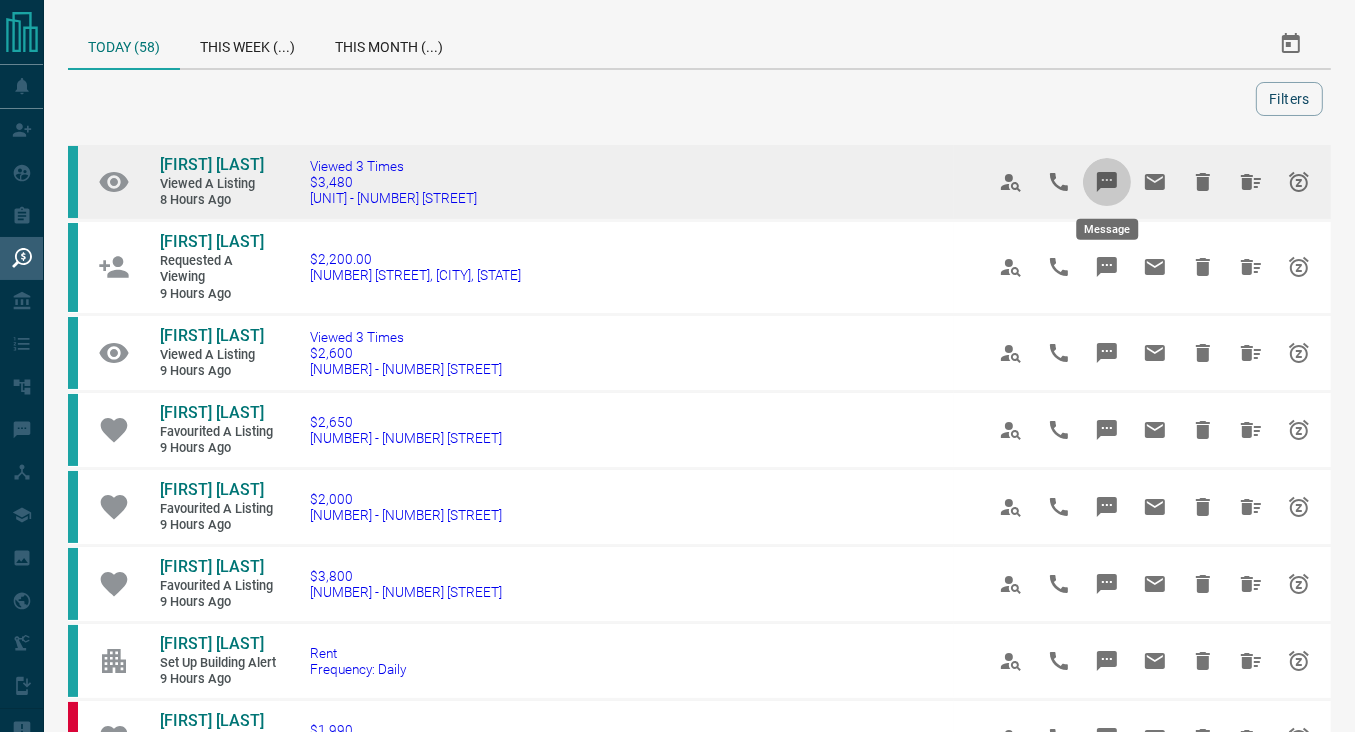 click 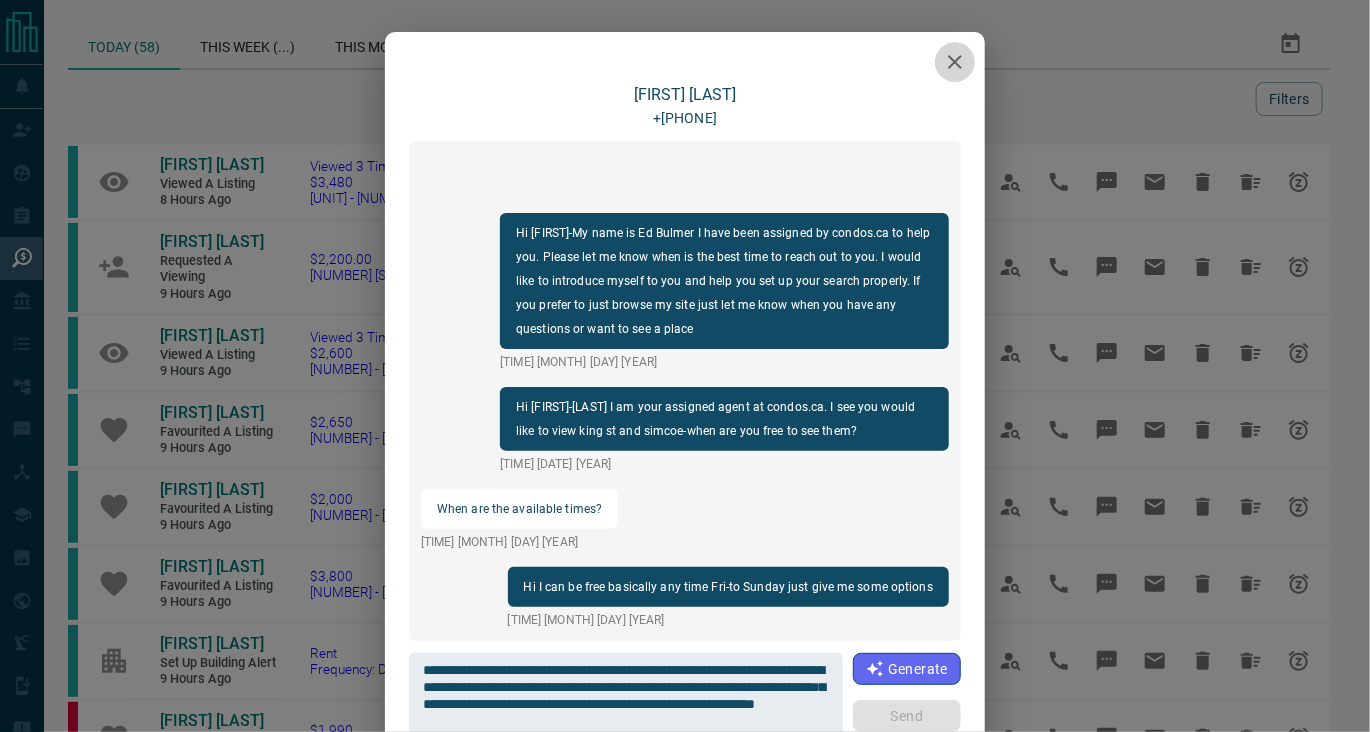 click 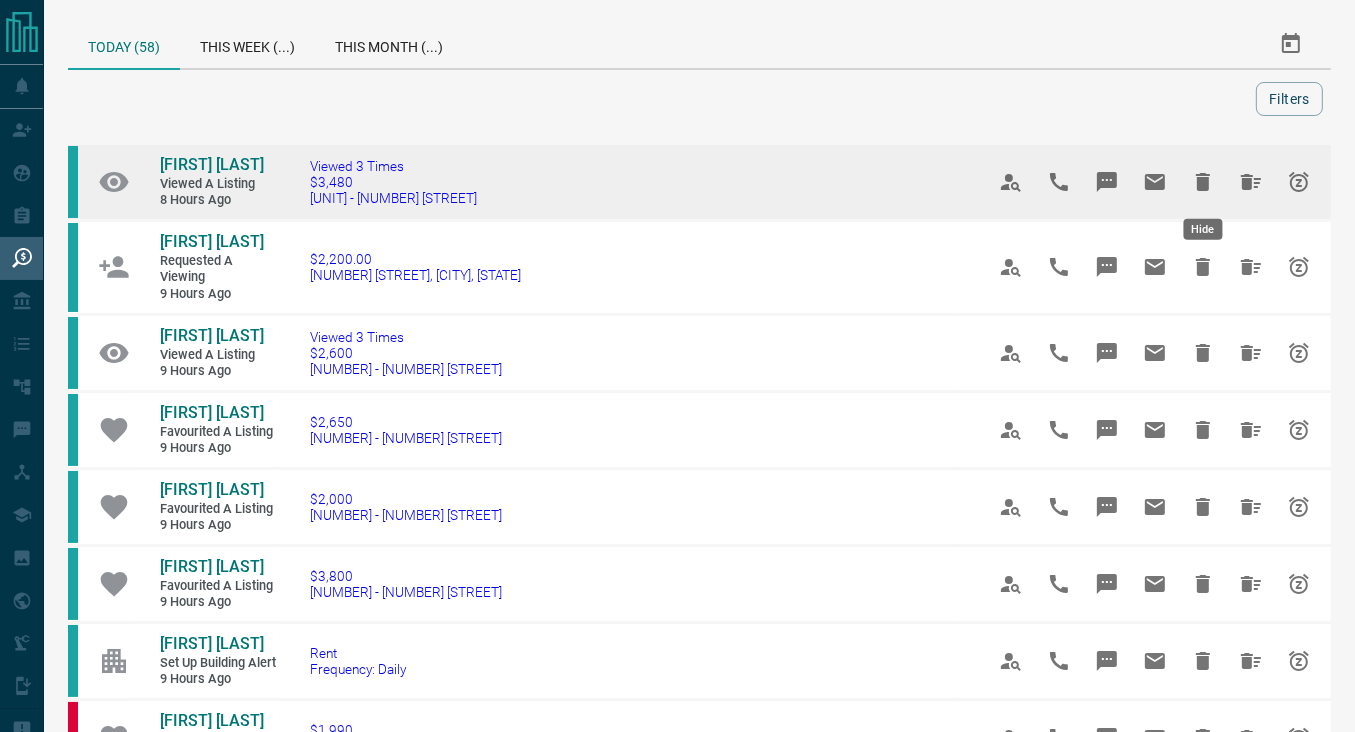 click 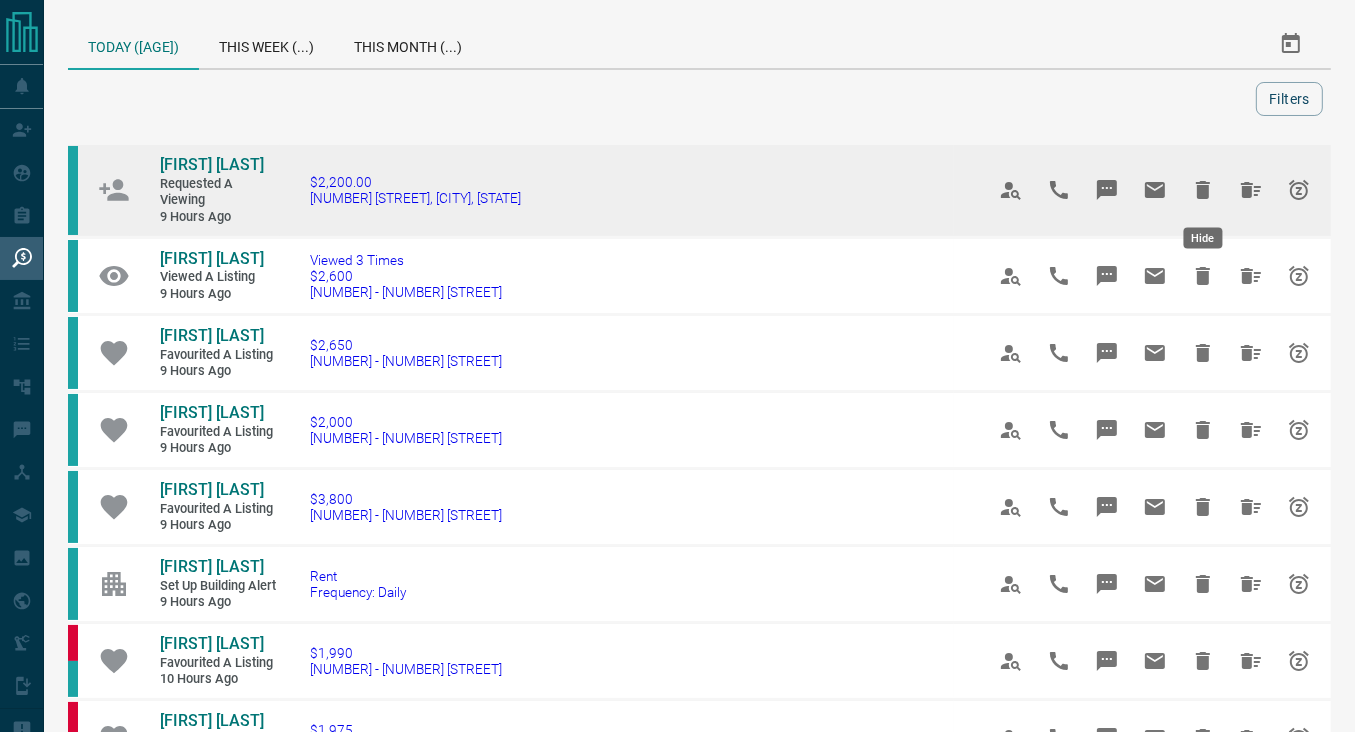 click 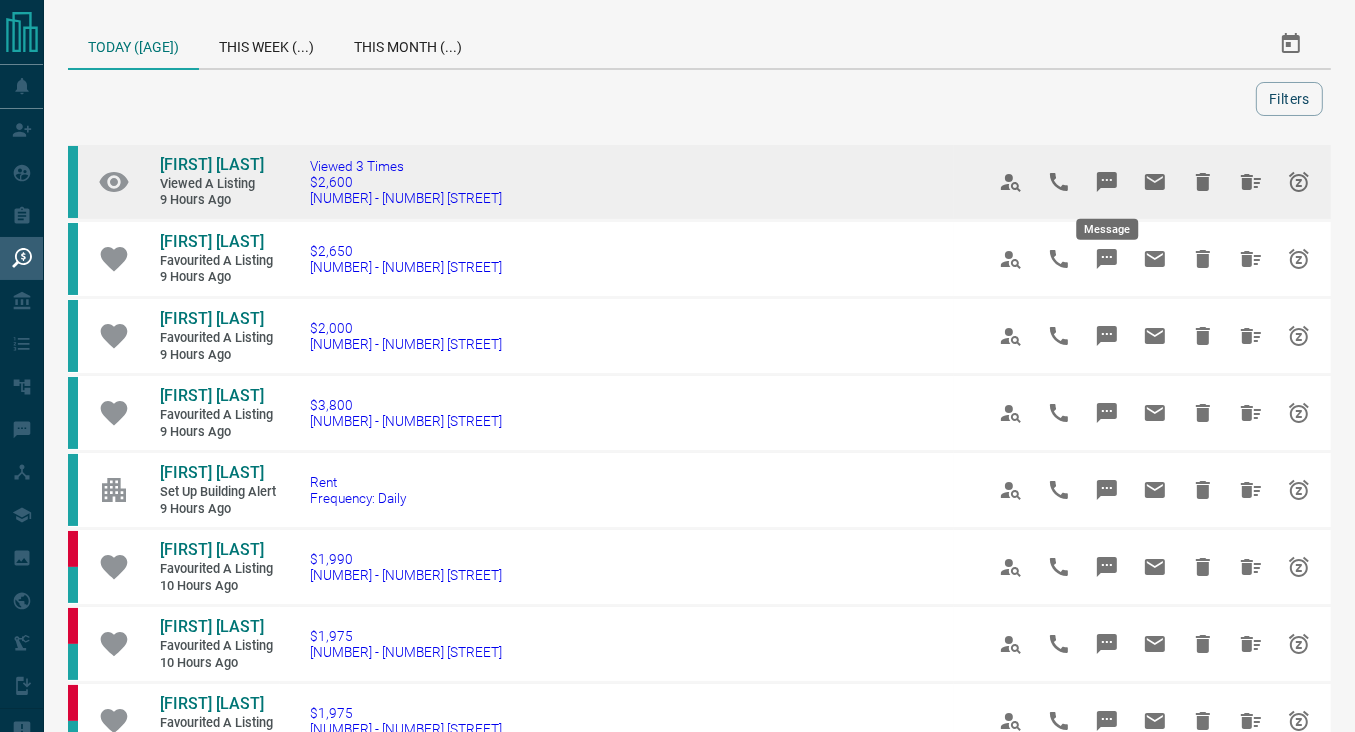 click at bounding box center (1107, 182) 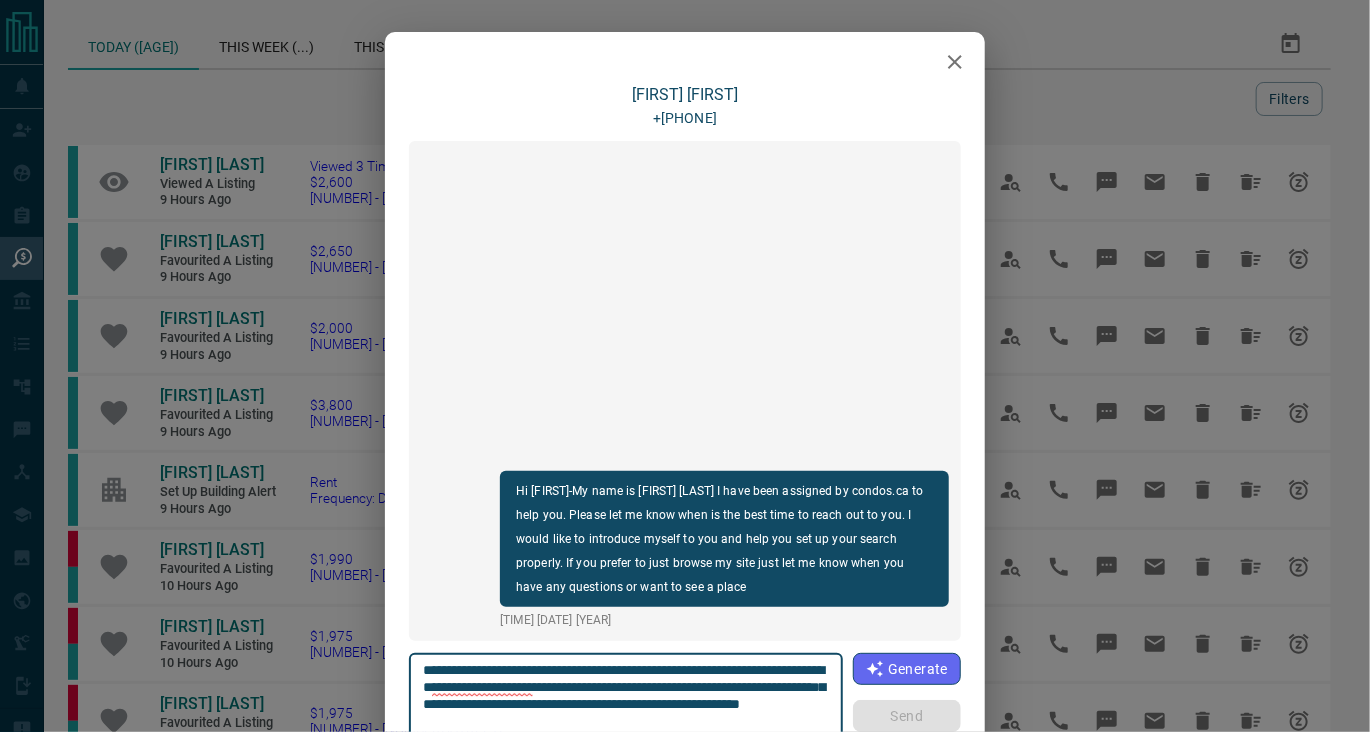 click on "**********" at bounding box center [626, 704] 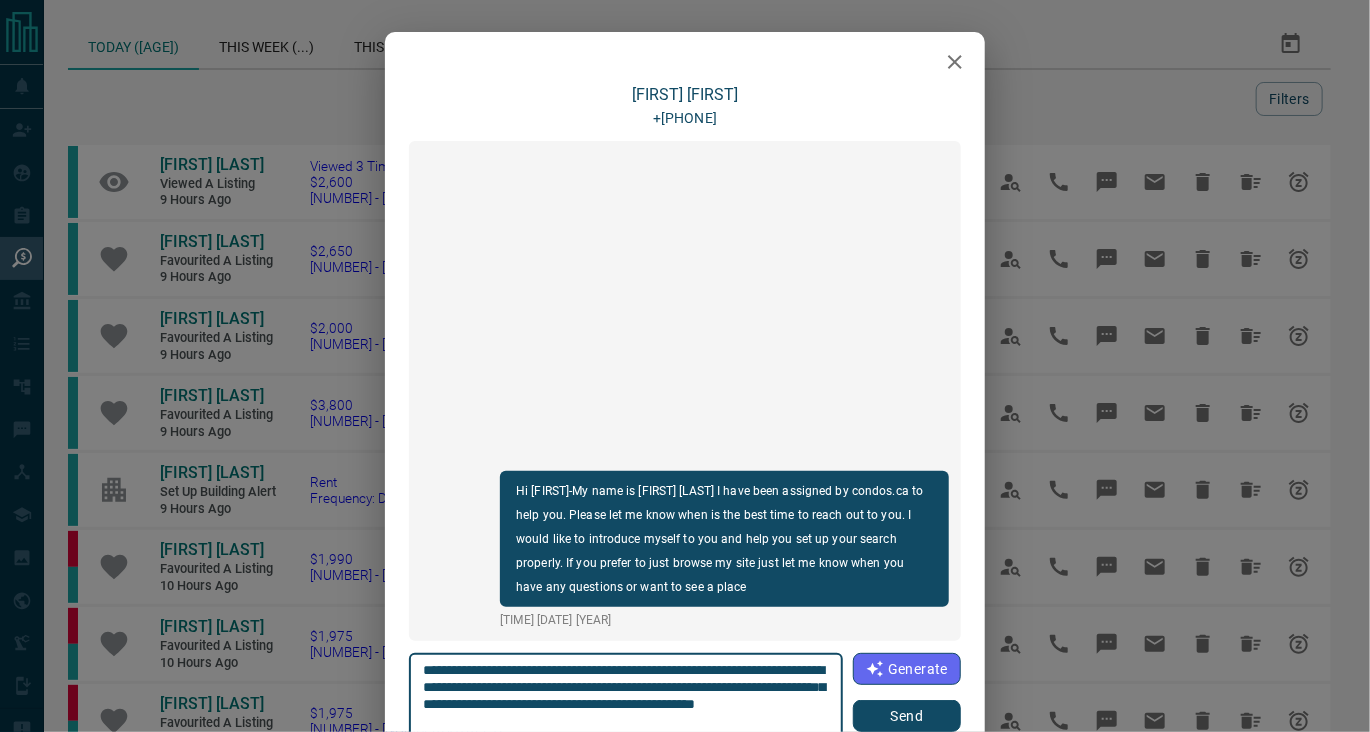 type on "**********" 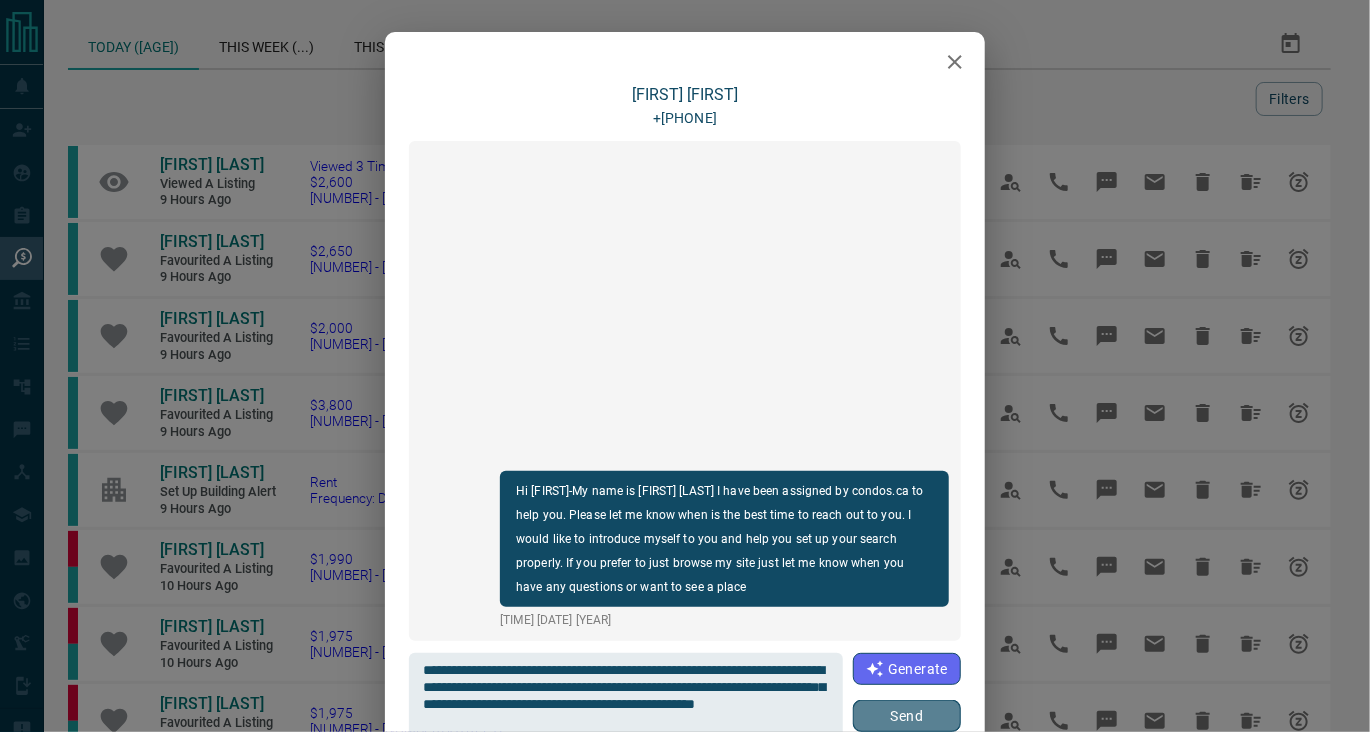 click on "Send" at bounding box center (907, 716) 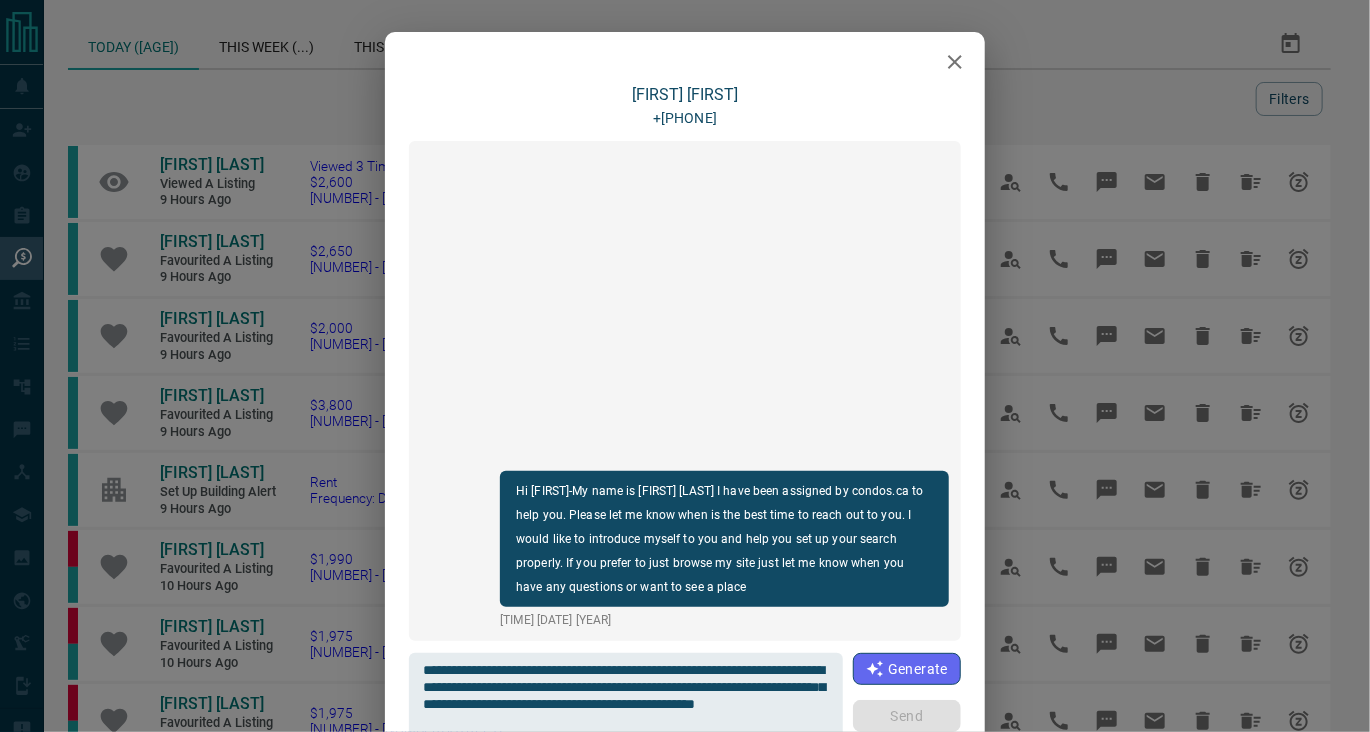 type 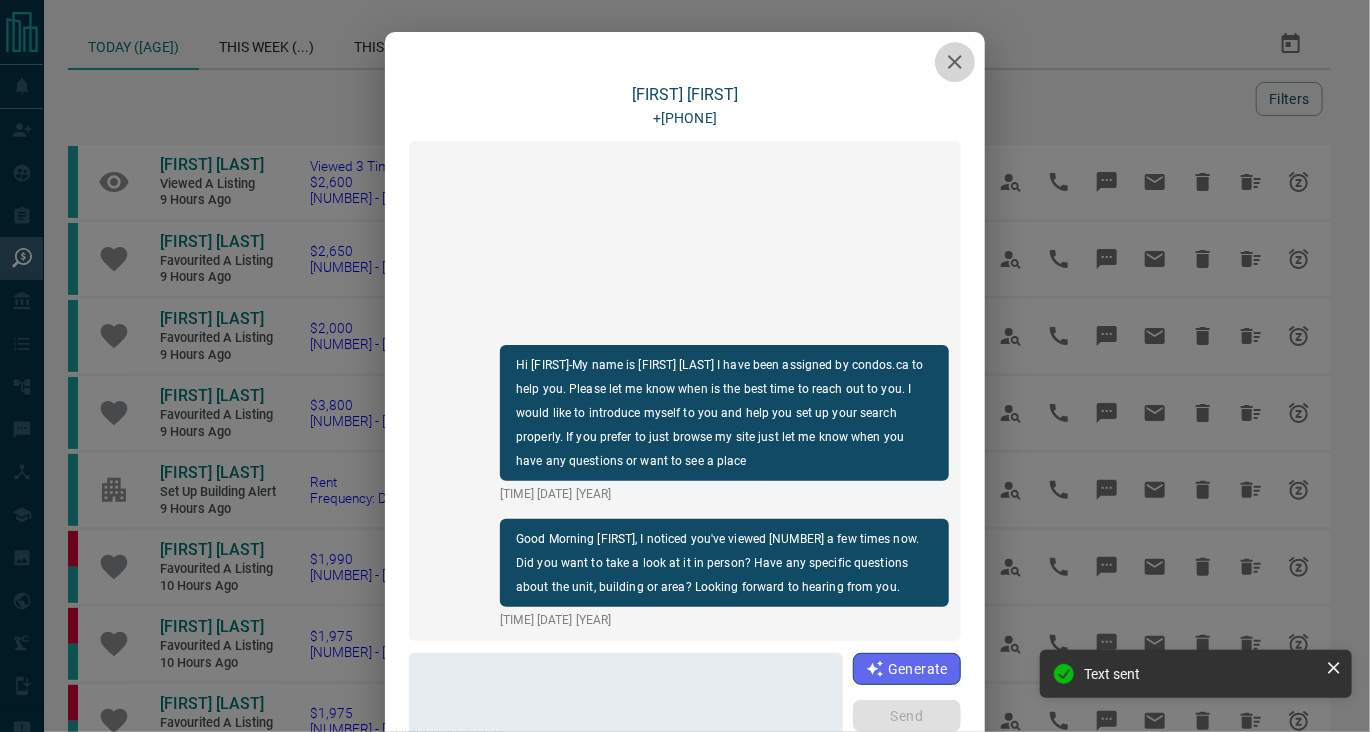 click 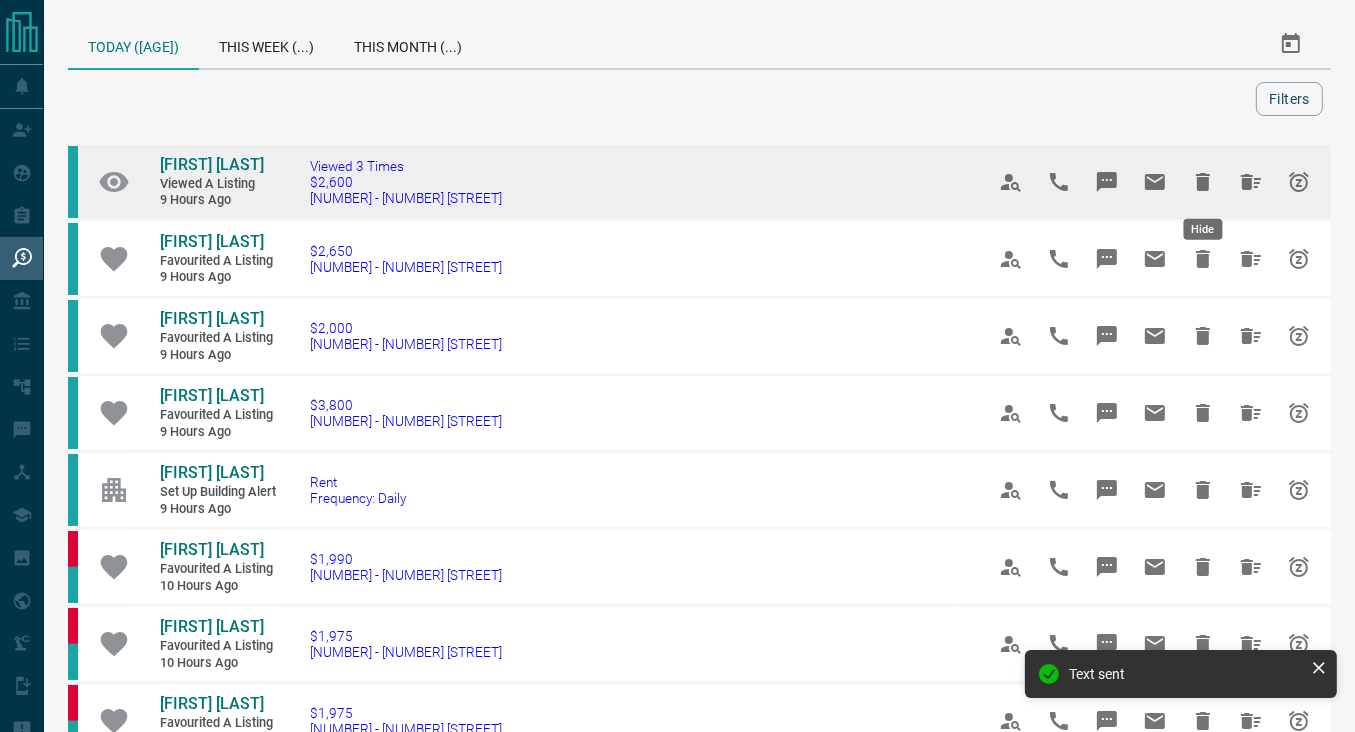 click 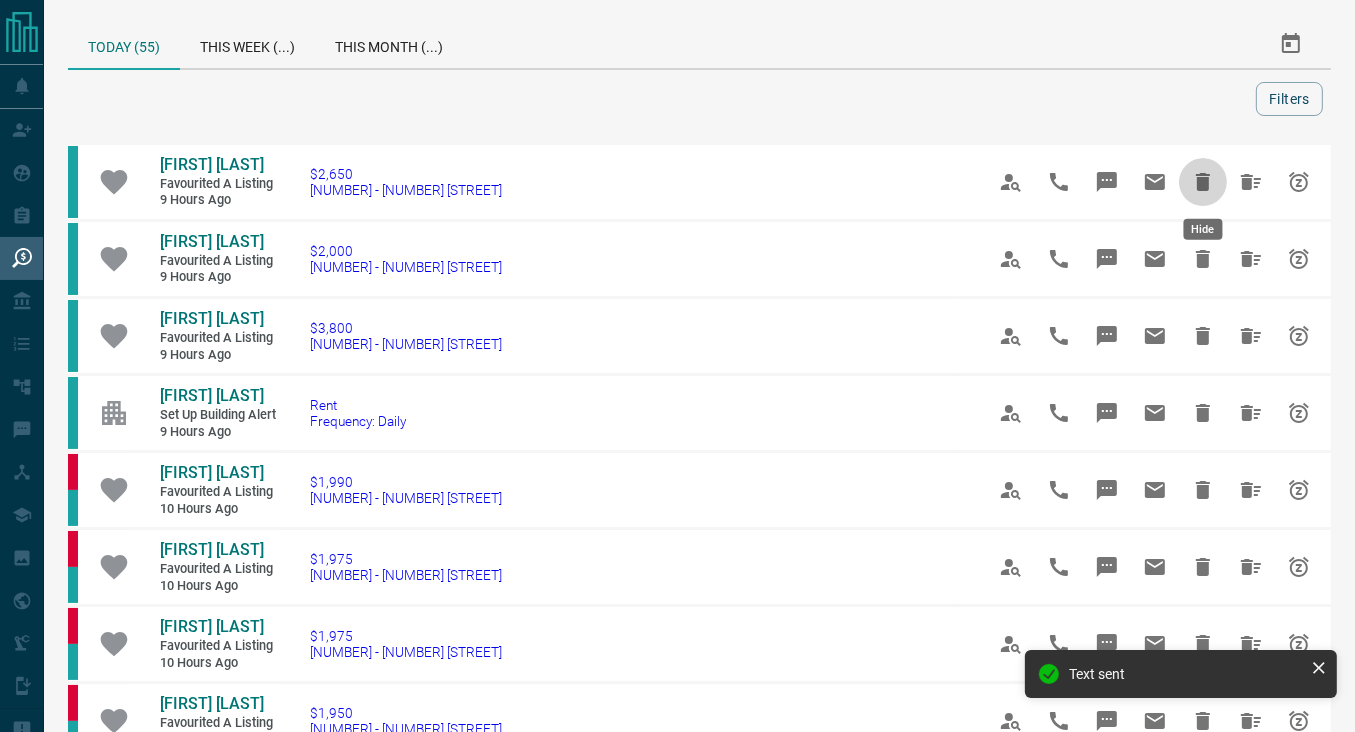 click 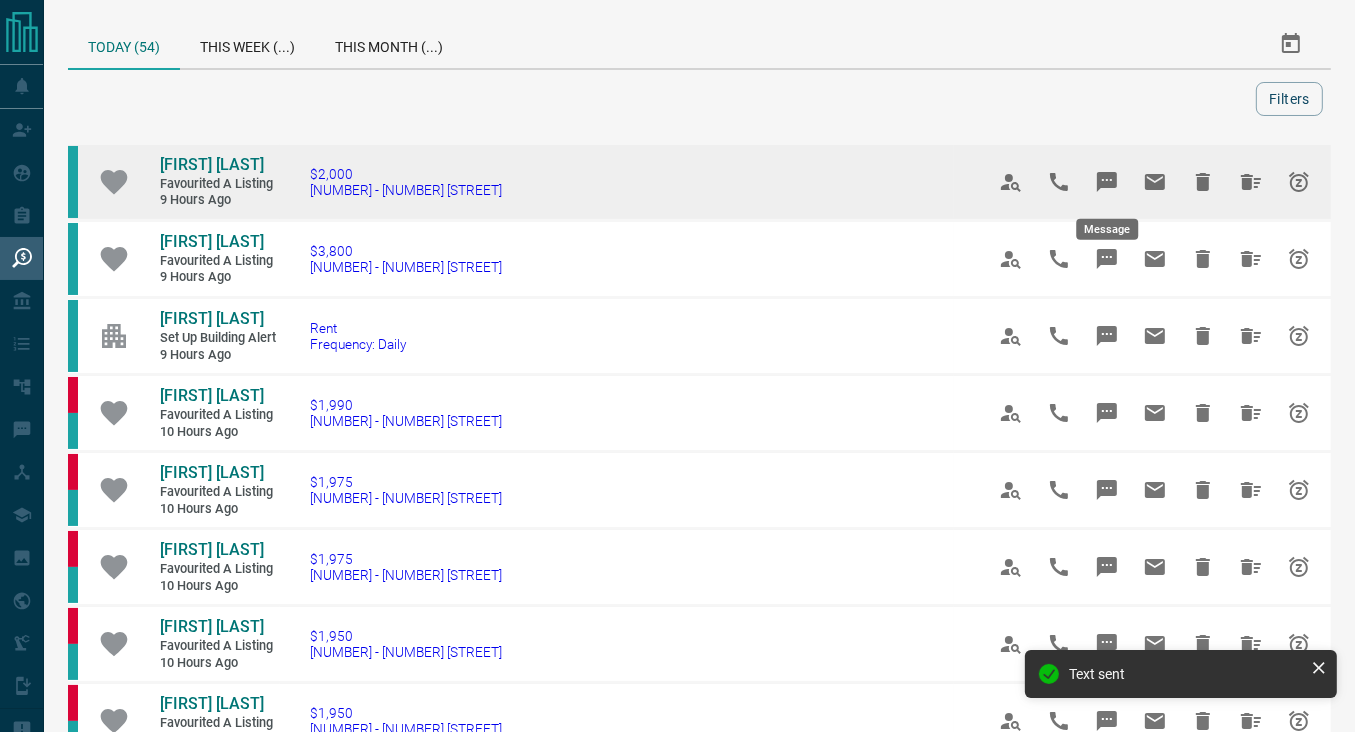 click 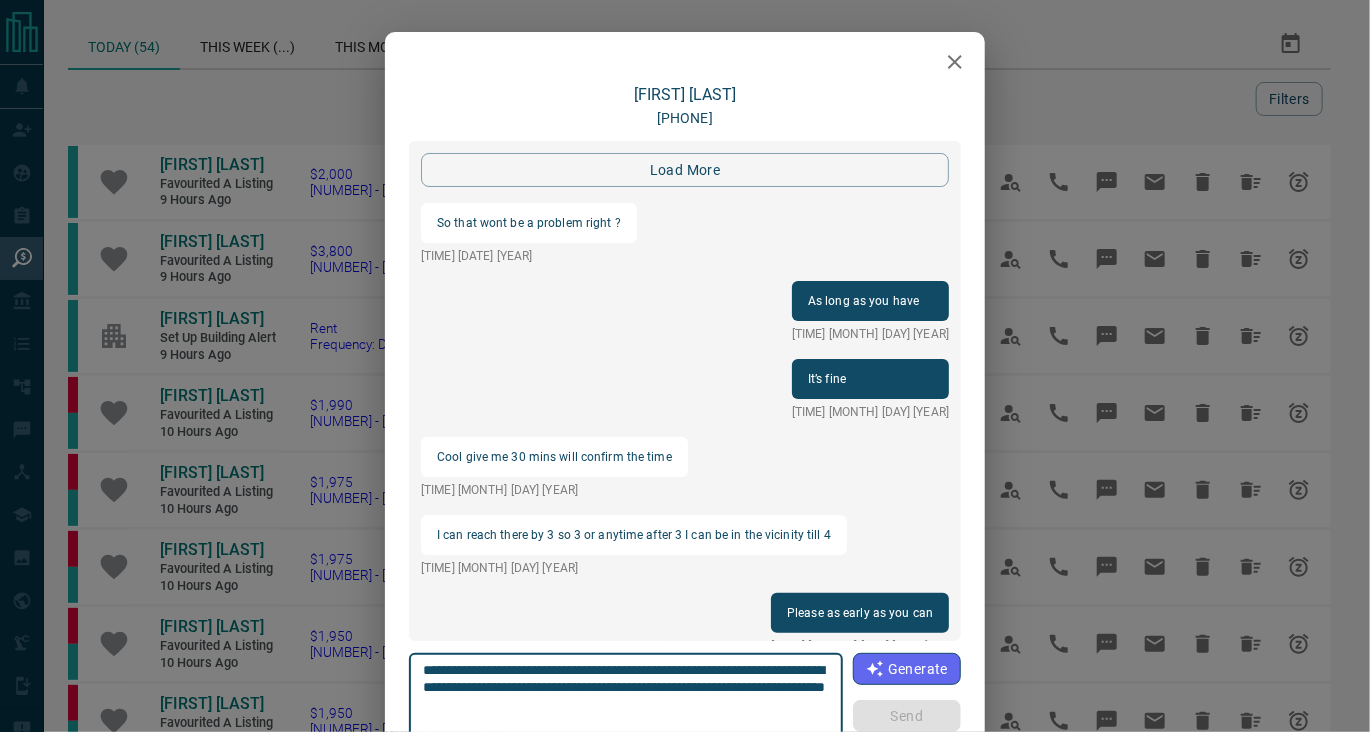 scroll, scrollTop: 2041, scrollLeft: 0, axis: vertical 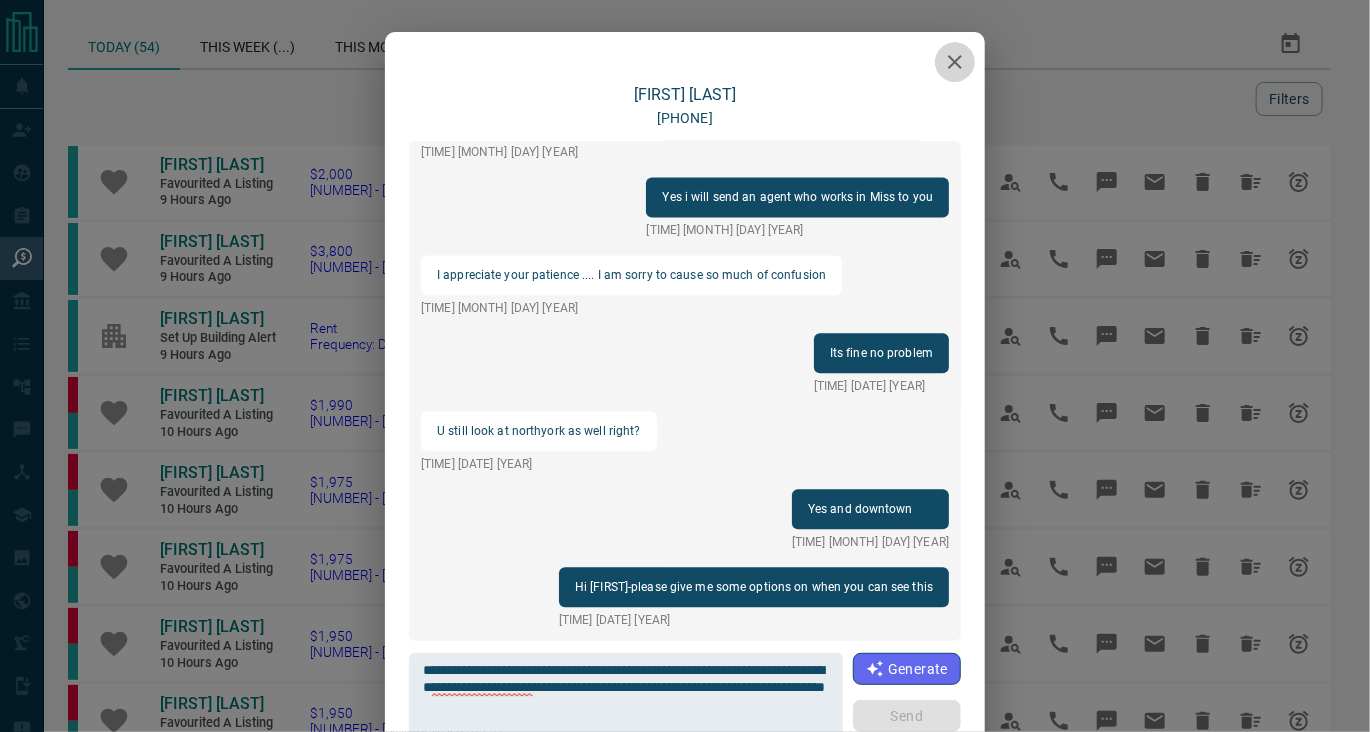 click 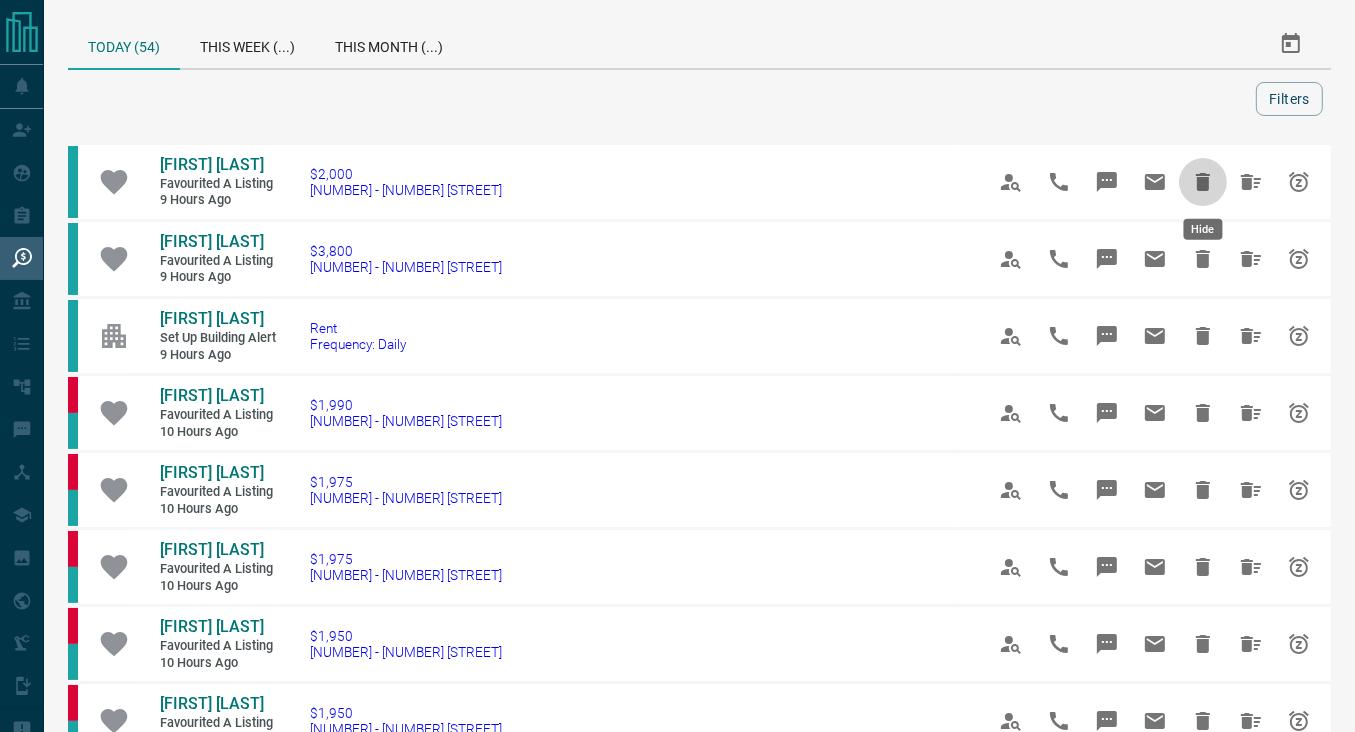 click 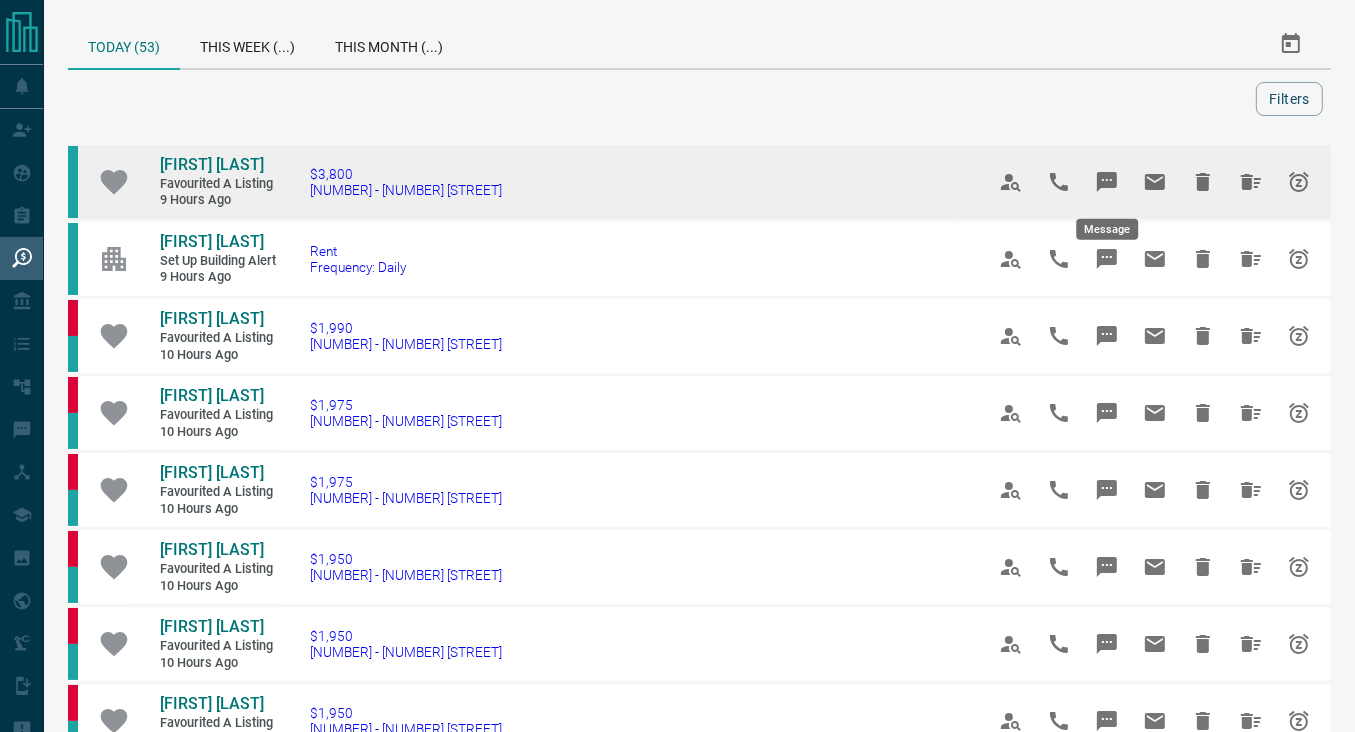 click 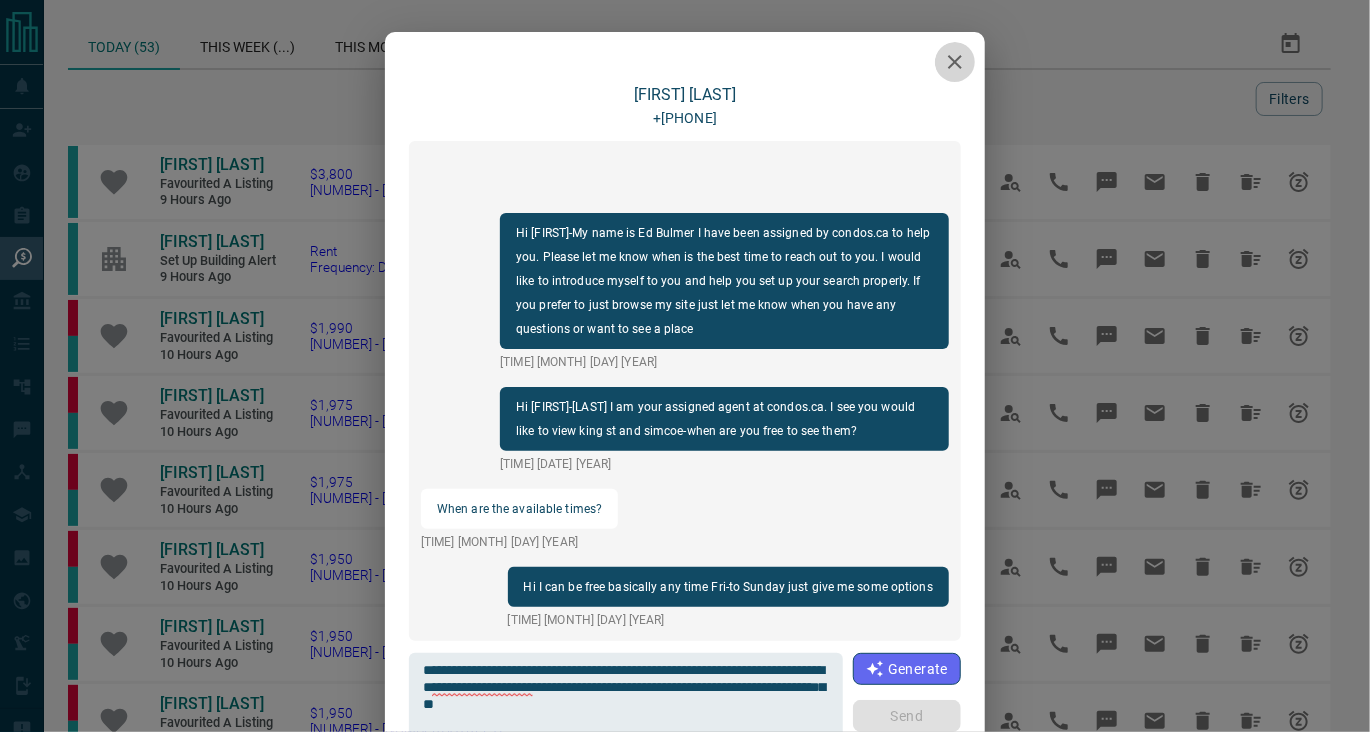 click 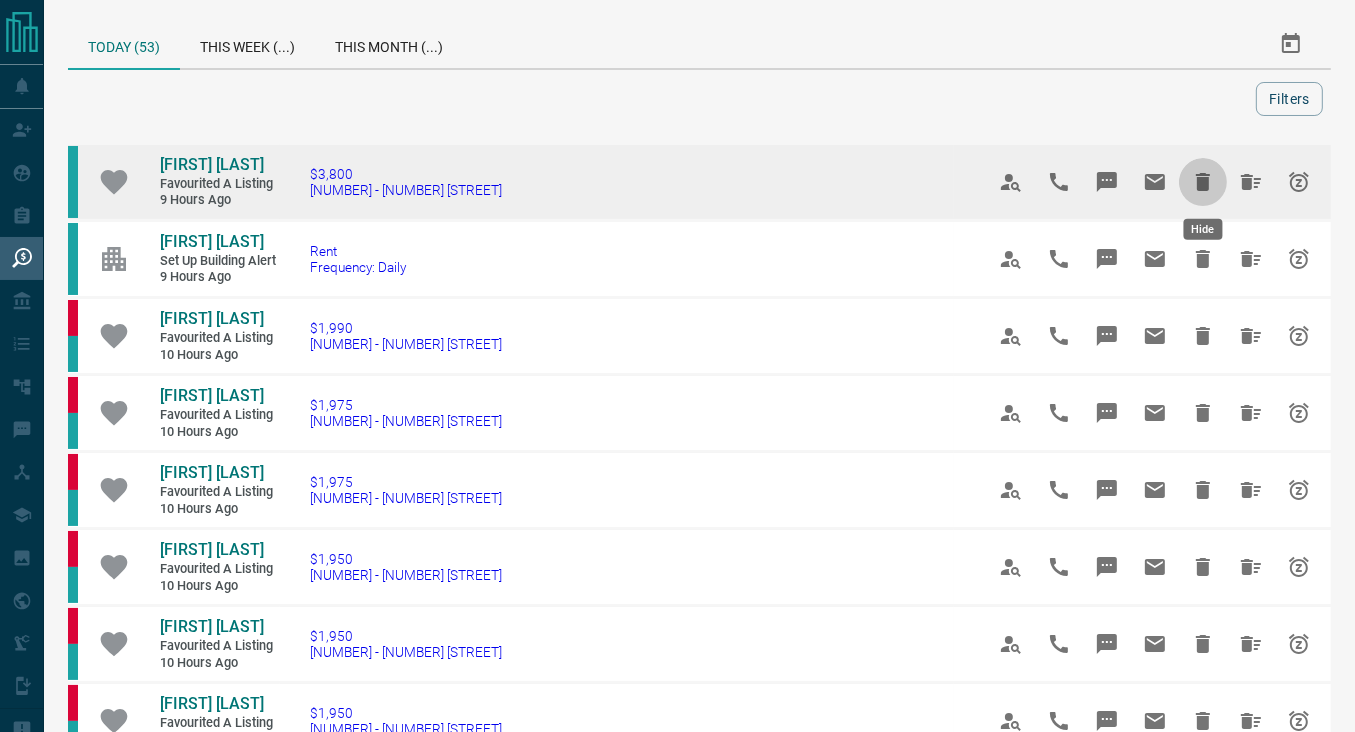 click 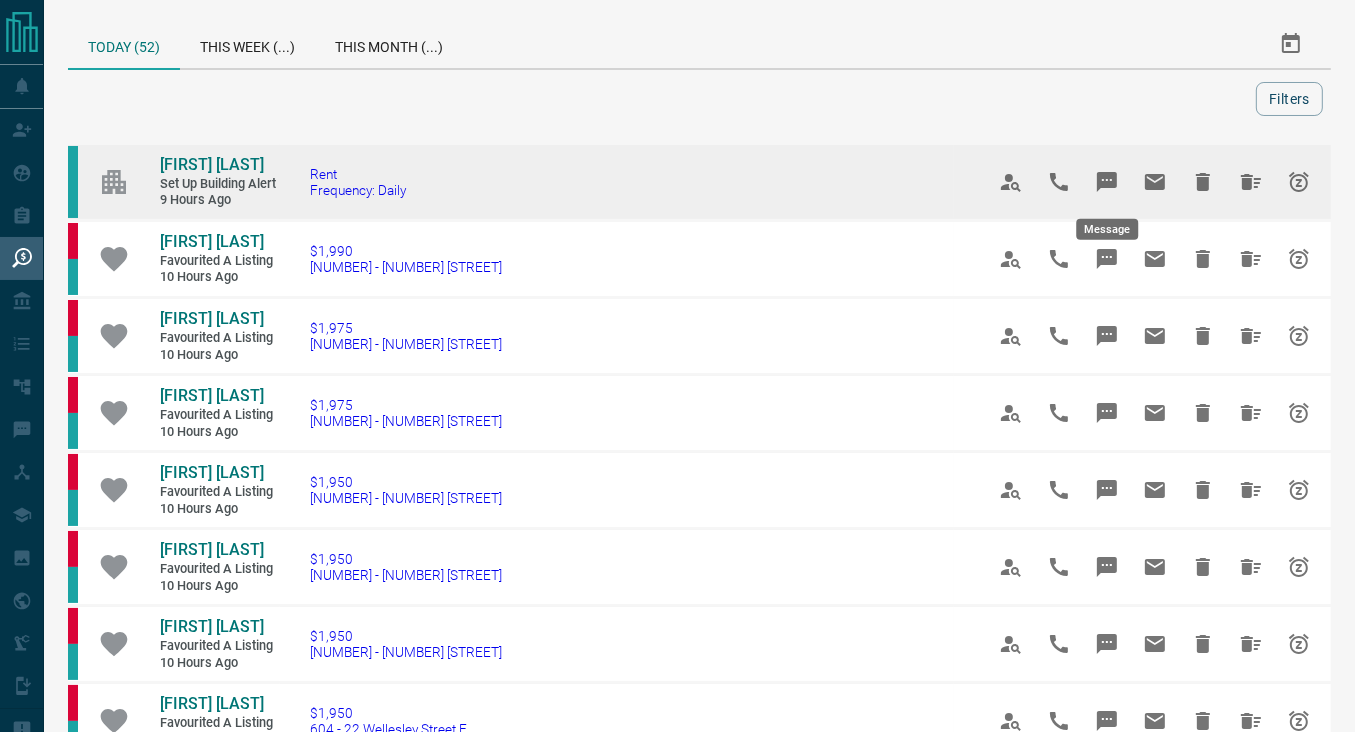click 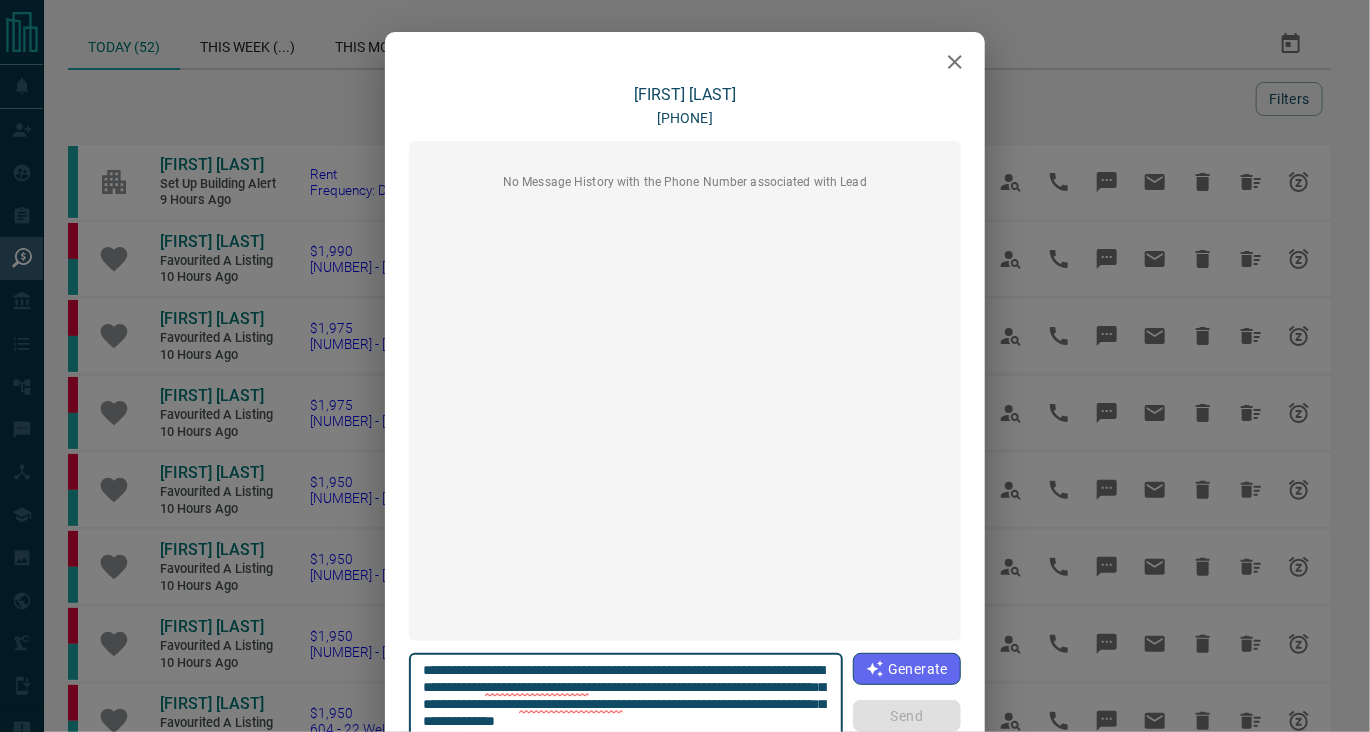 click on "**********" at bounding box center [626, 705] 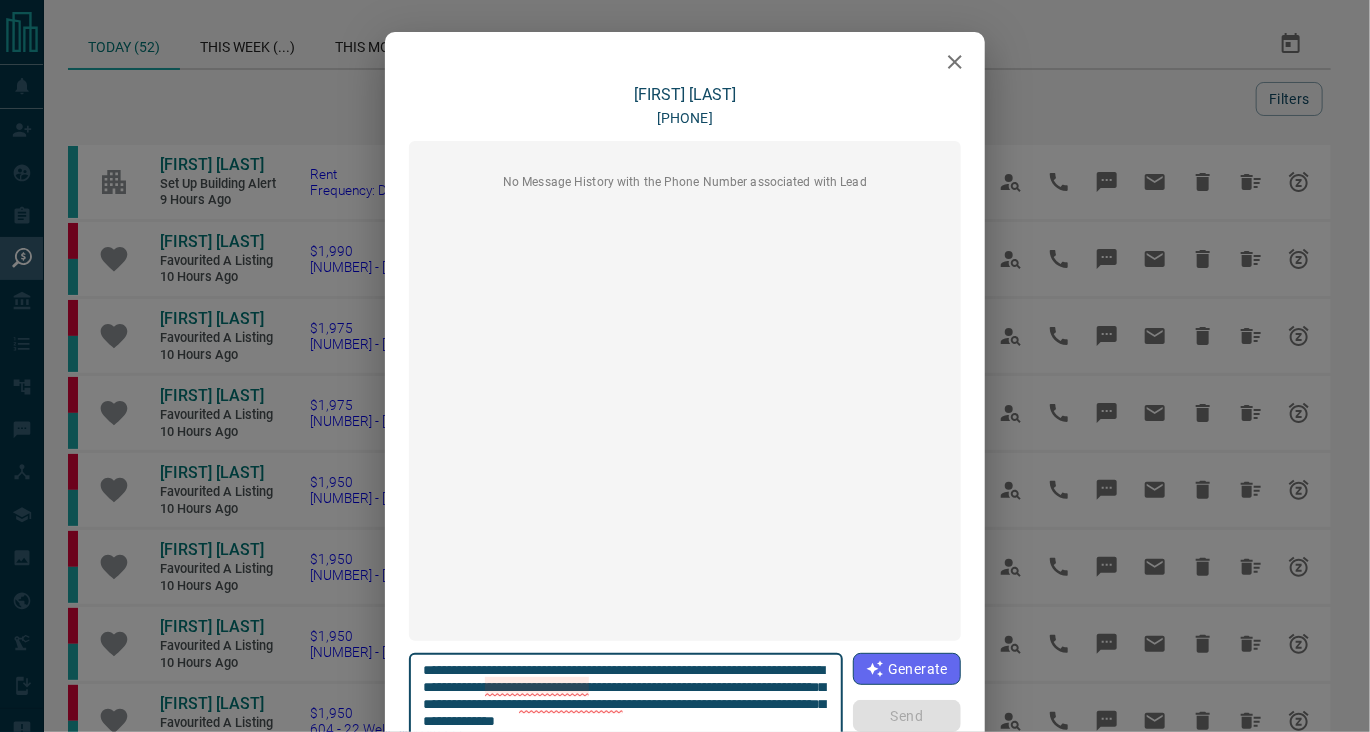click on "**********" at bounding box center [626, 705] 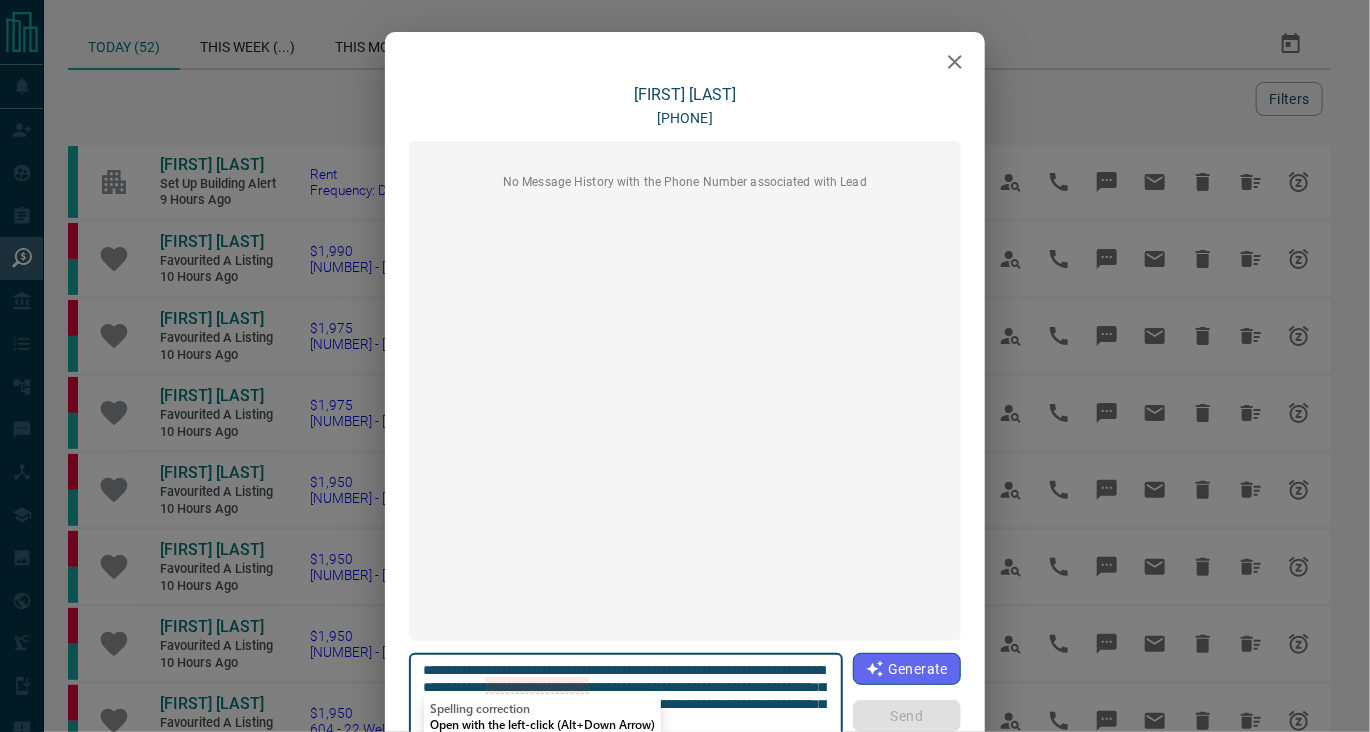 click on "**********" at bounding box center (626, 705) 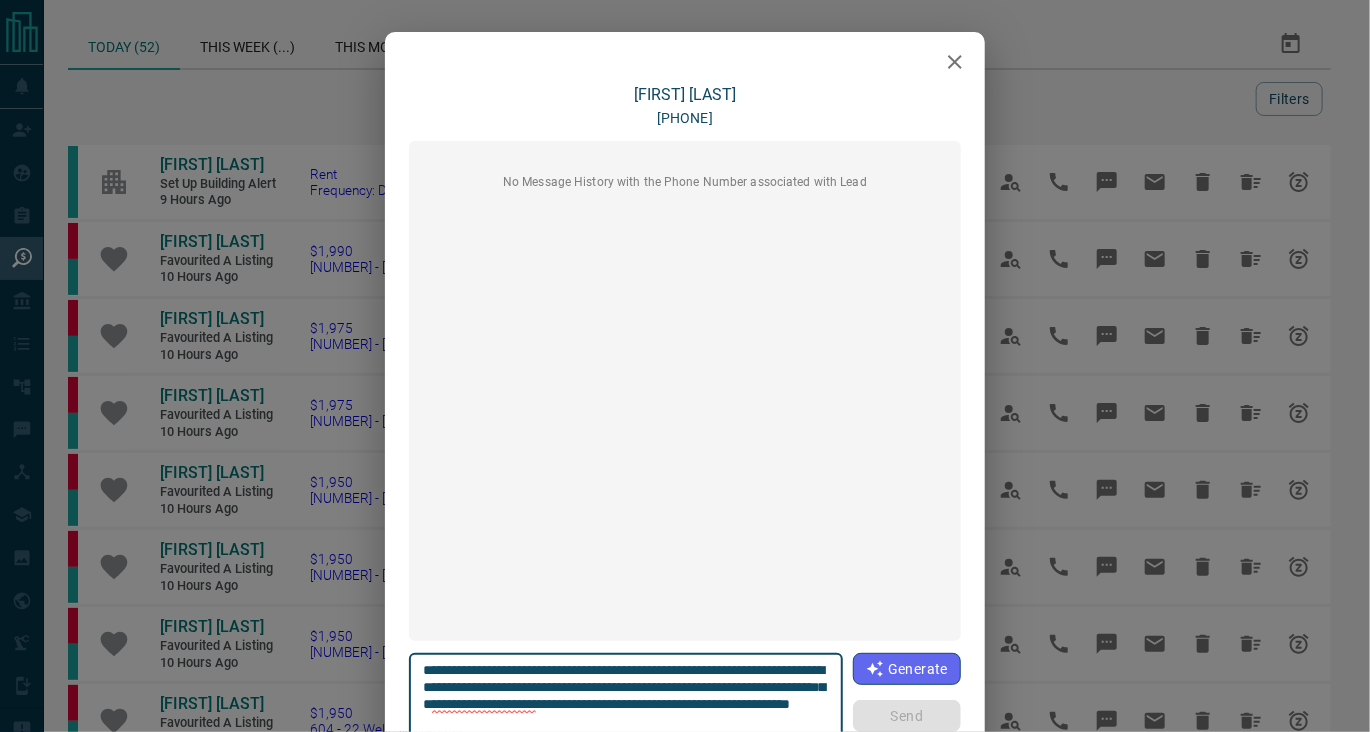 type on "**********" 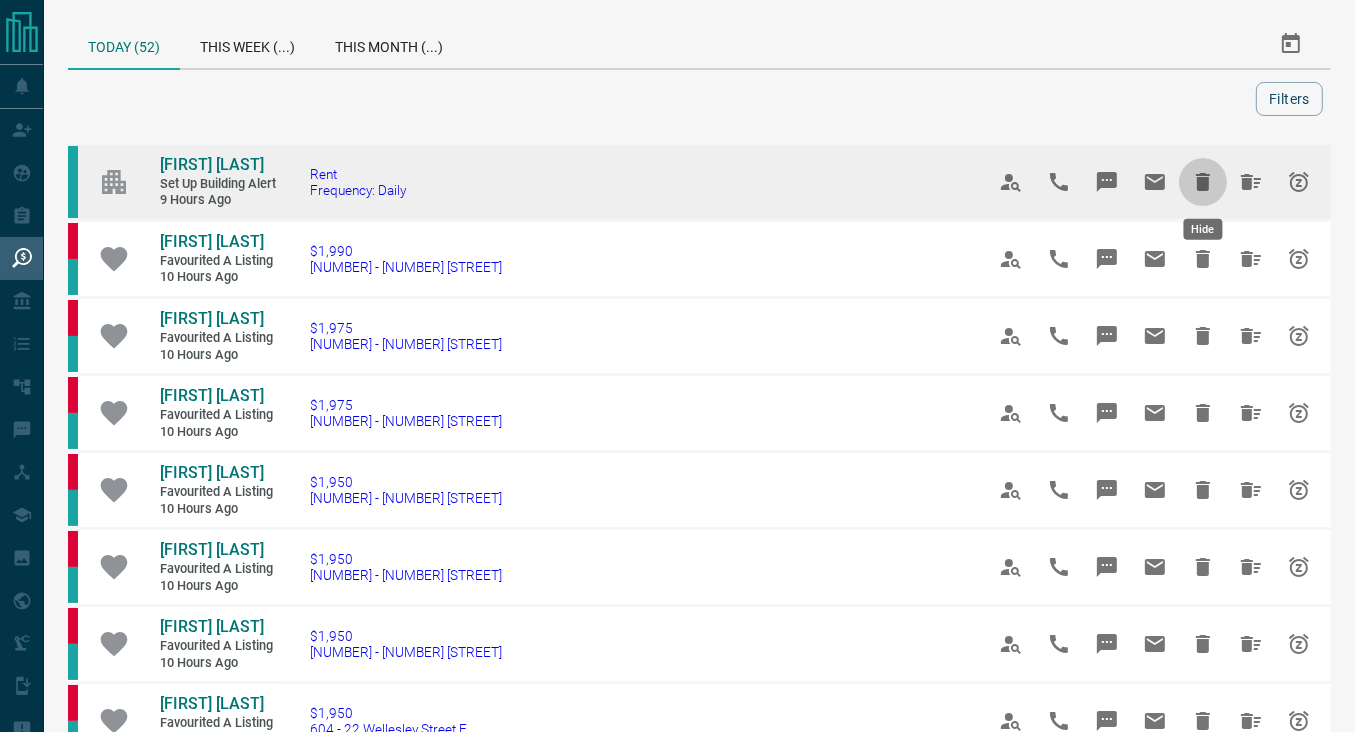 click 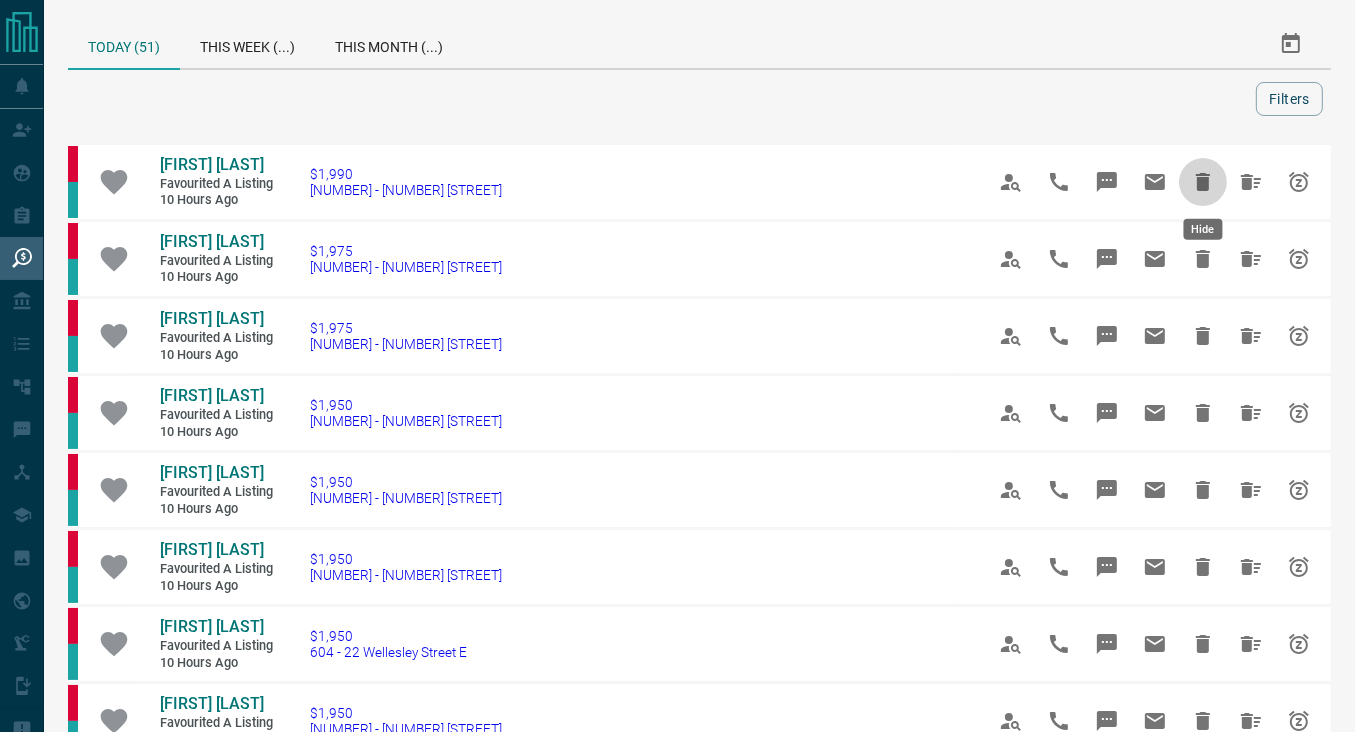 click 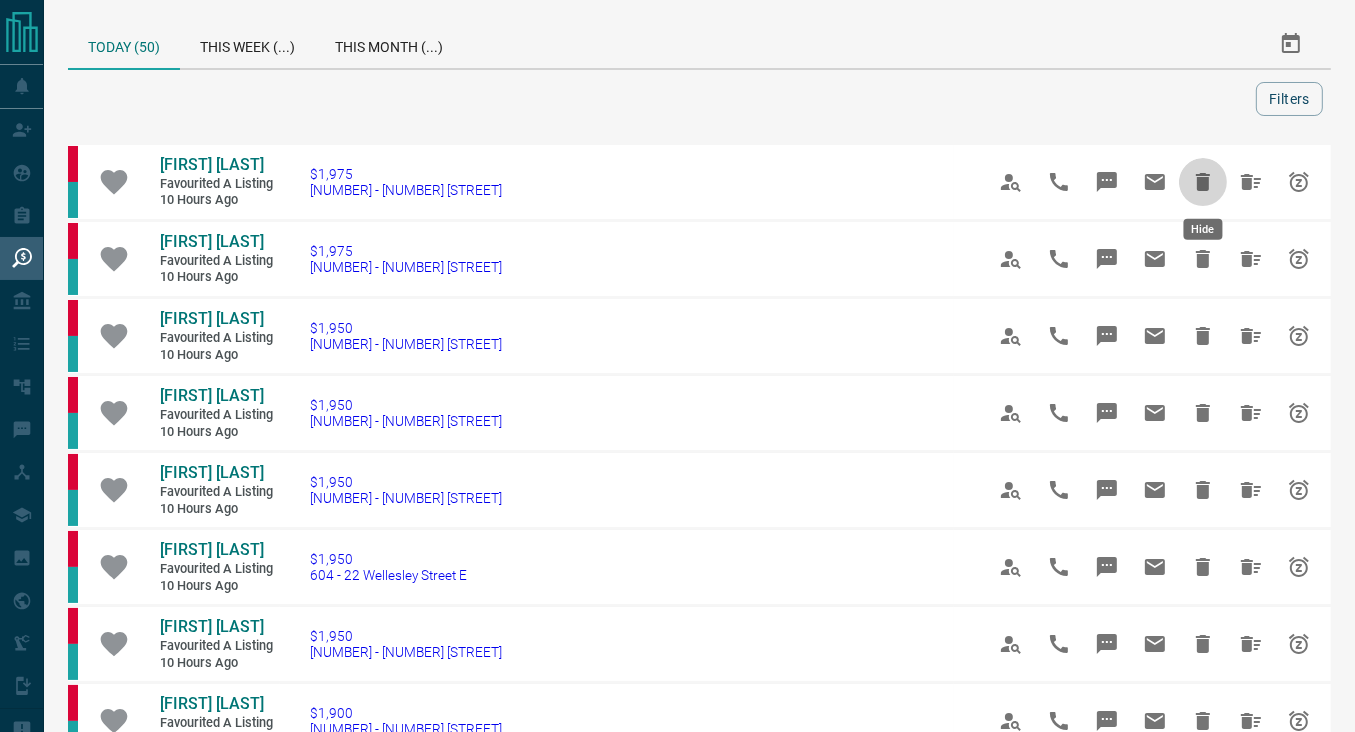 click 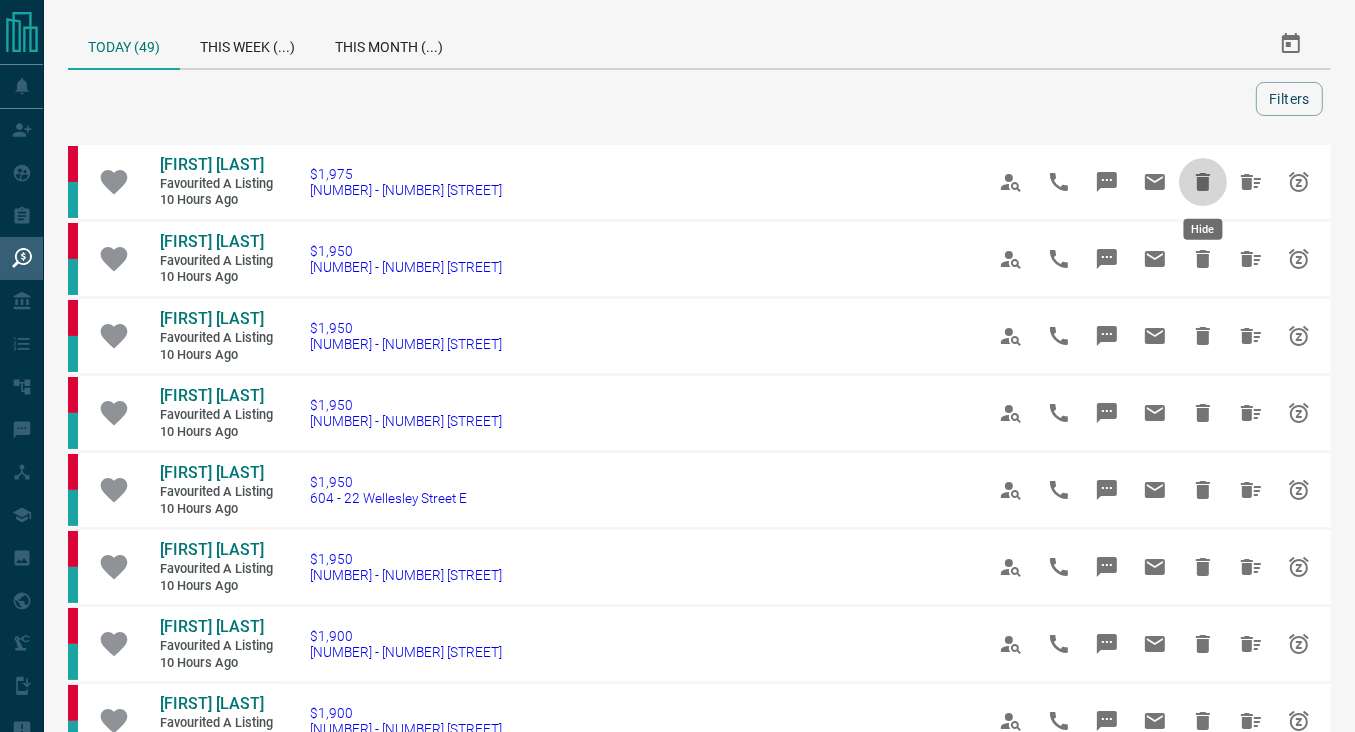 click 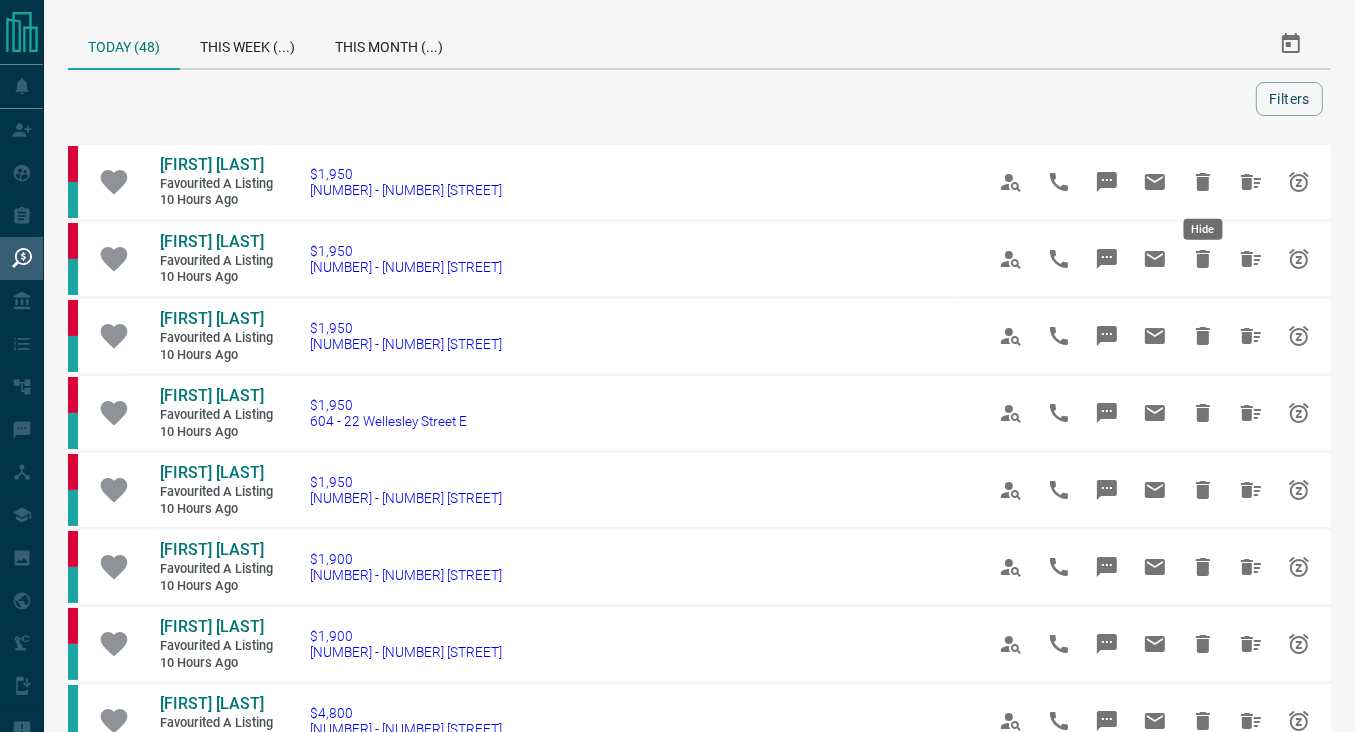 click 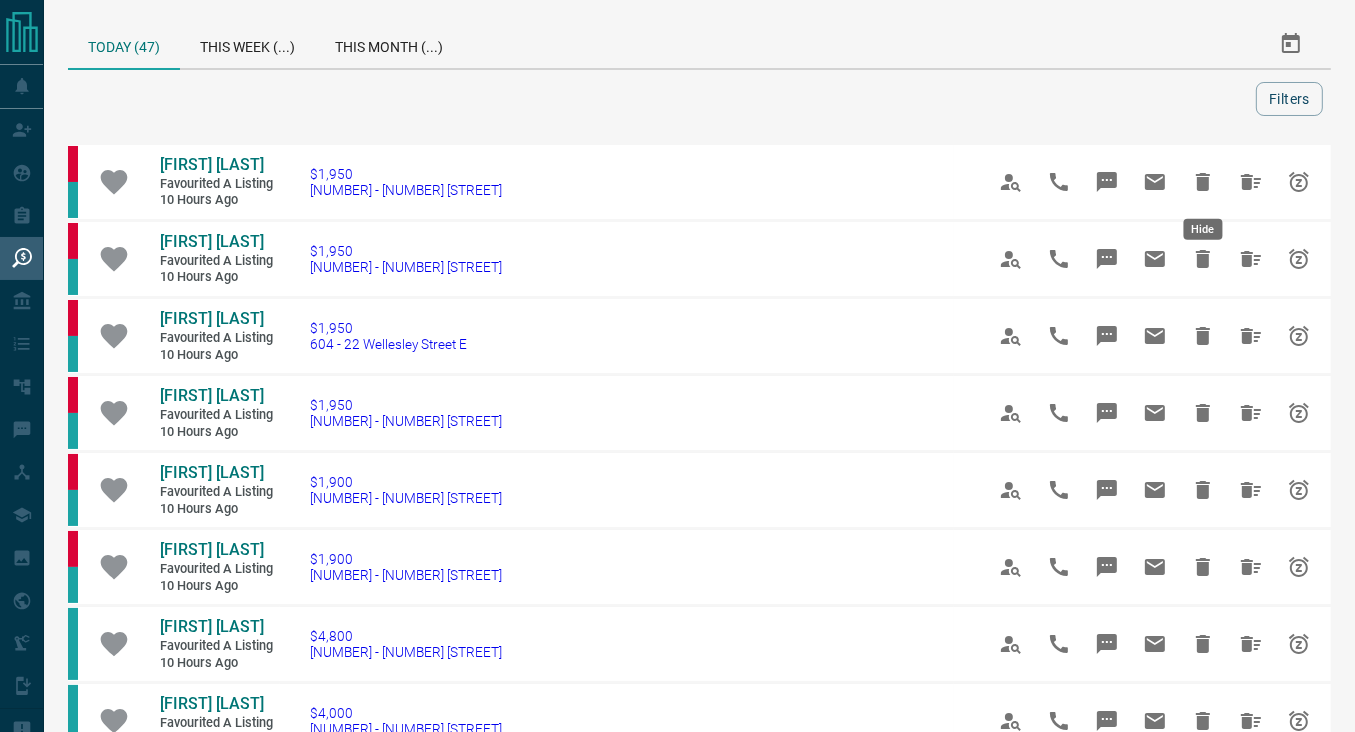 click 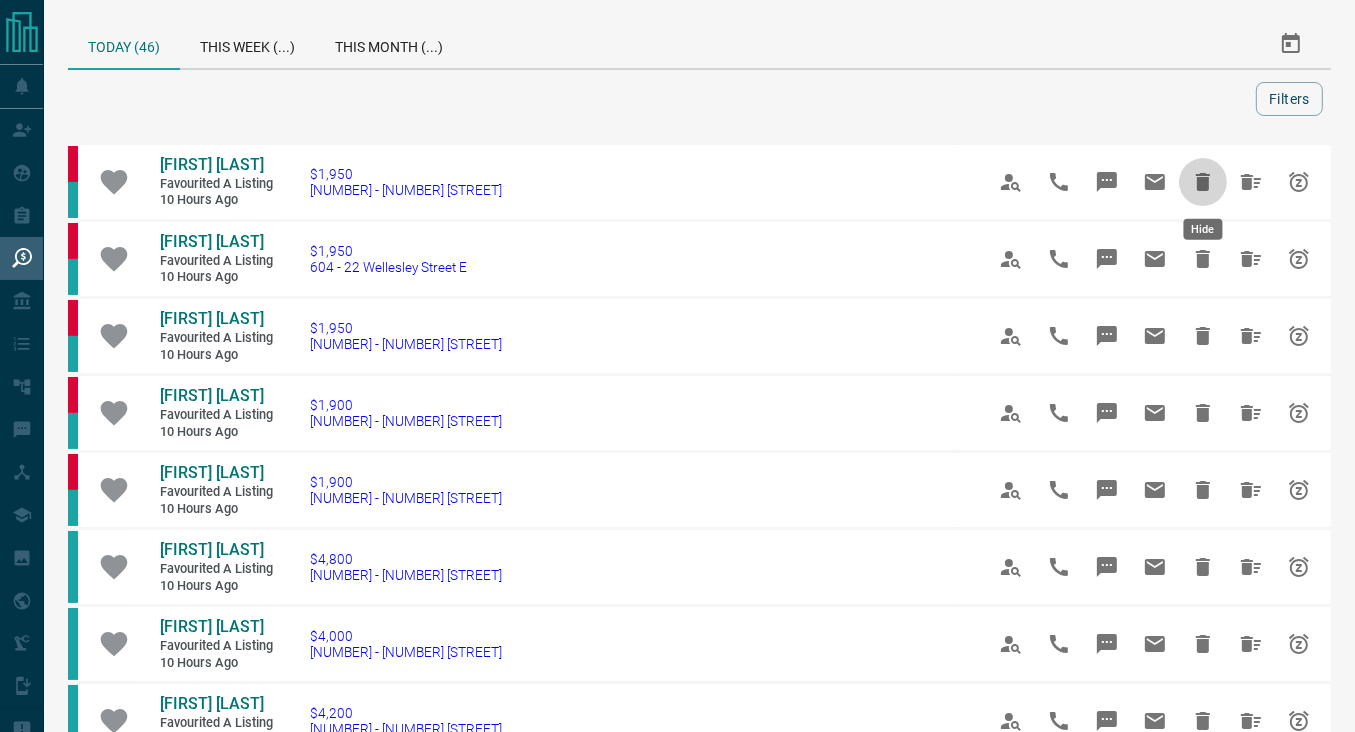 click 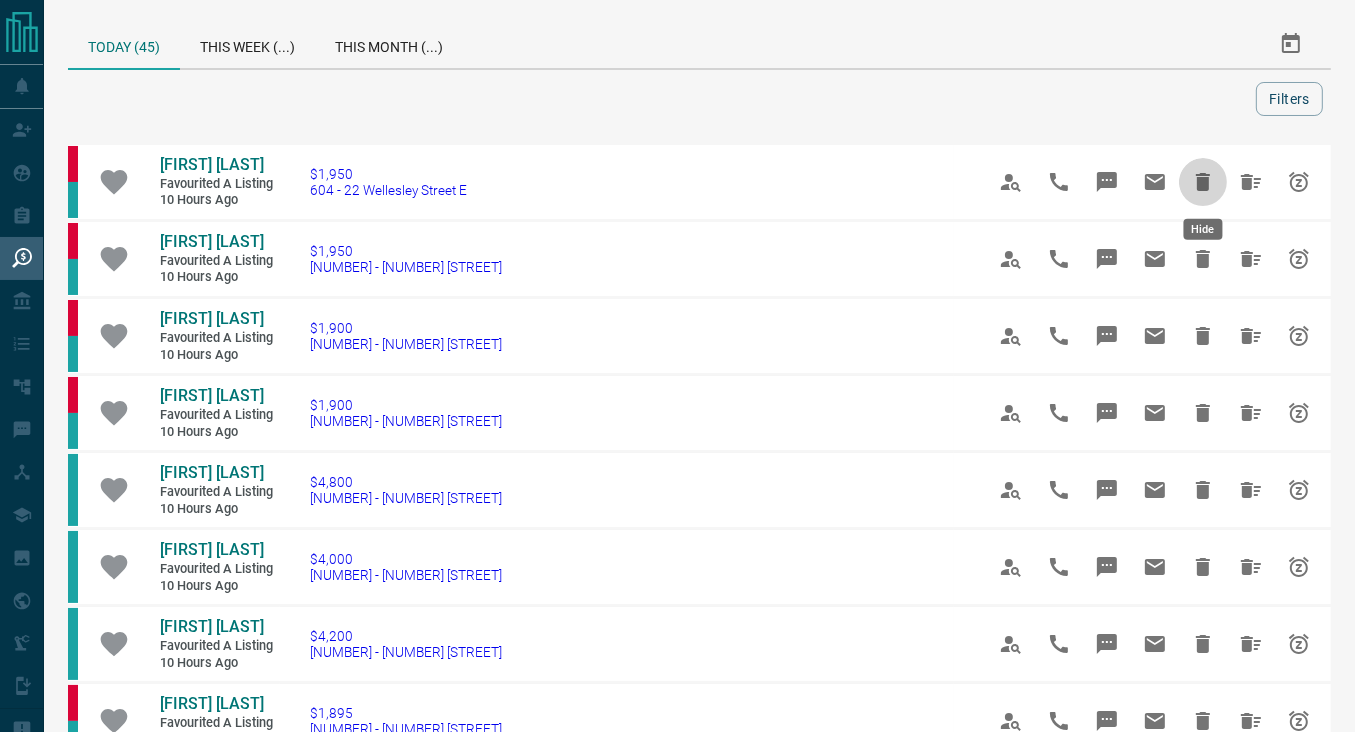 click 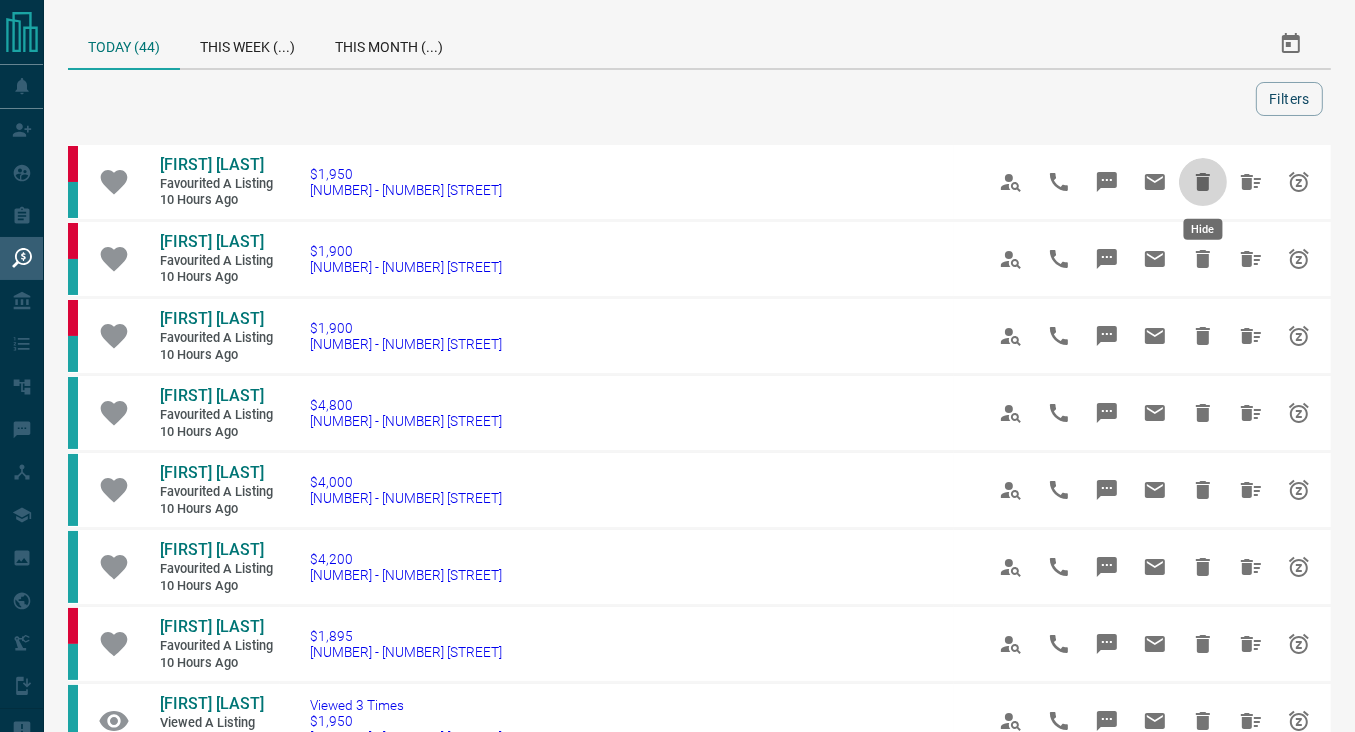 click 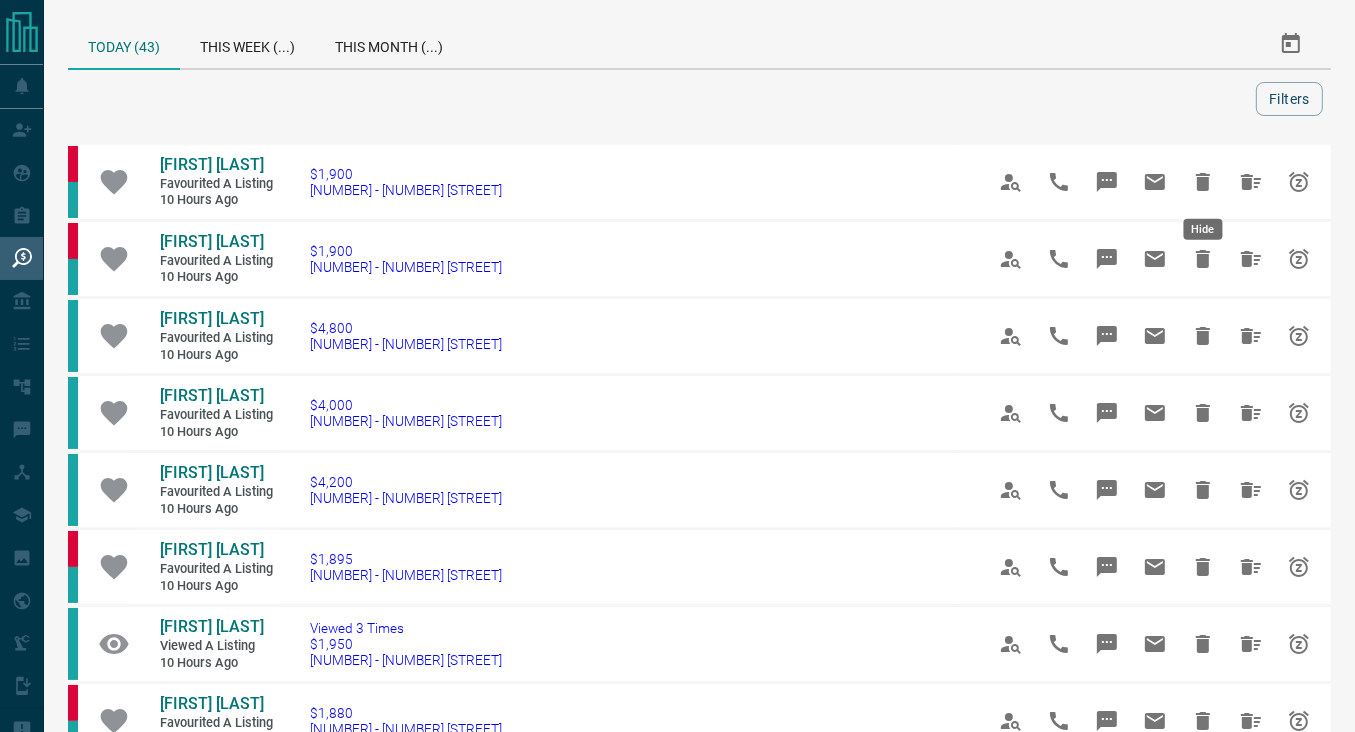click 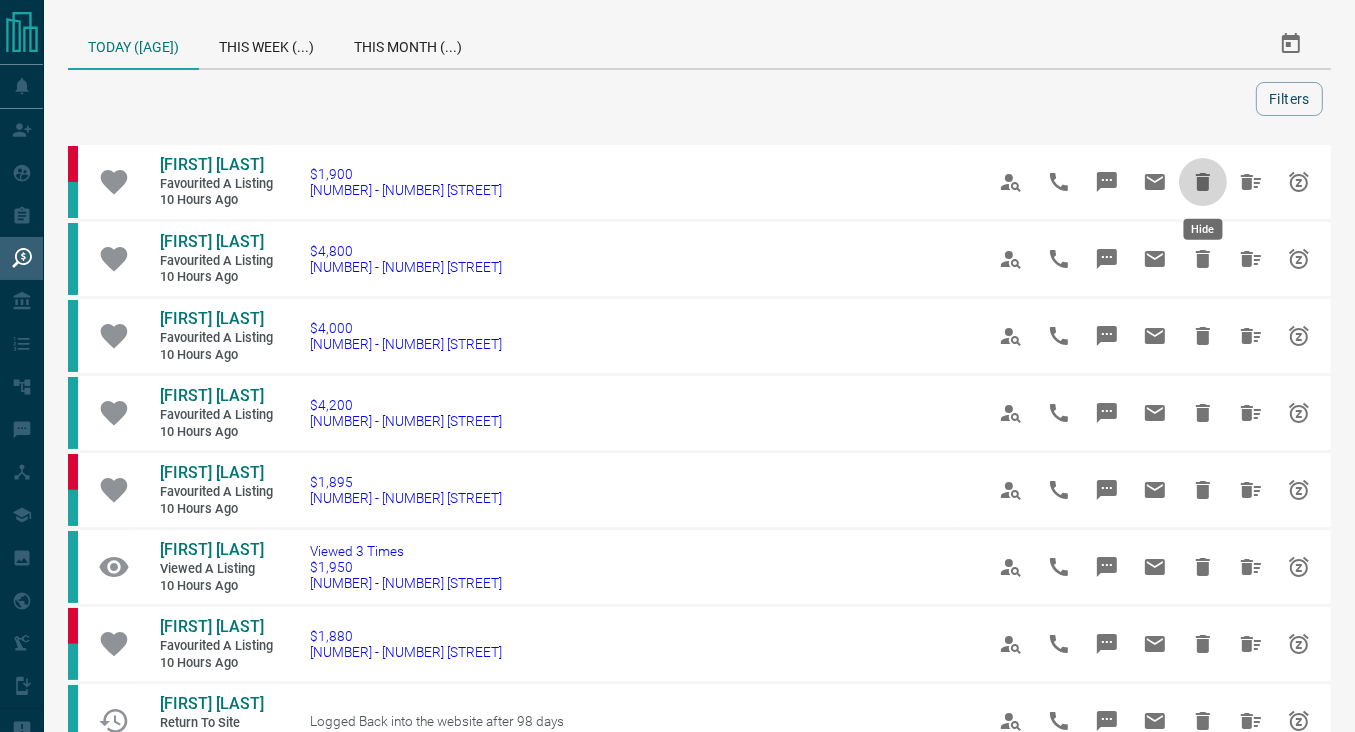 click 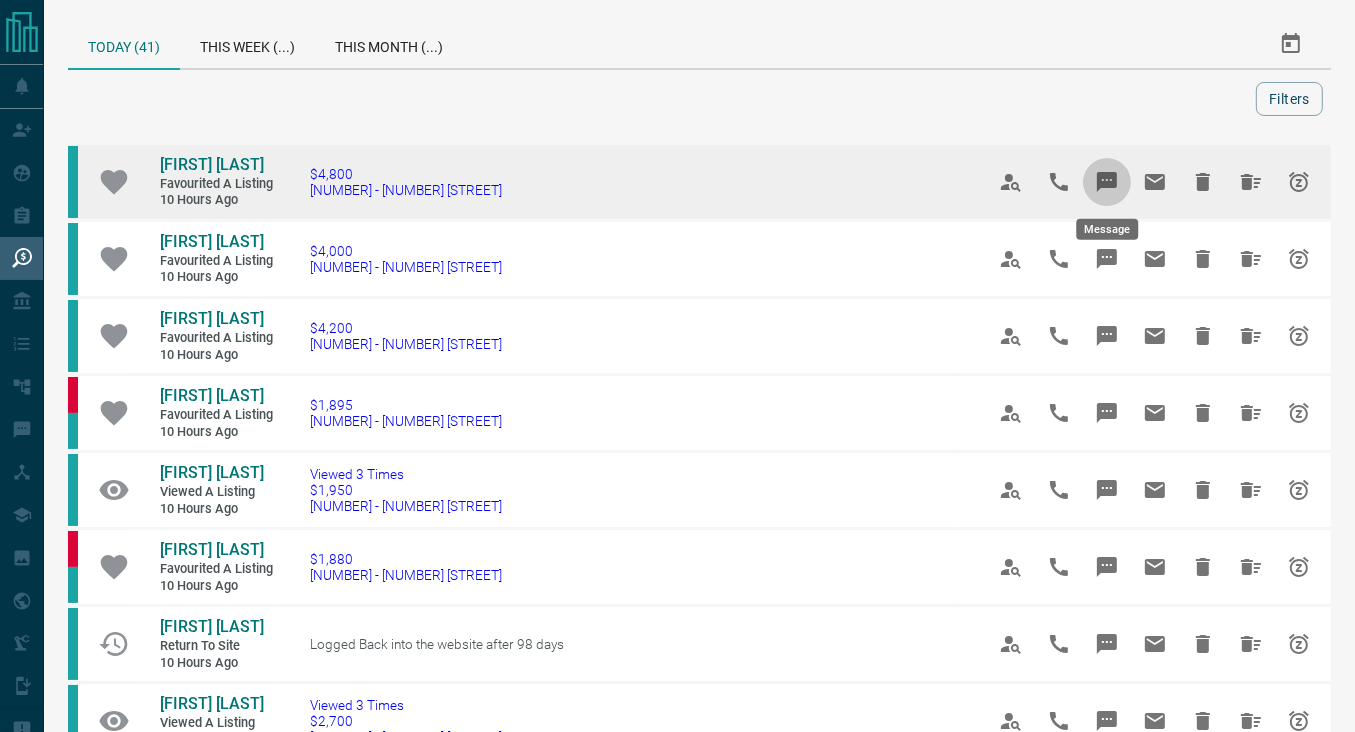 click 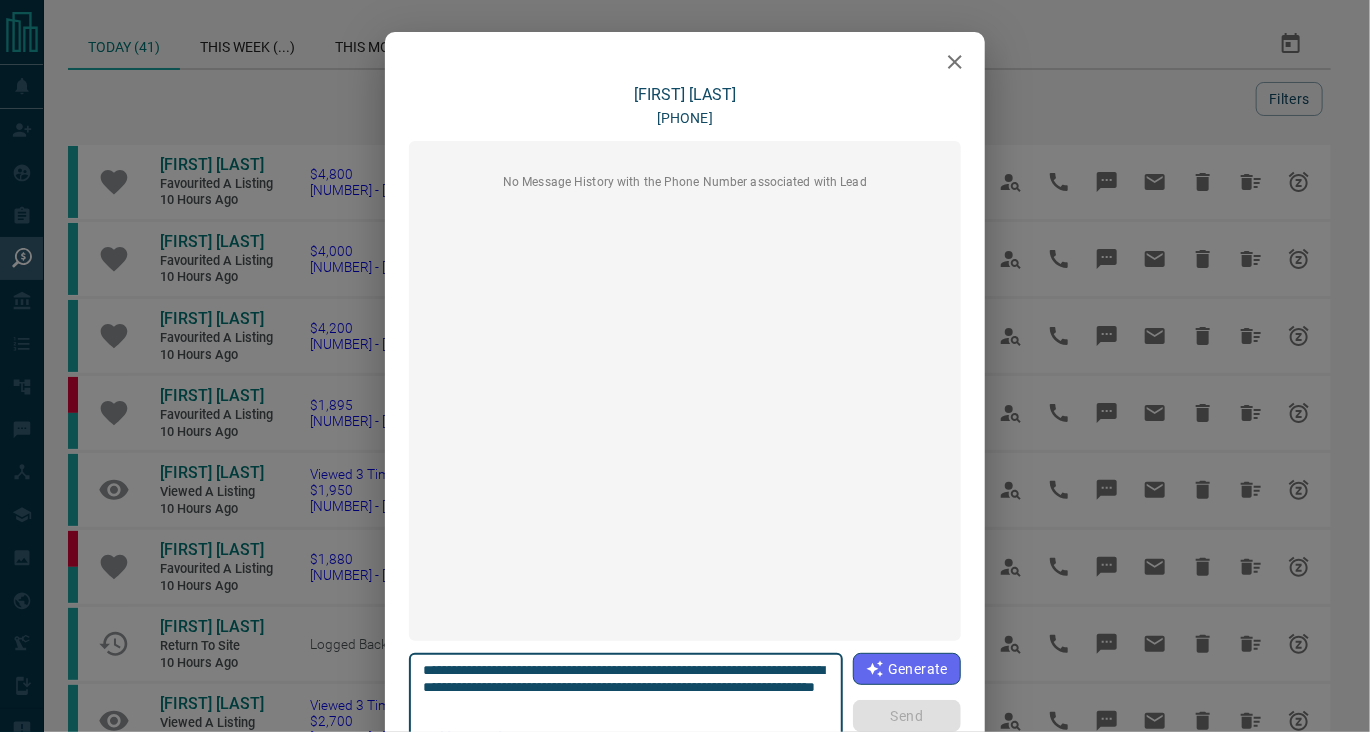 click on "**********" at bounding box center (626, 704) 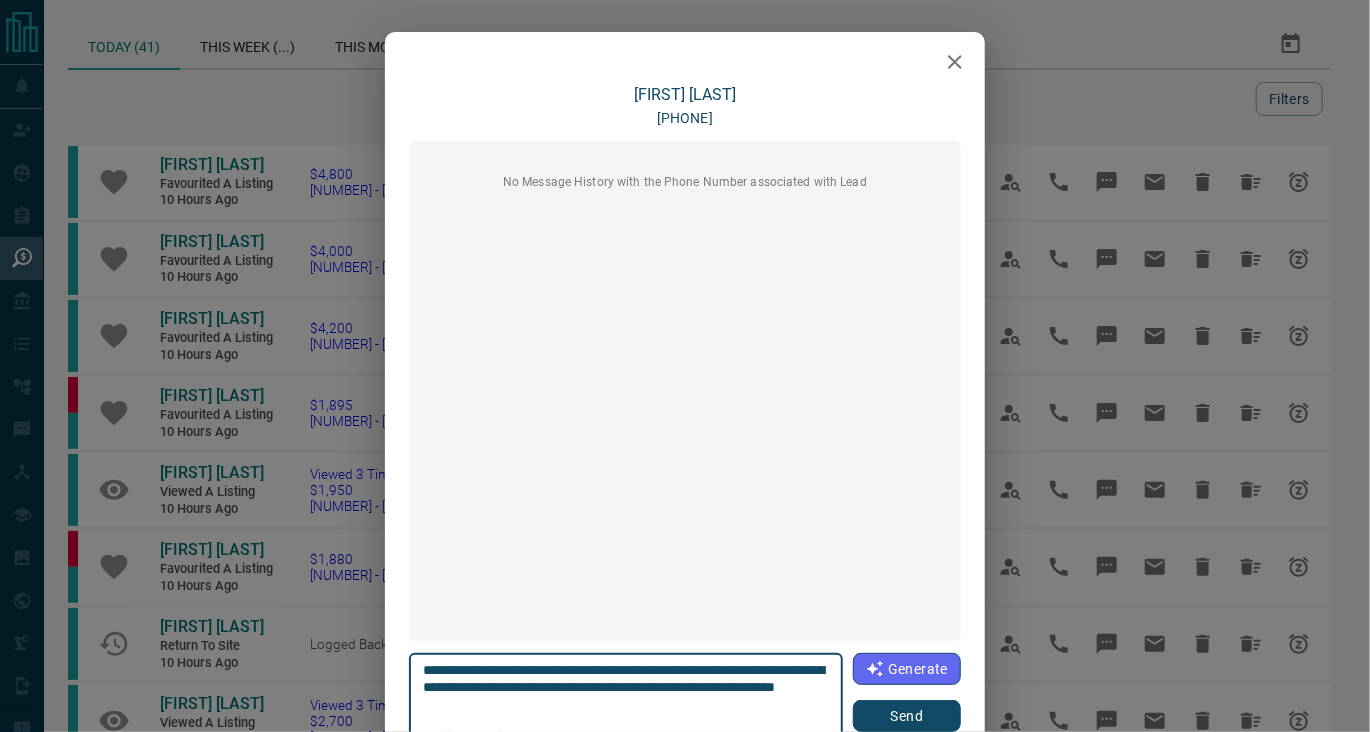 type on "**********" 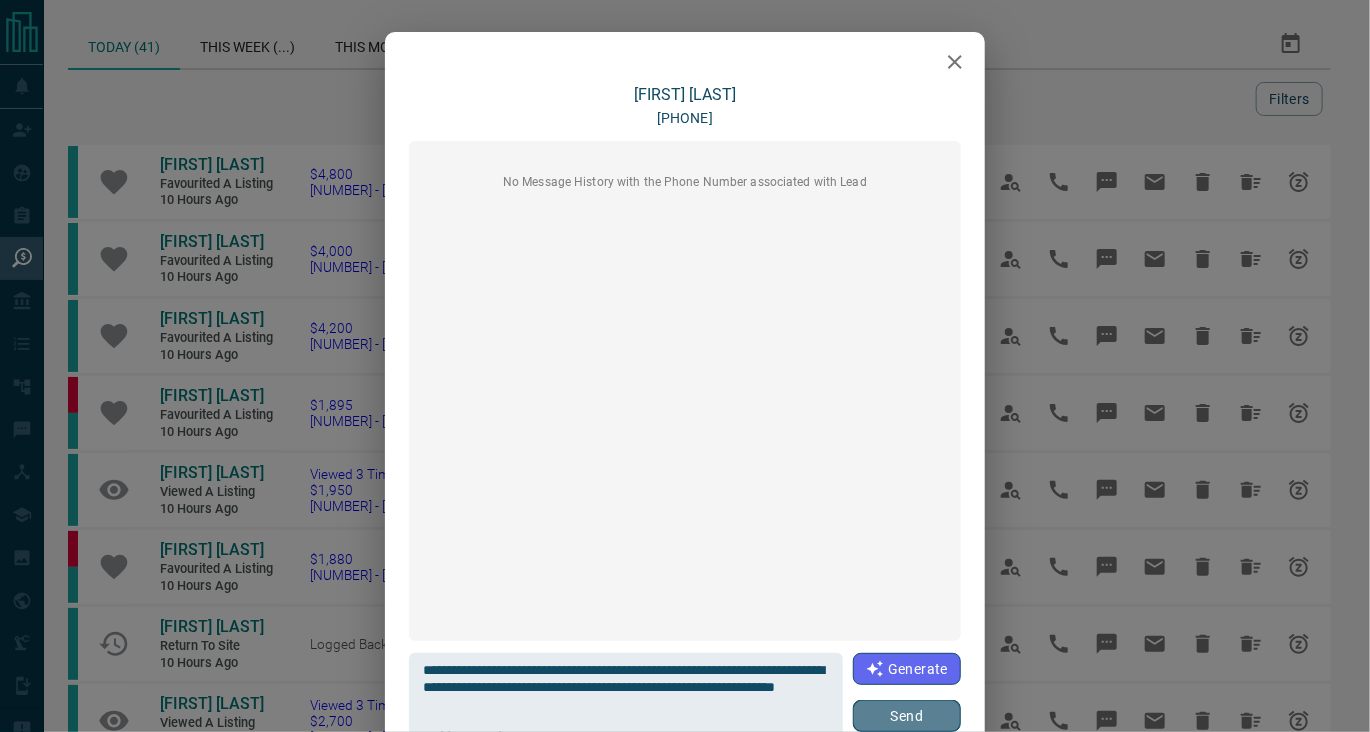 click on "Send" at bounding box center (907, 716) 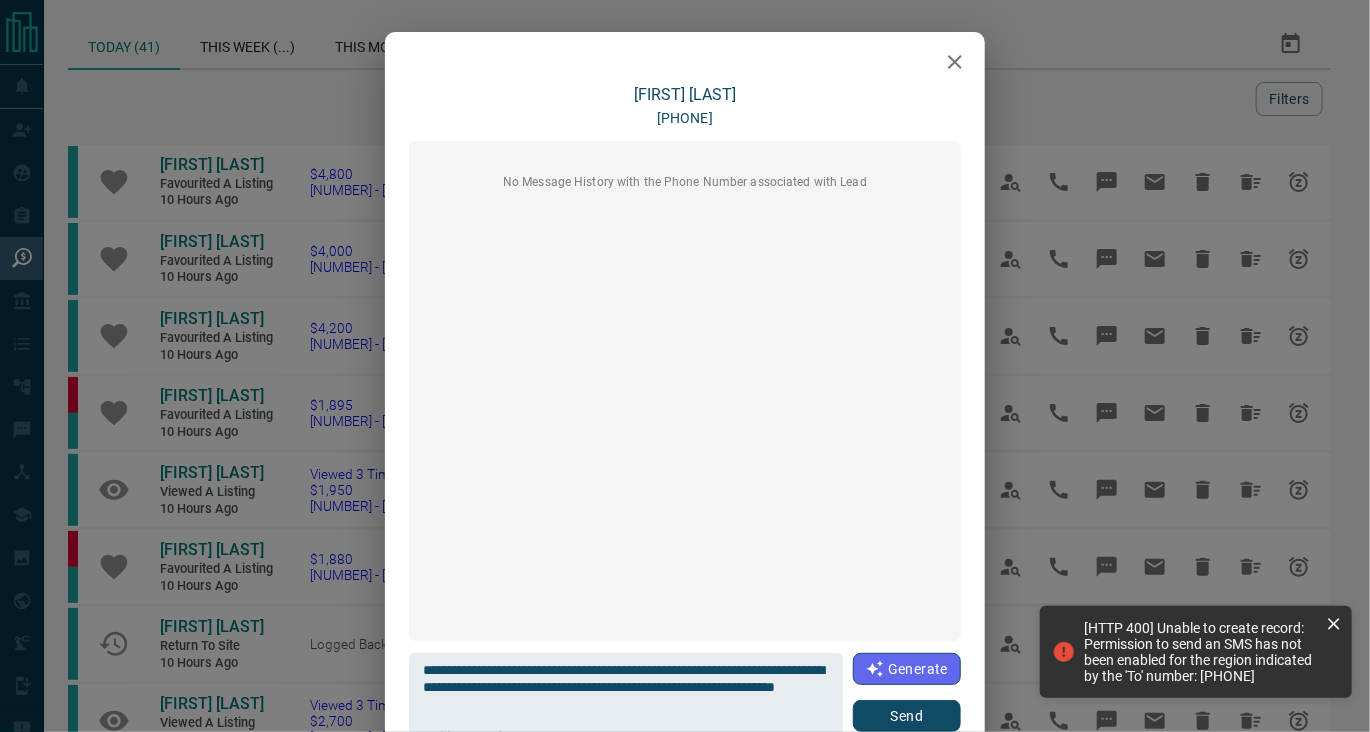 click 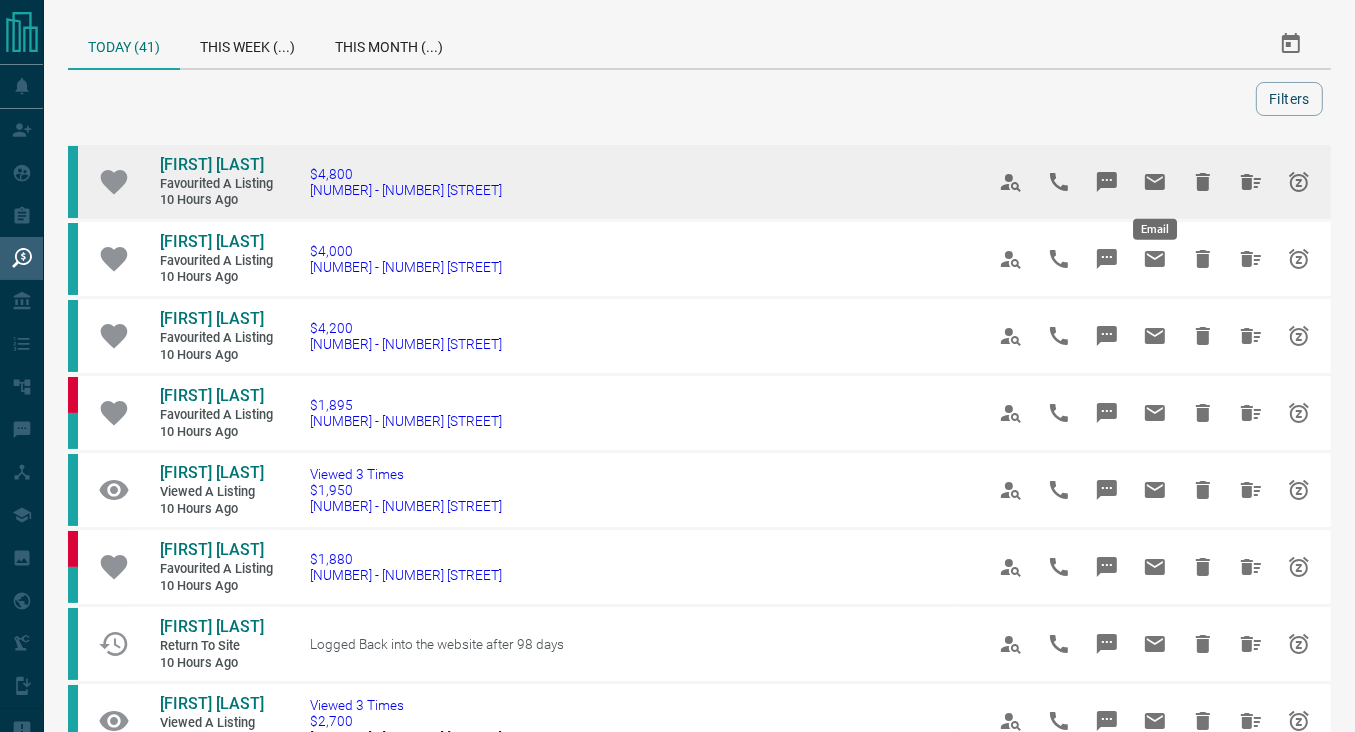 click 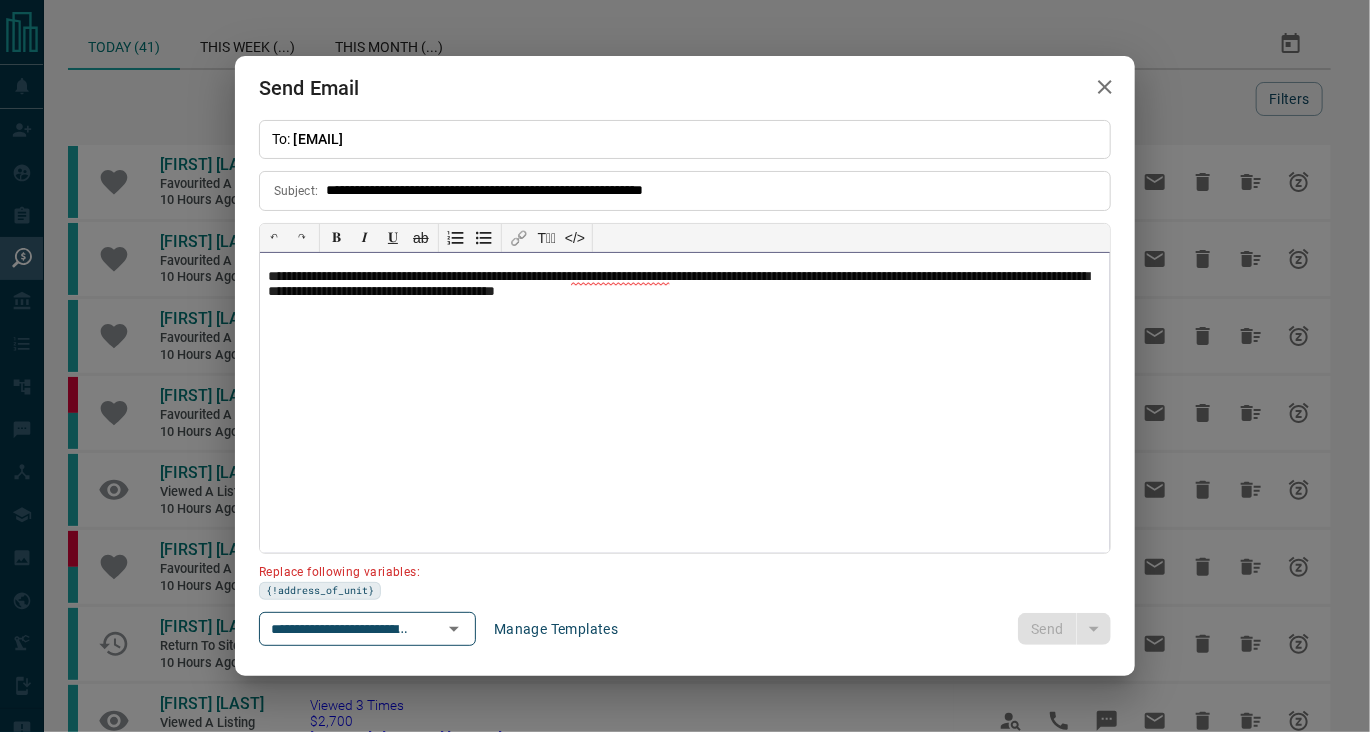 click on "**********" at bounding box center (685, 286) 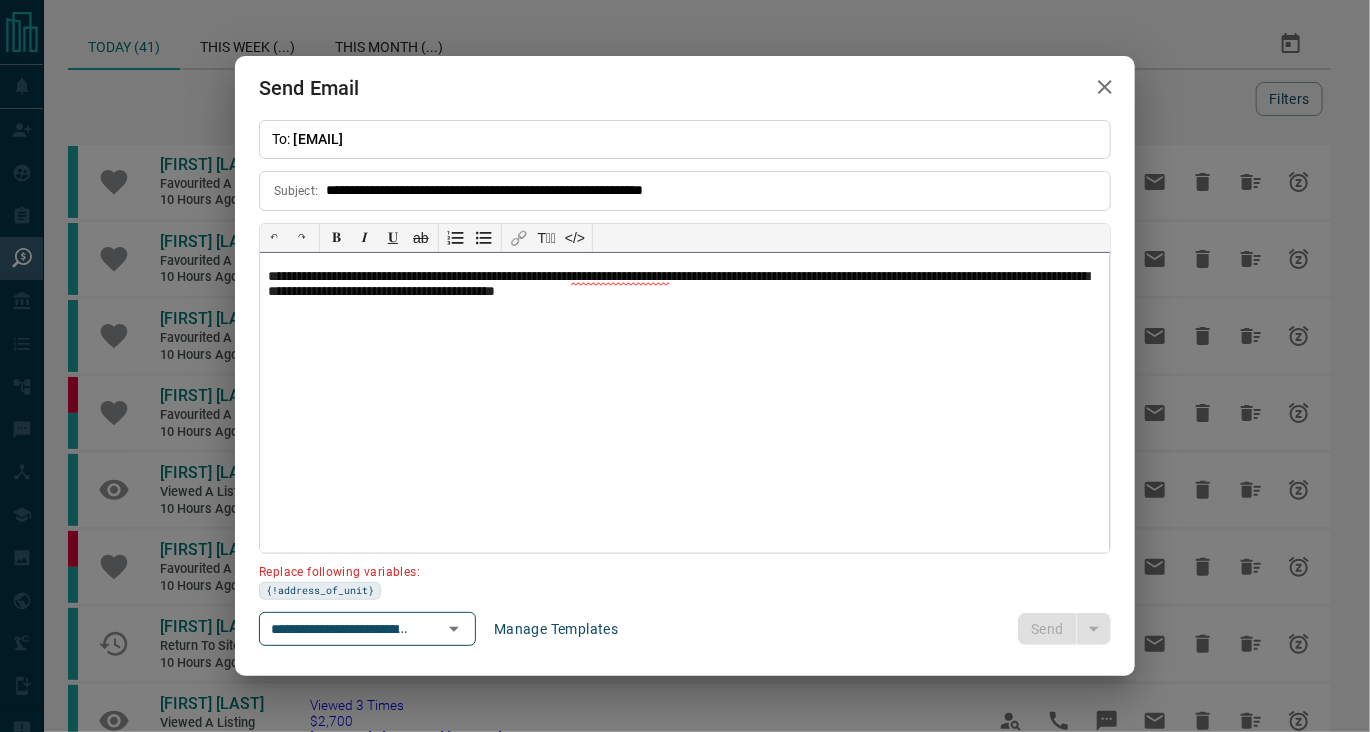 type 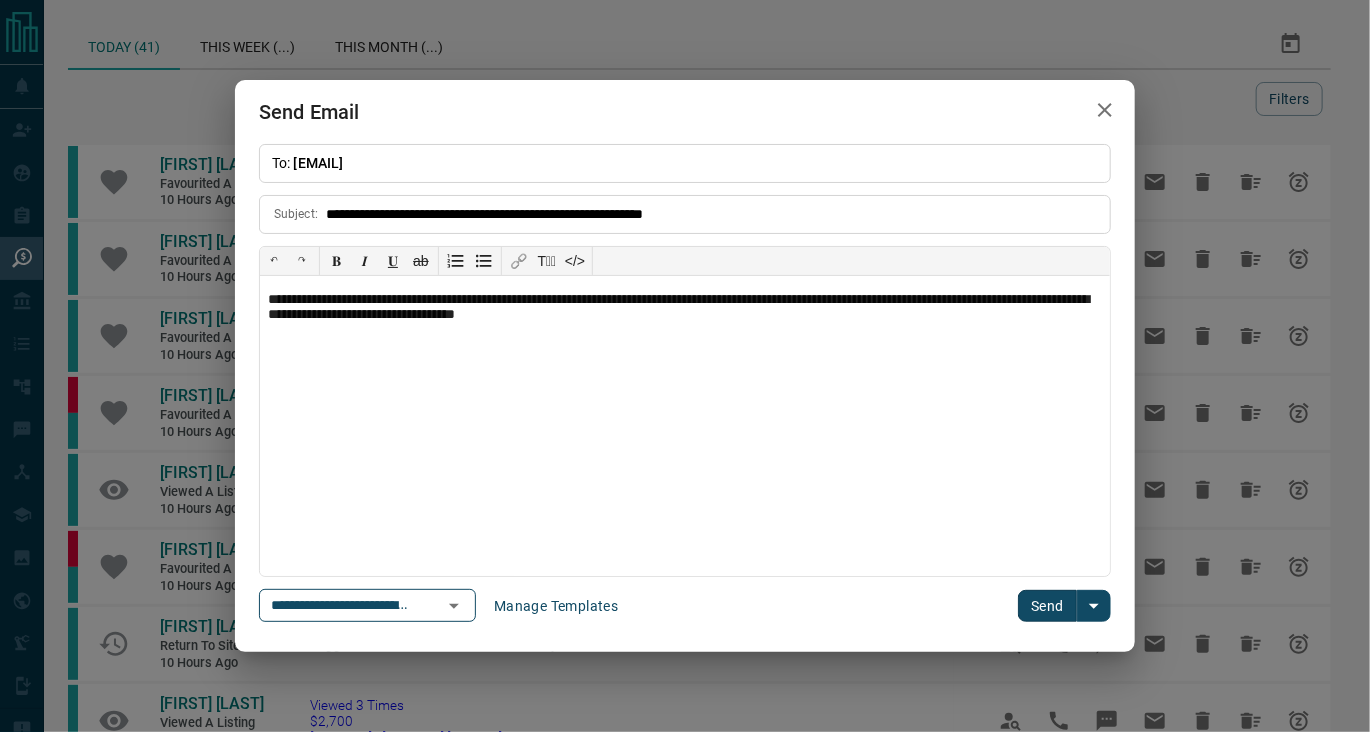 click on "Send" at bounding box center (1047, 606) 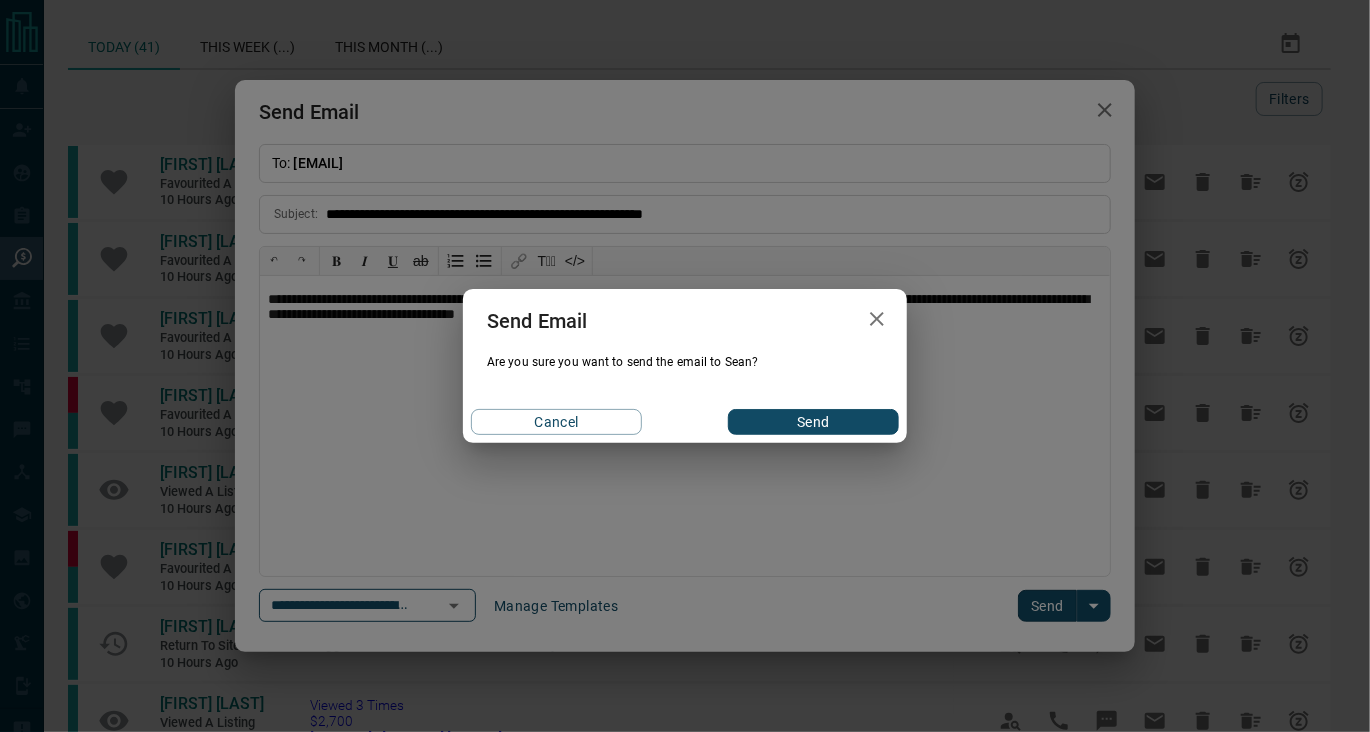 click on "Send" at bounding box center [813, 422] 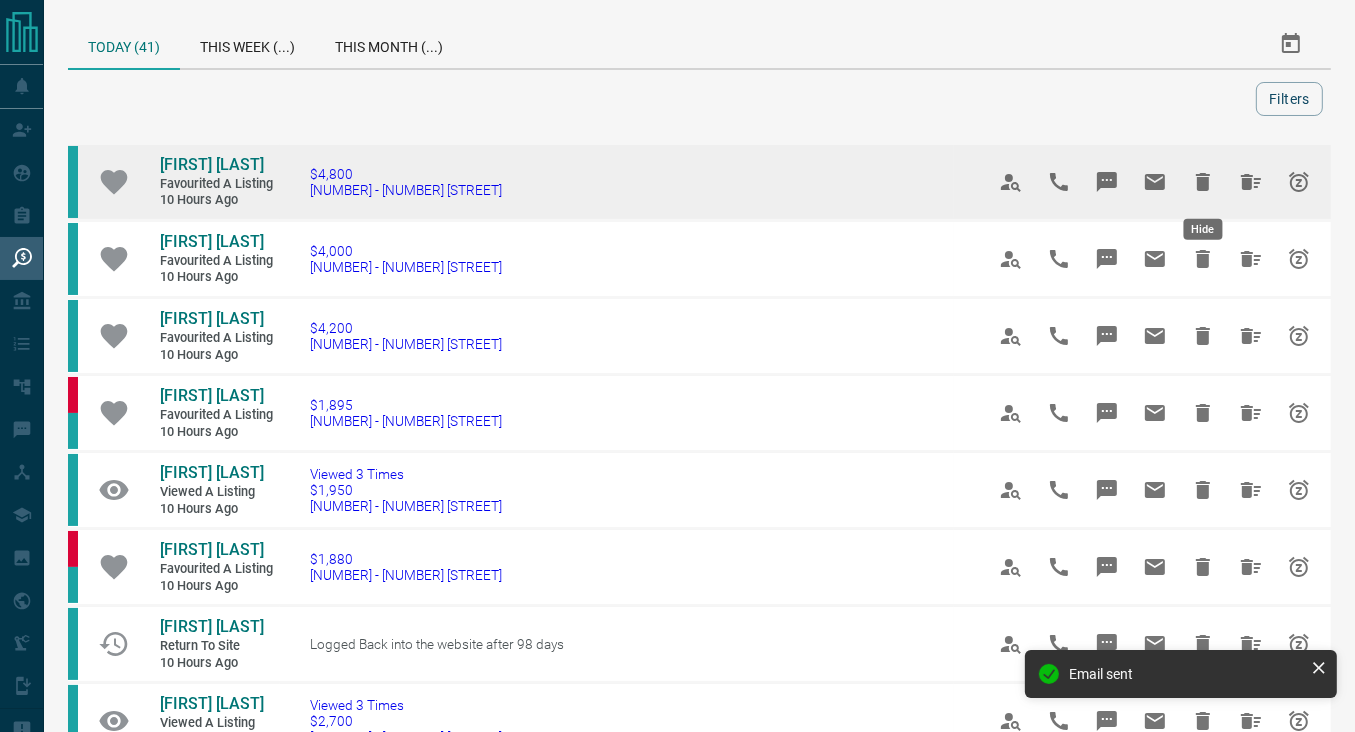 click 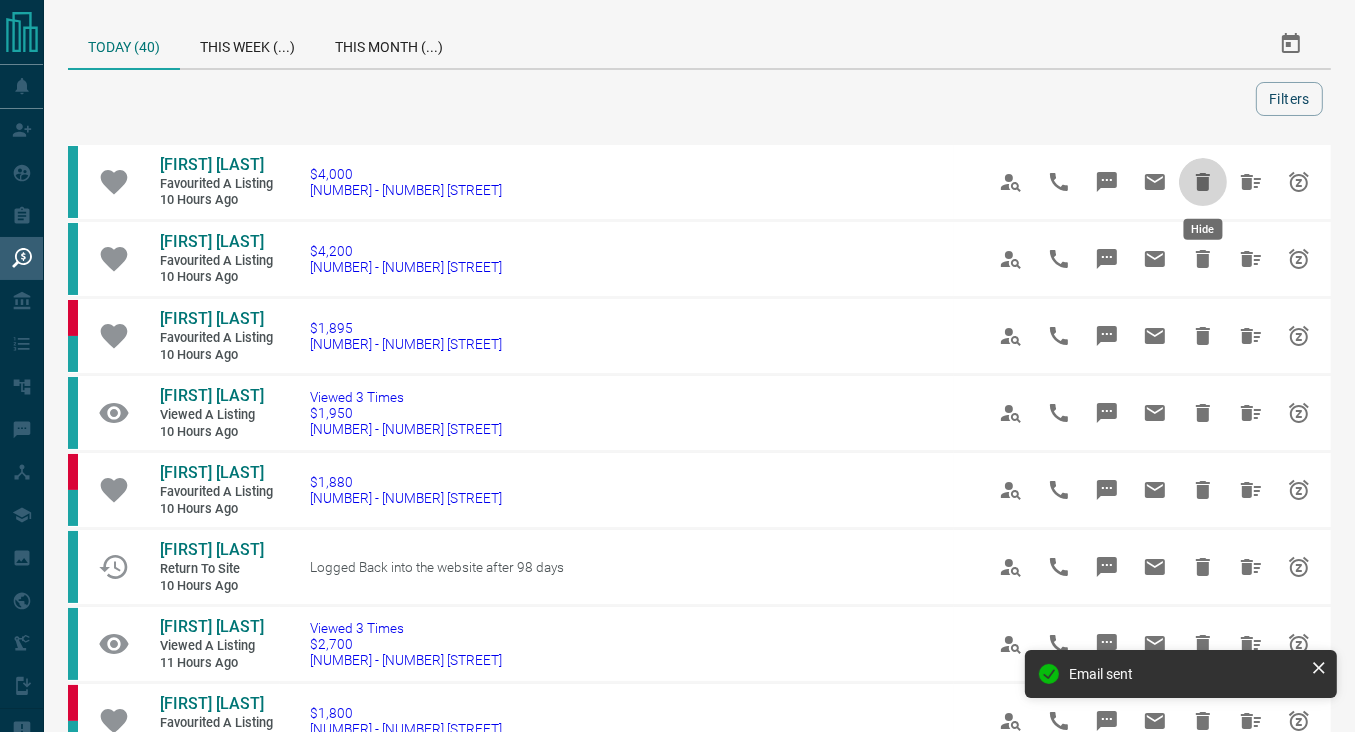 click 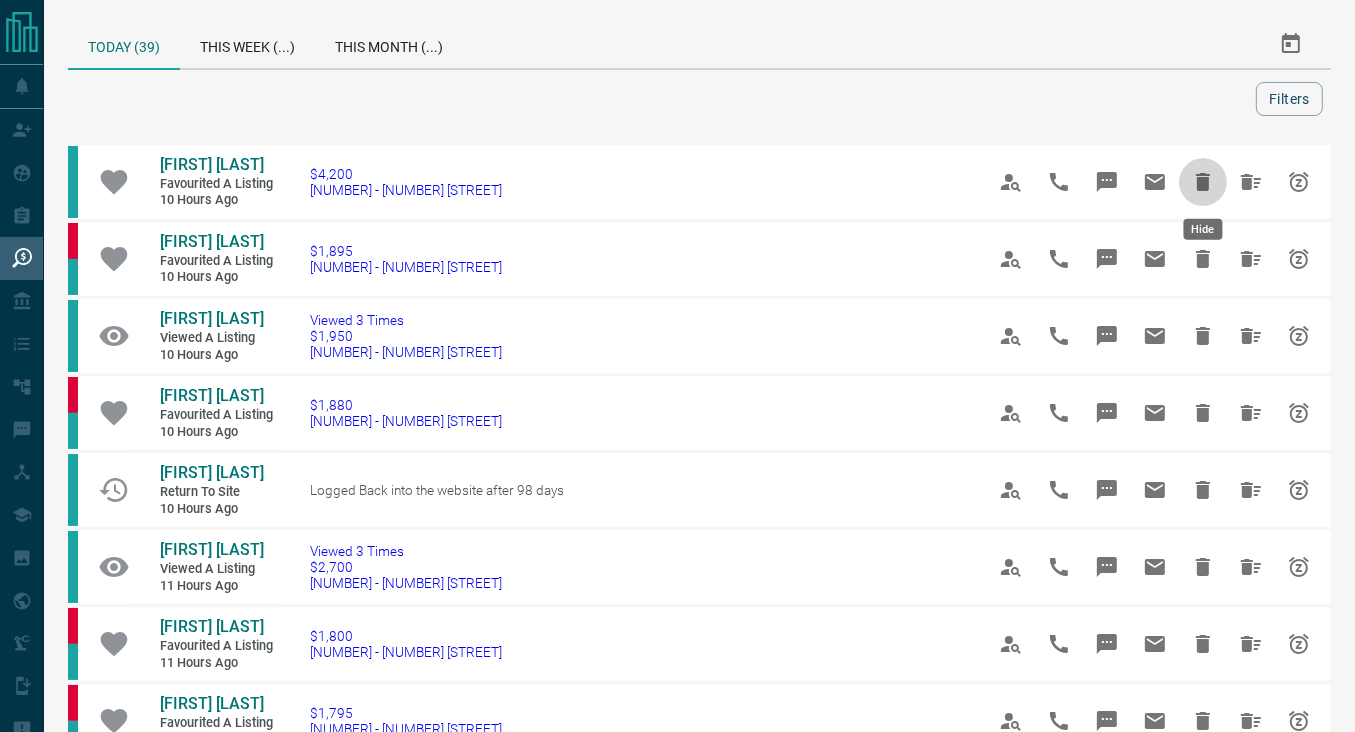 click 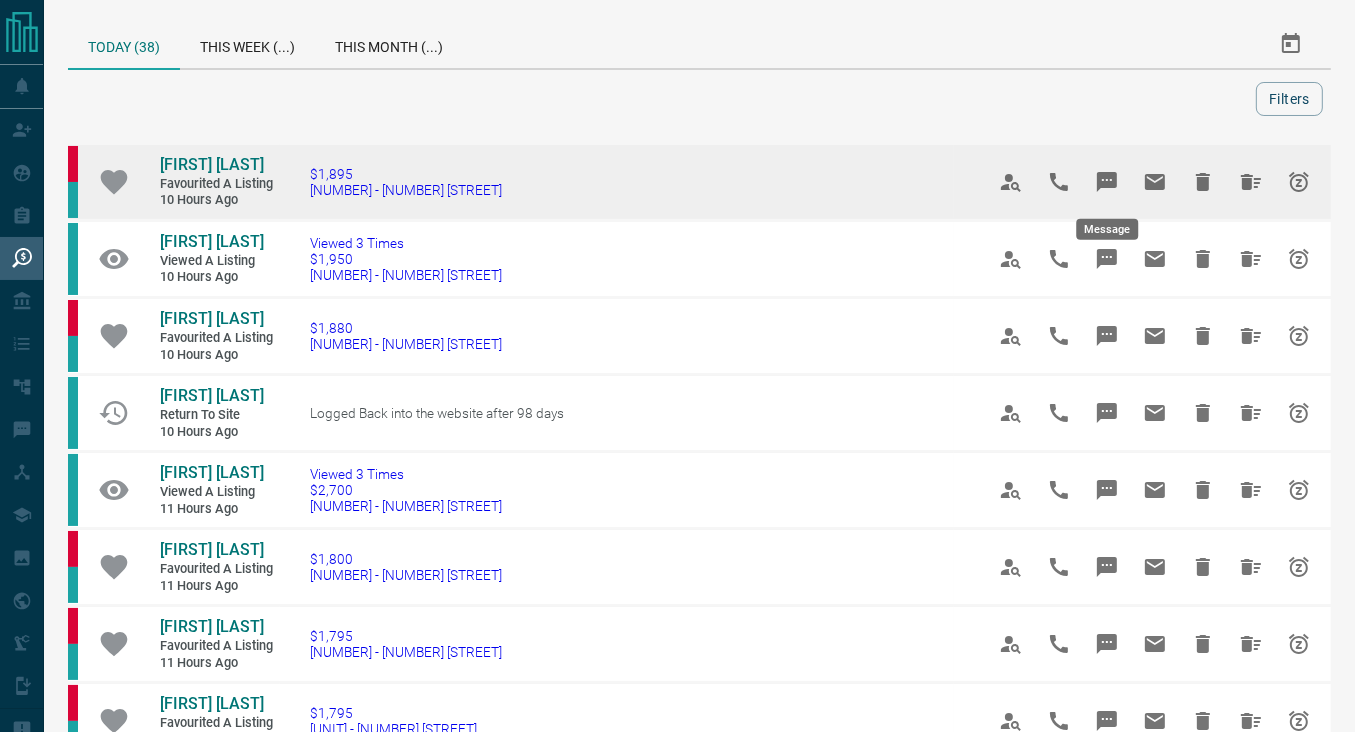 click 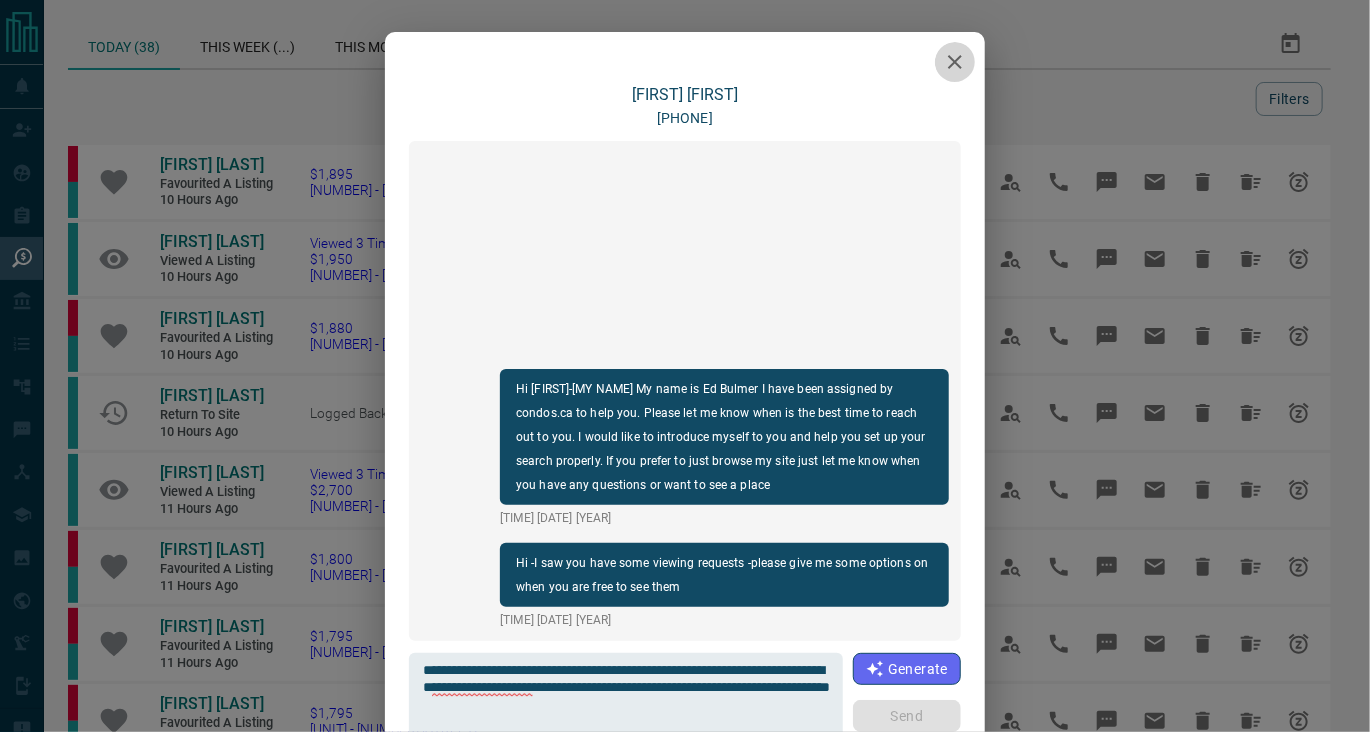 click 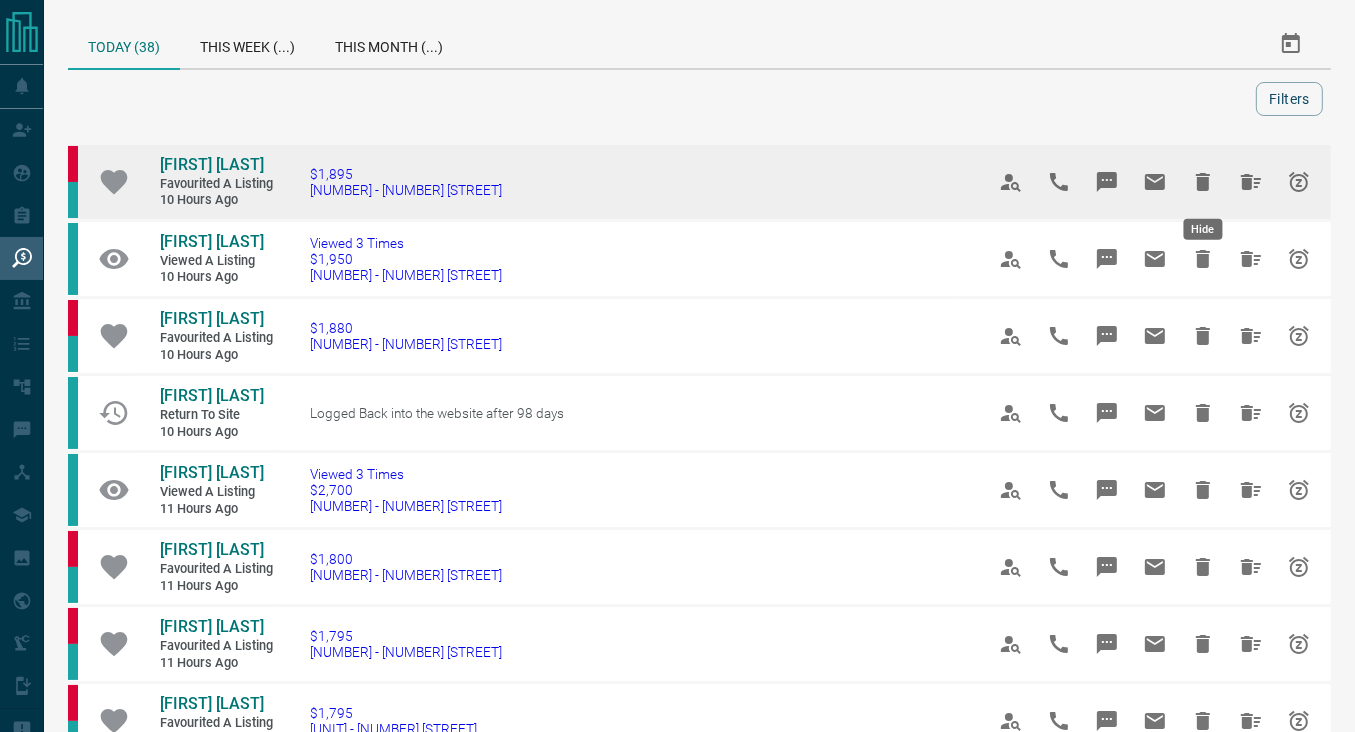 click 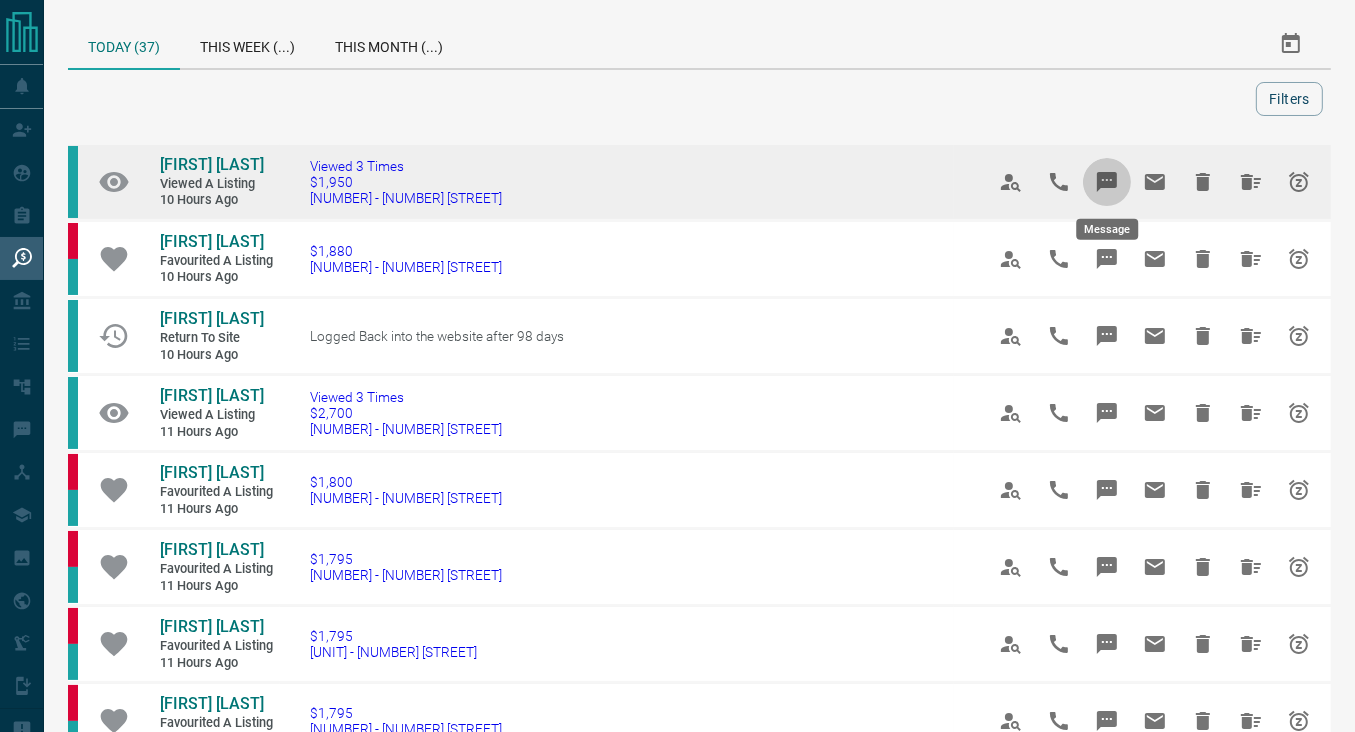 click 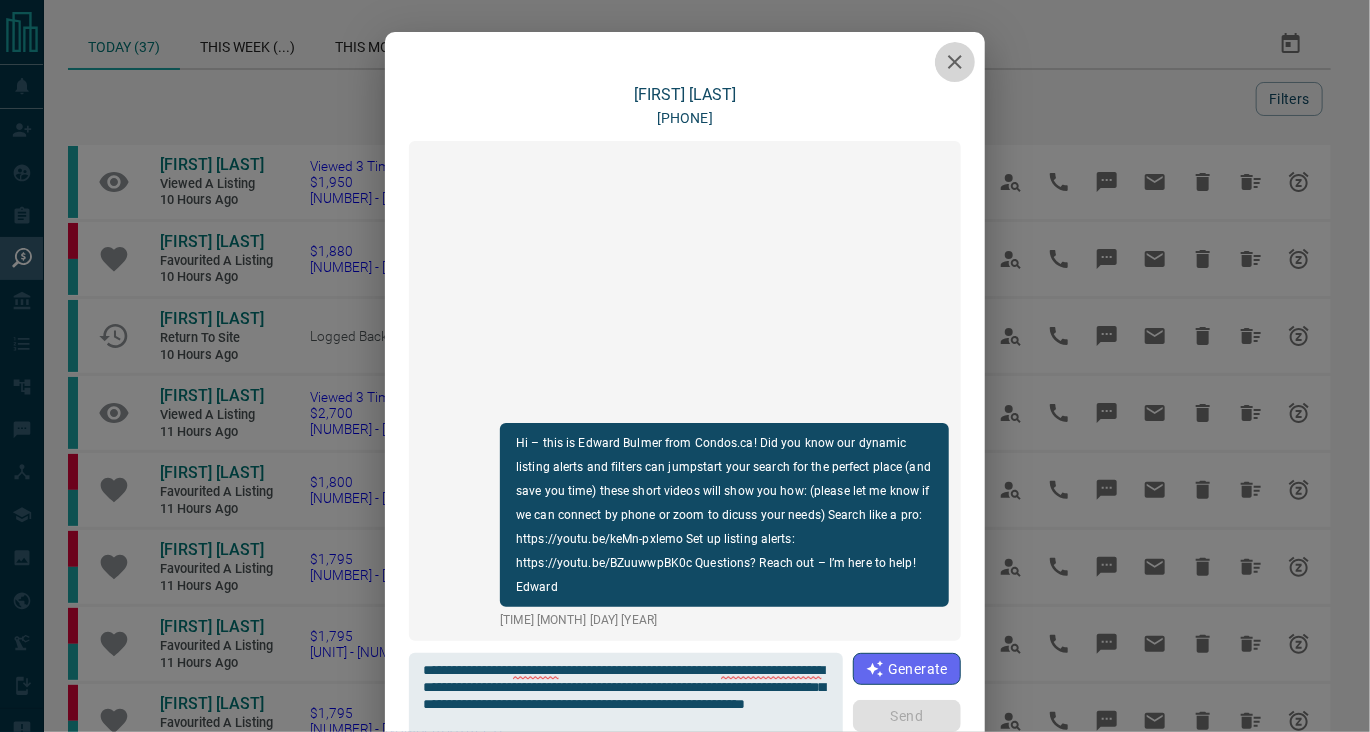 click 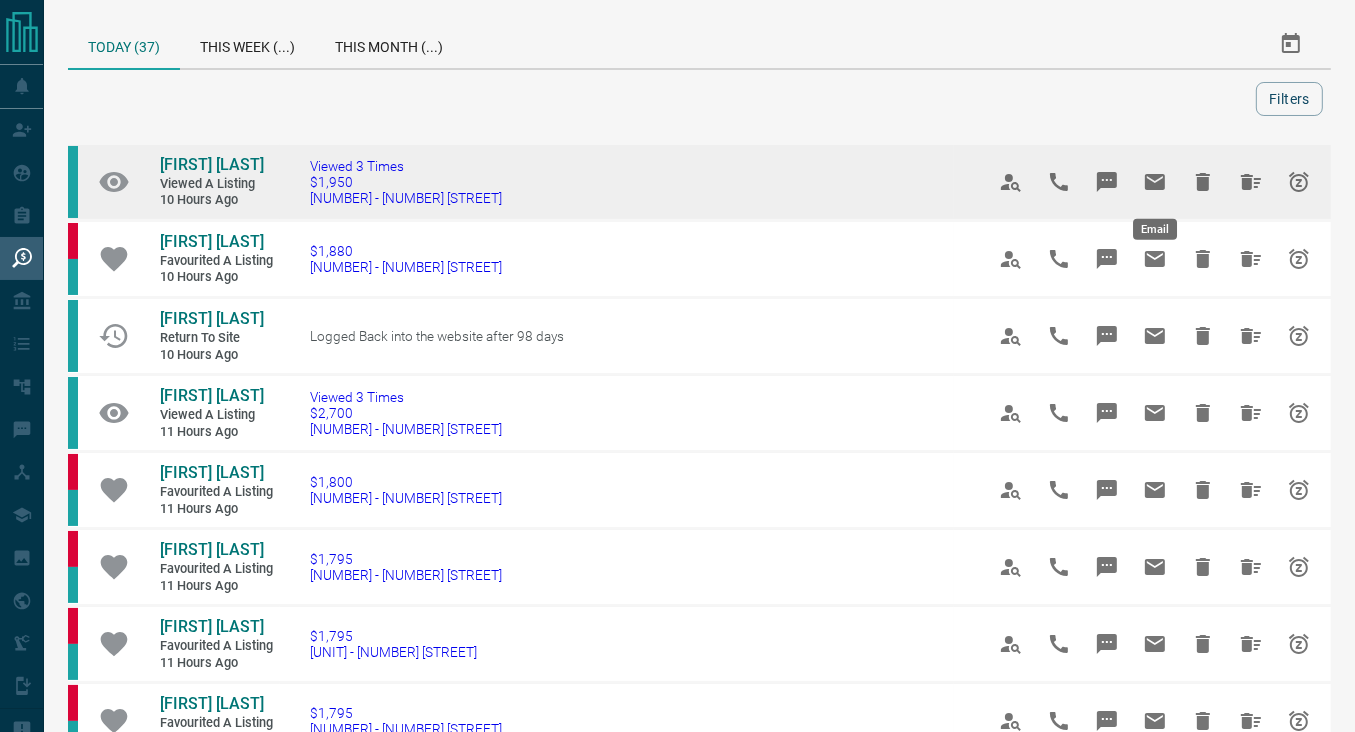 click 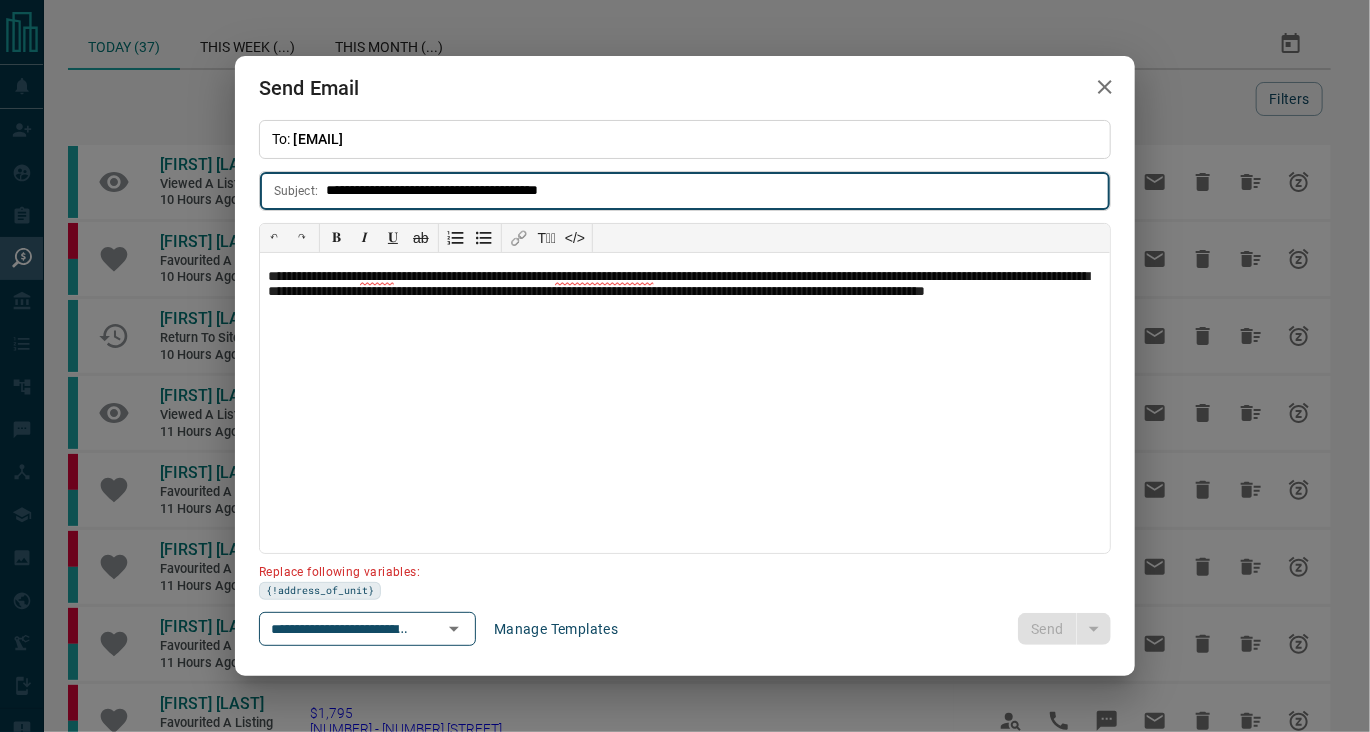 drag, startPoint x: 1102, startPoint y: 84, endPoint x: 1092, endPoint y: 91, distance: 12.206555 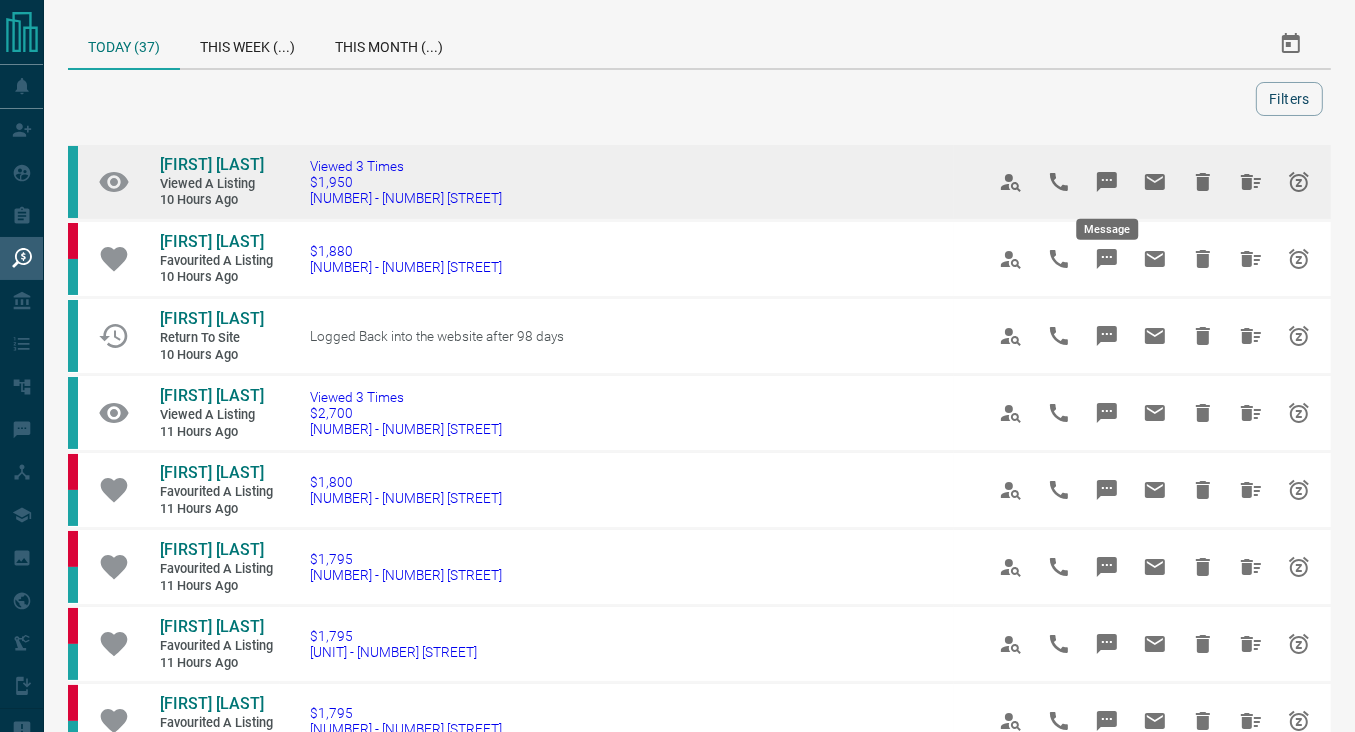 click at bounding box center [1107, 182] 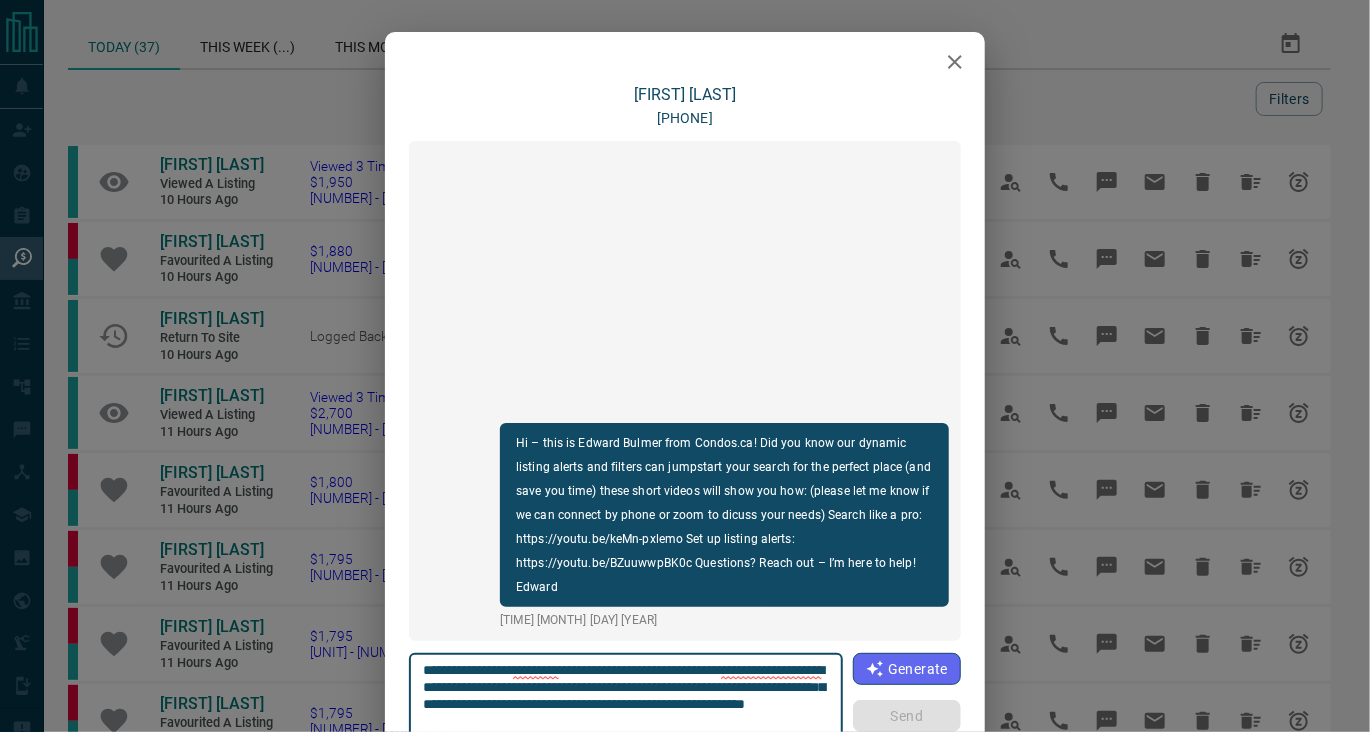 click on "**********" at bounding box center [626, 704] 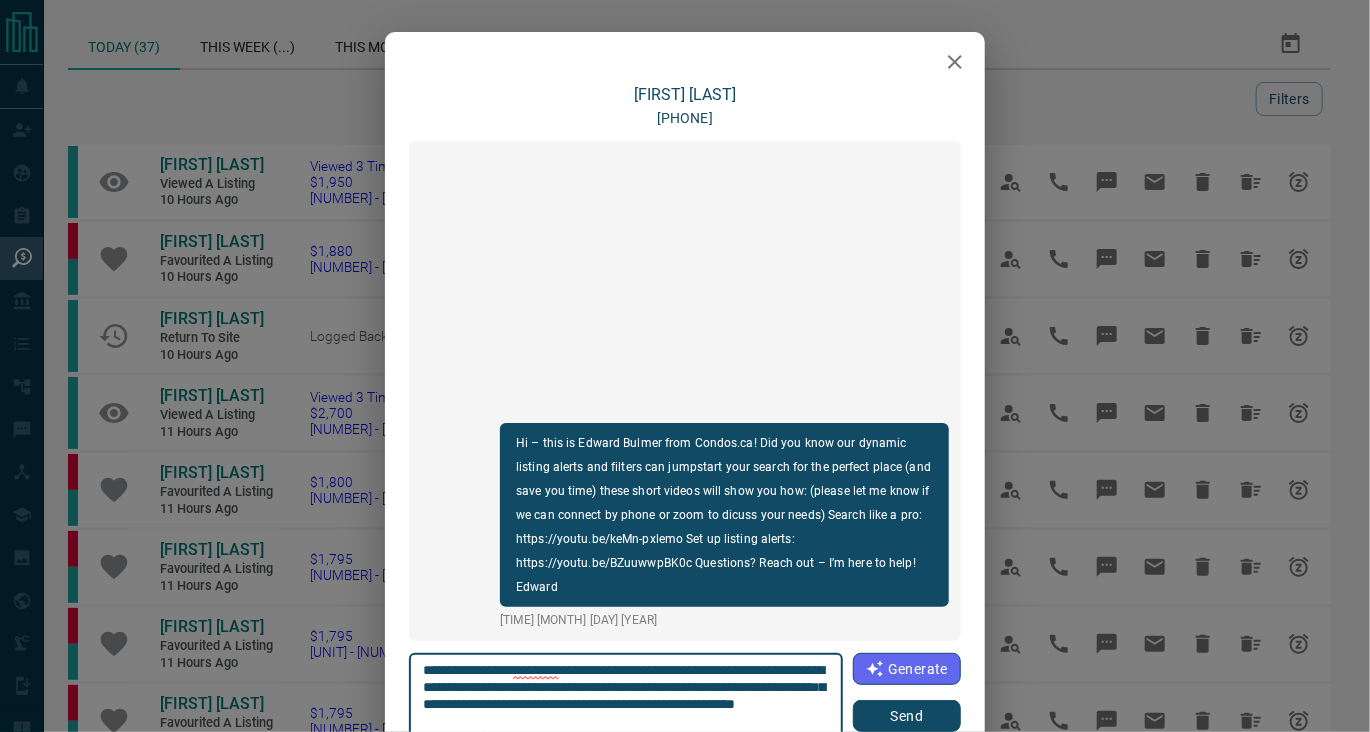 type on "**********" 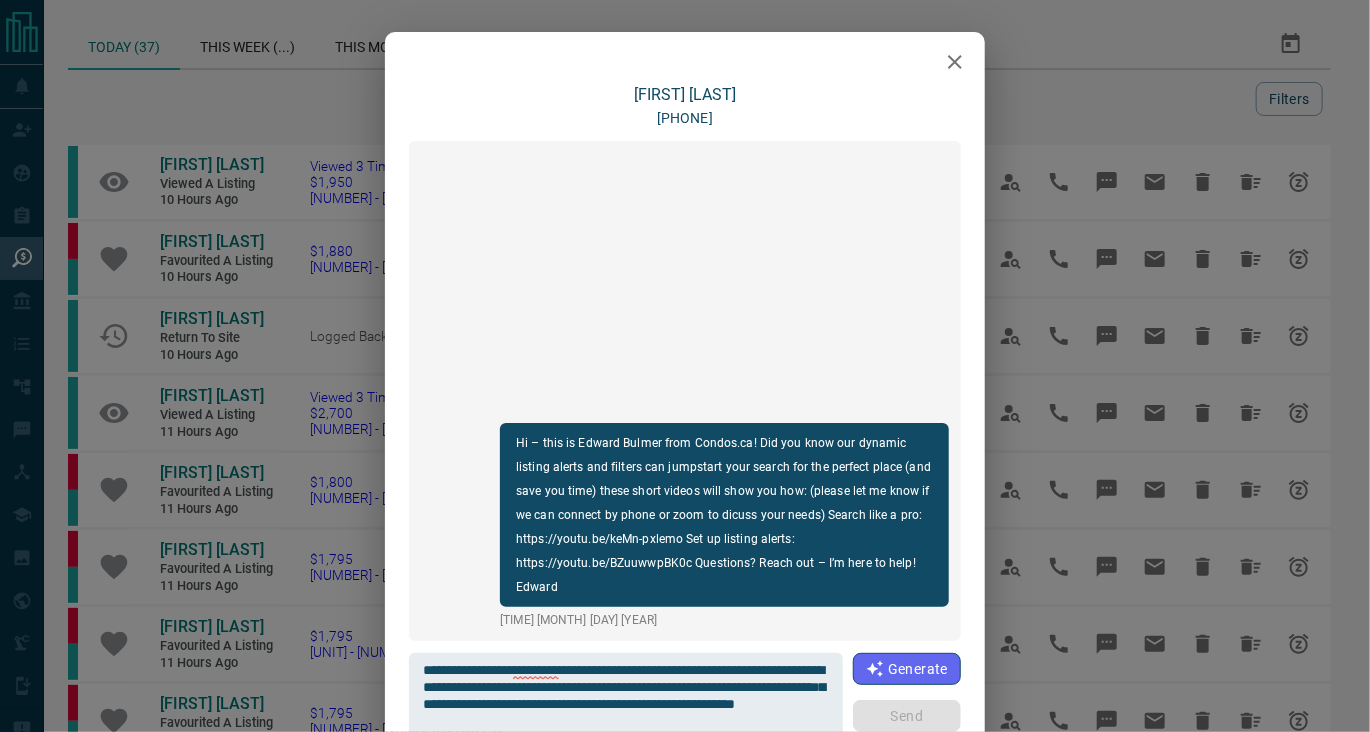 type 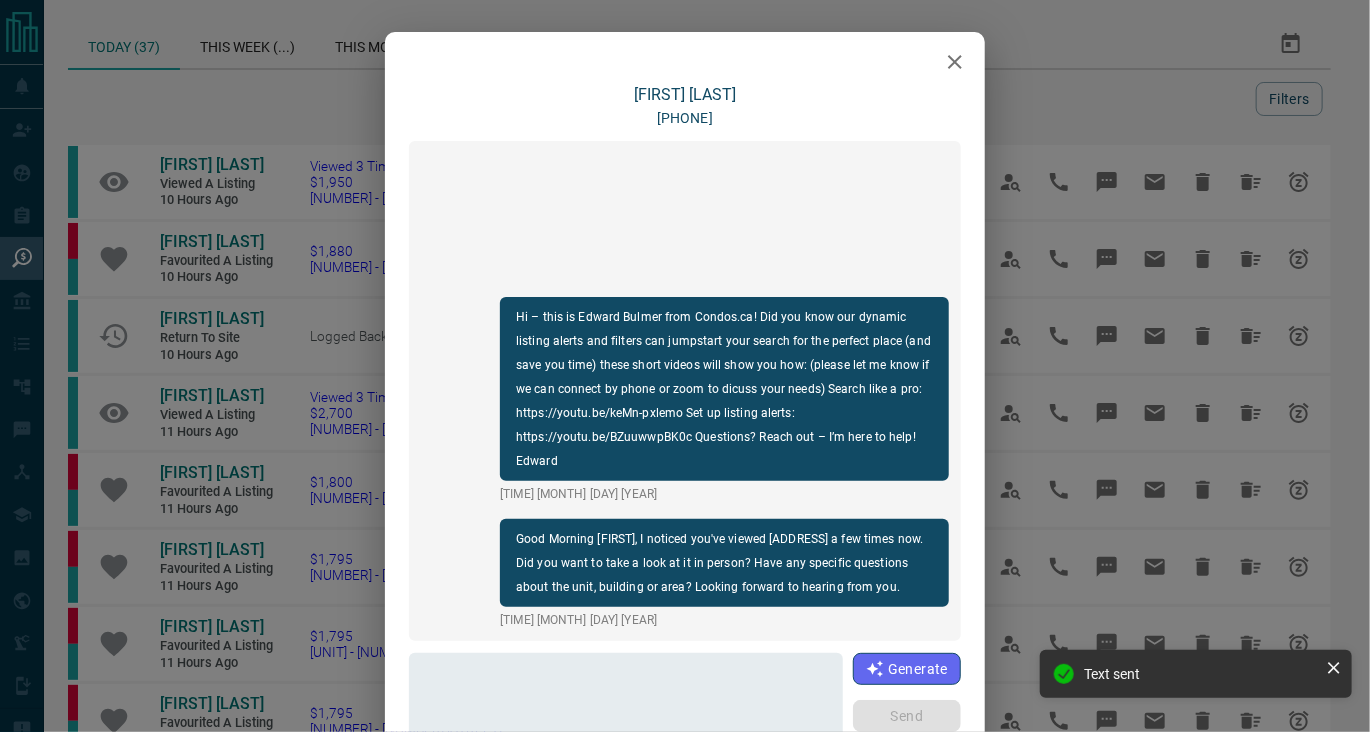 click 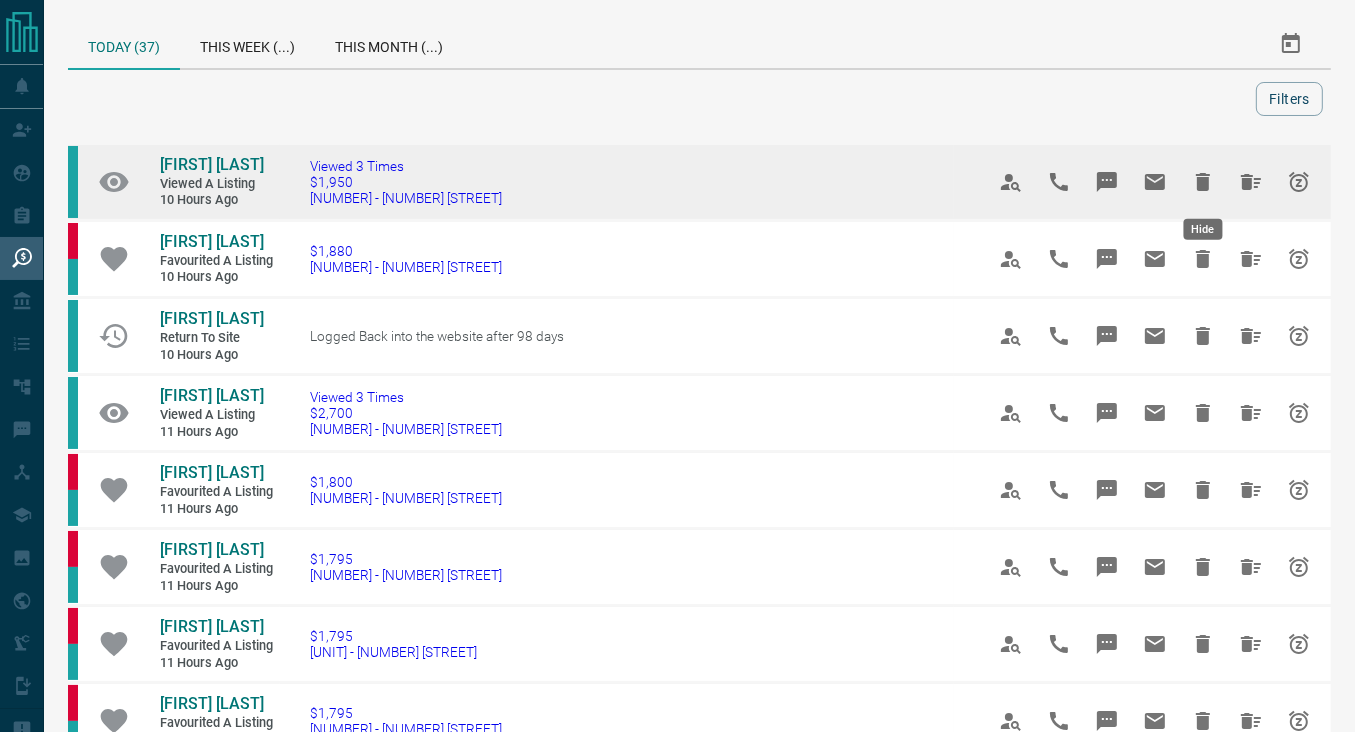 click 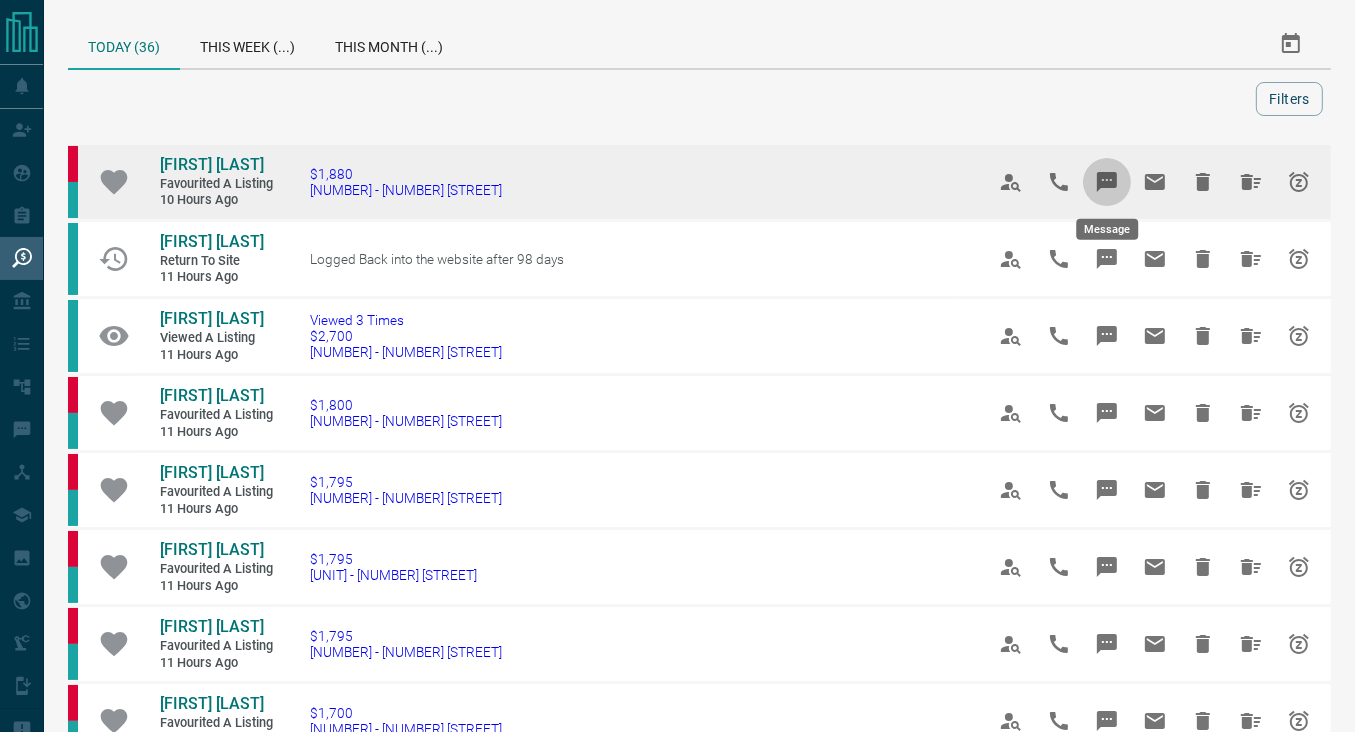 click 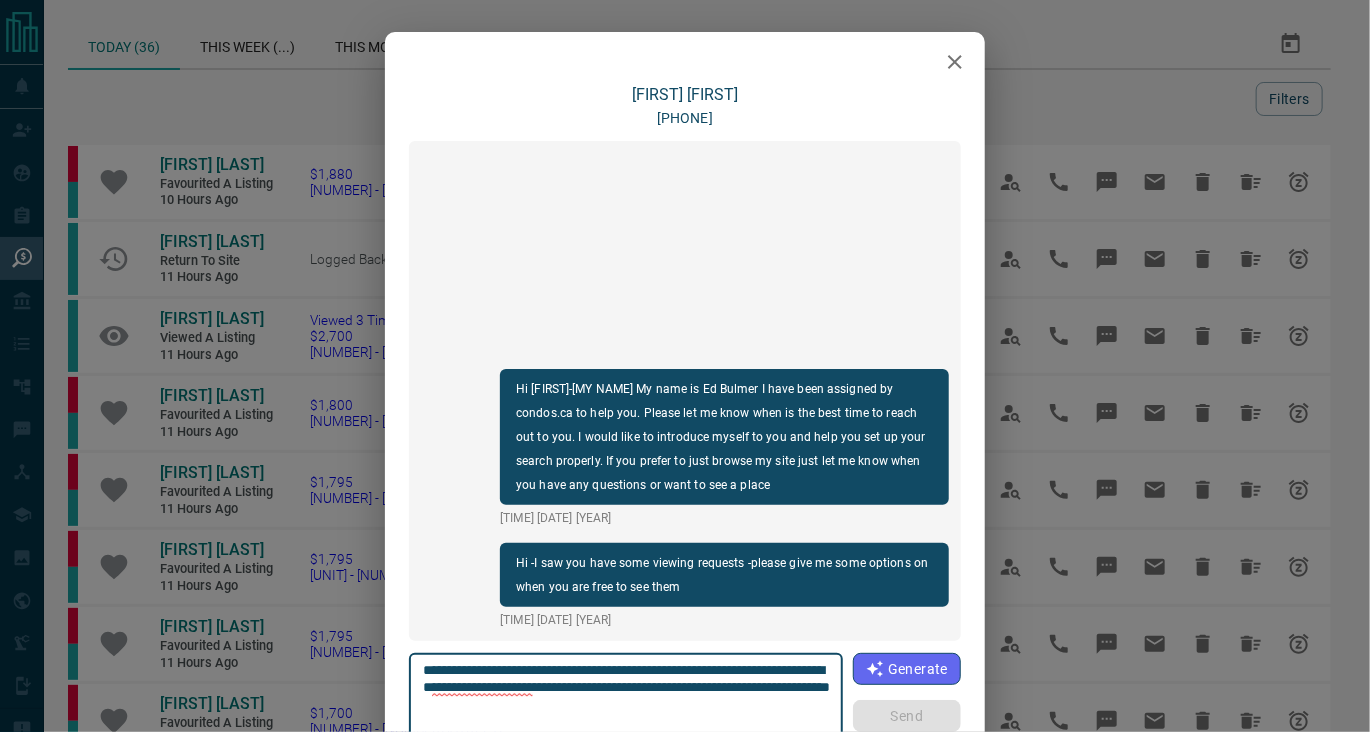 click 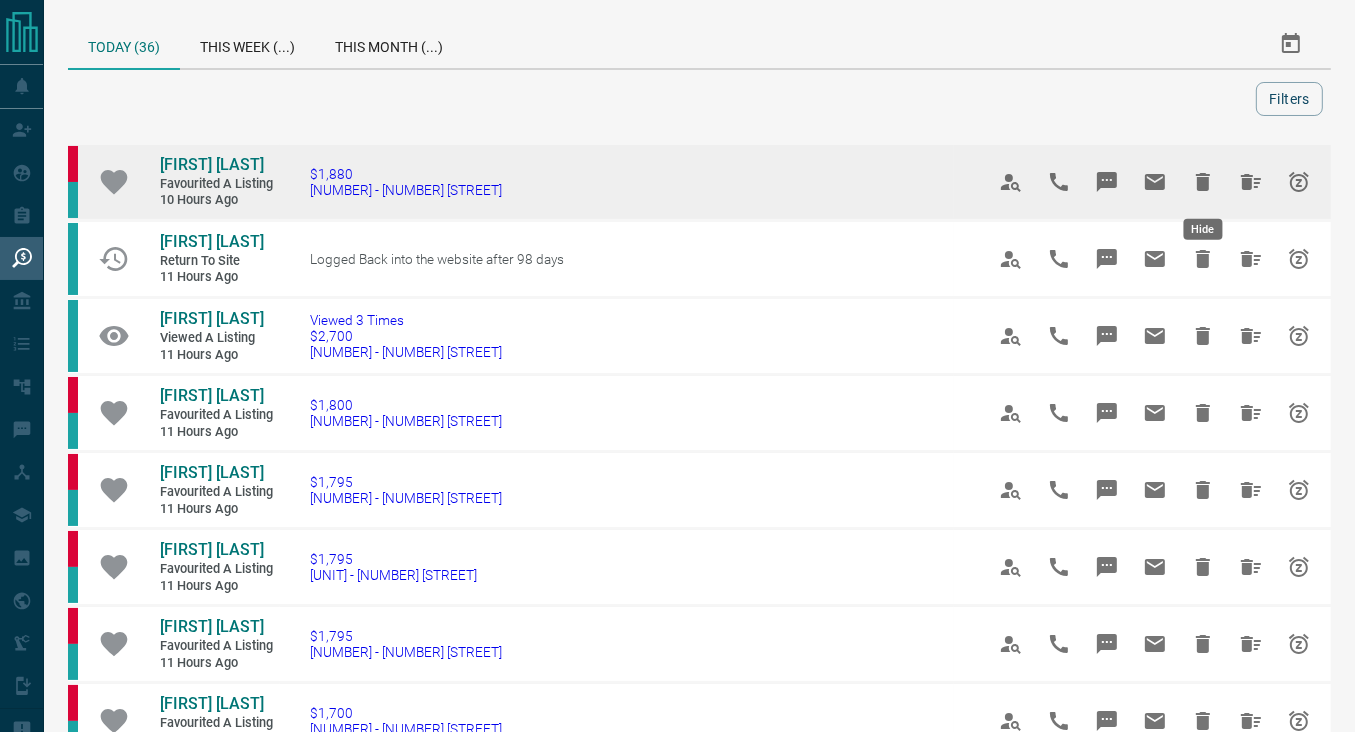 click 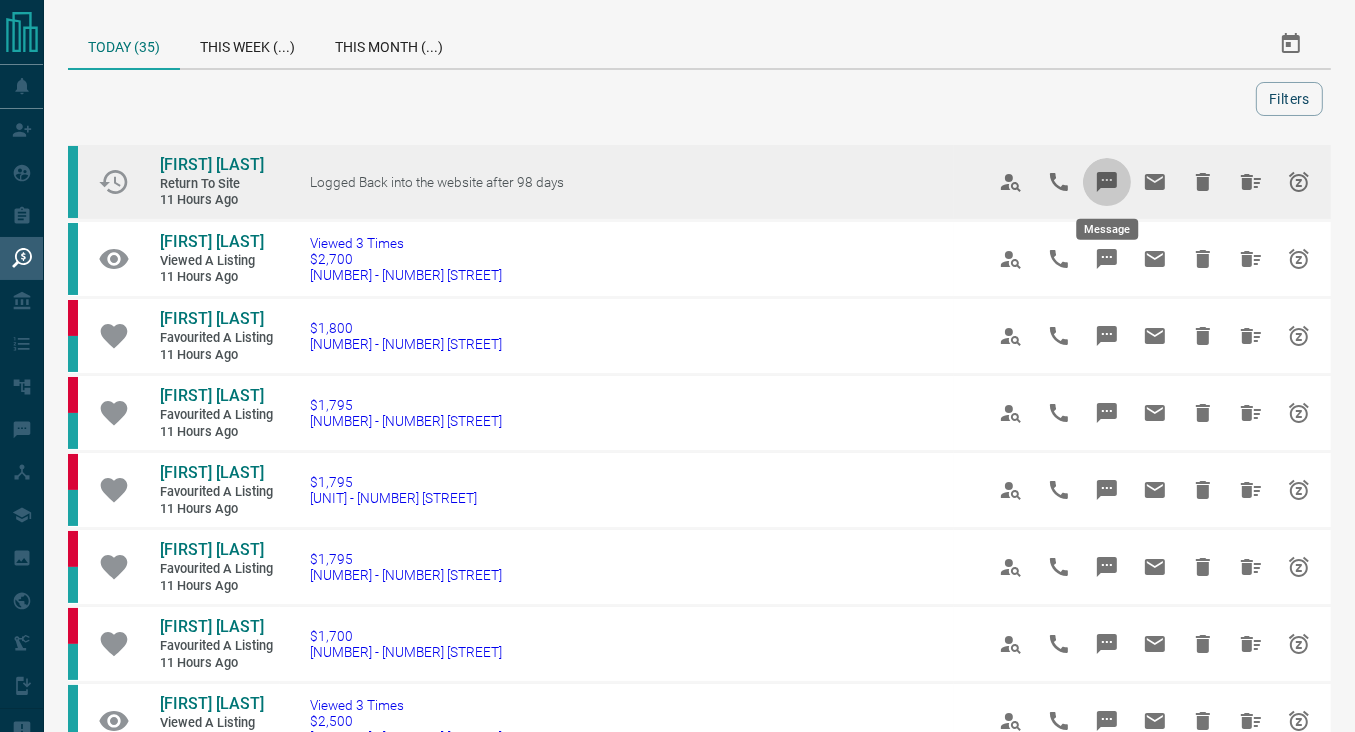 click 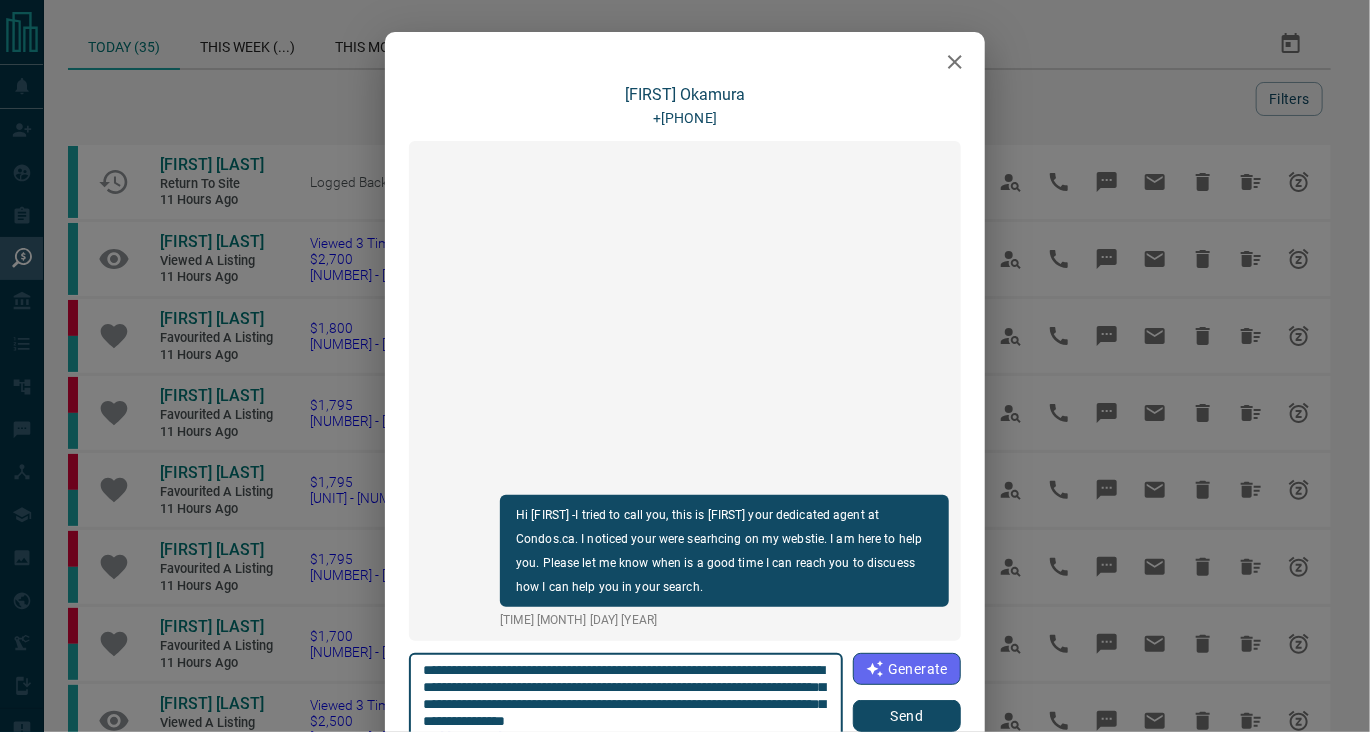 drag, startPoint x: 919, startPoint y: 719, endPoint x: 916, endPoint y: 703, distance: 16.27882 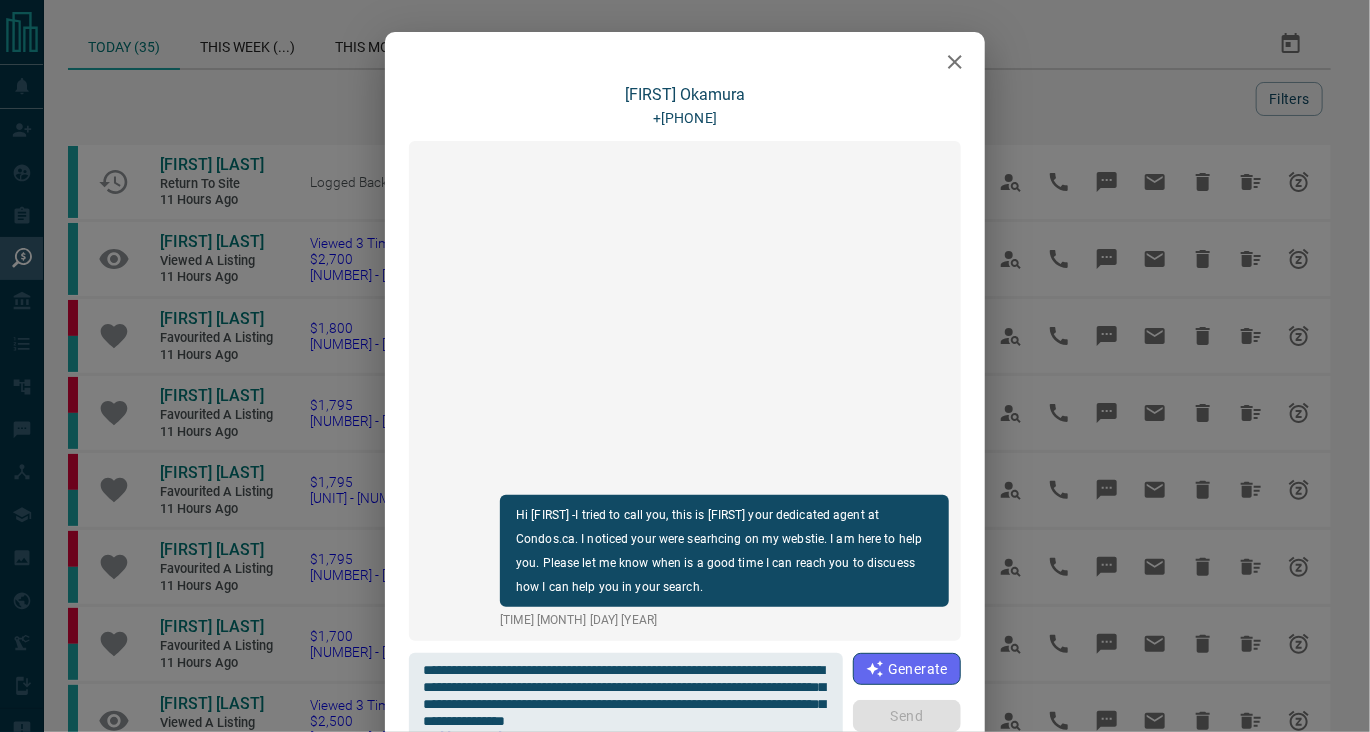 type 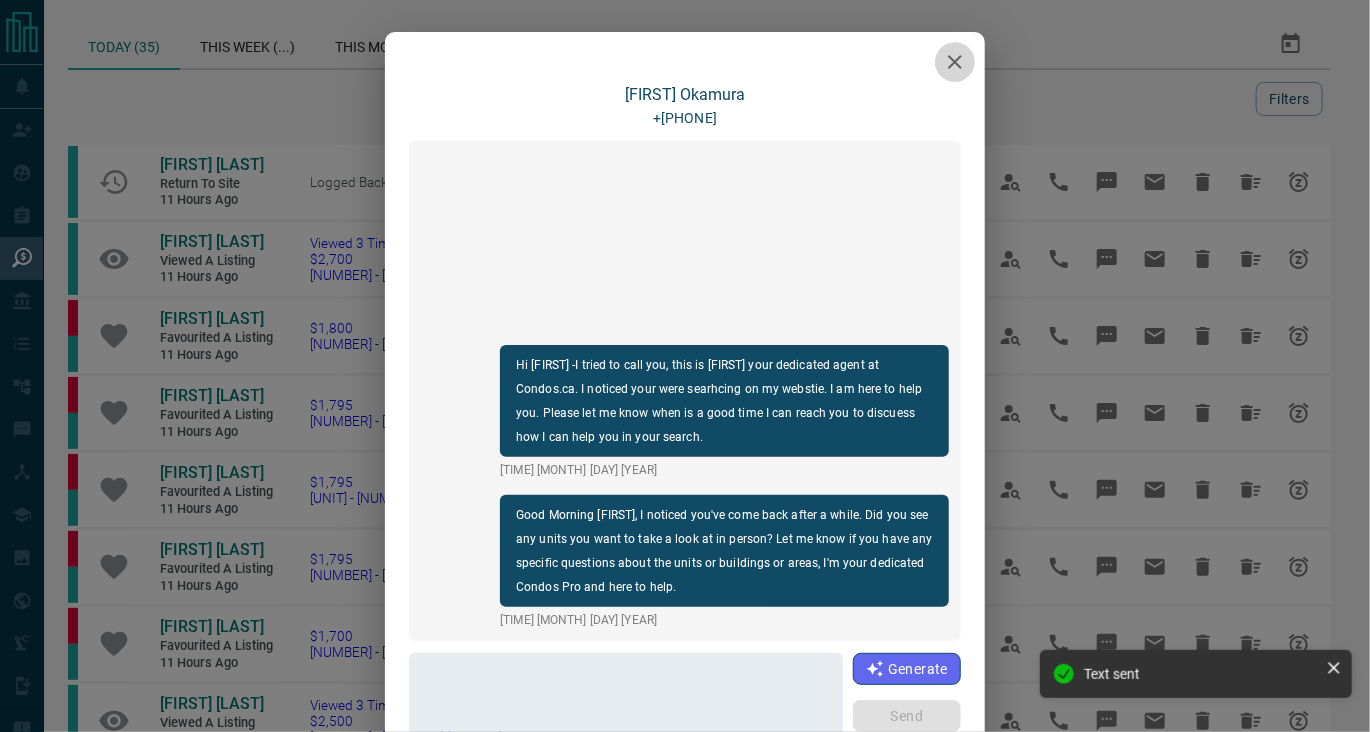 click 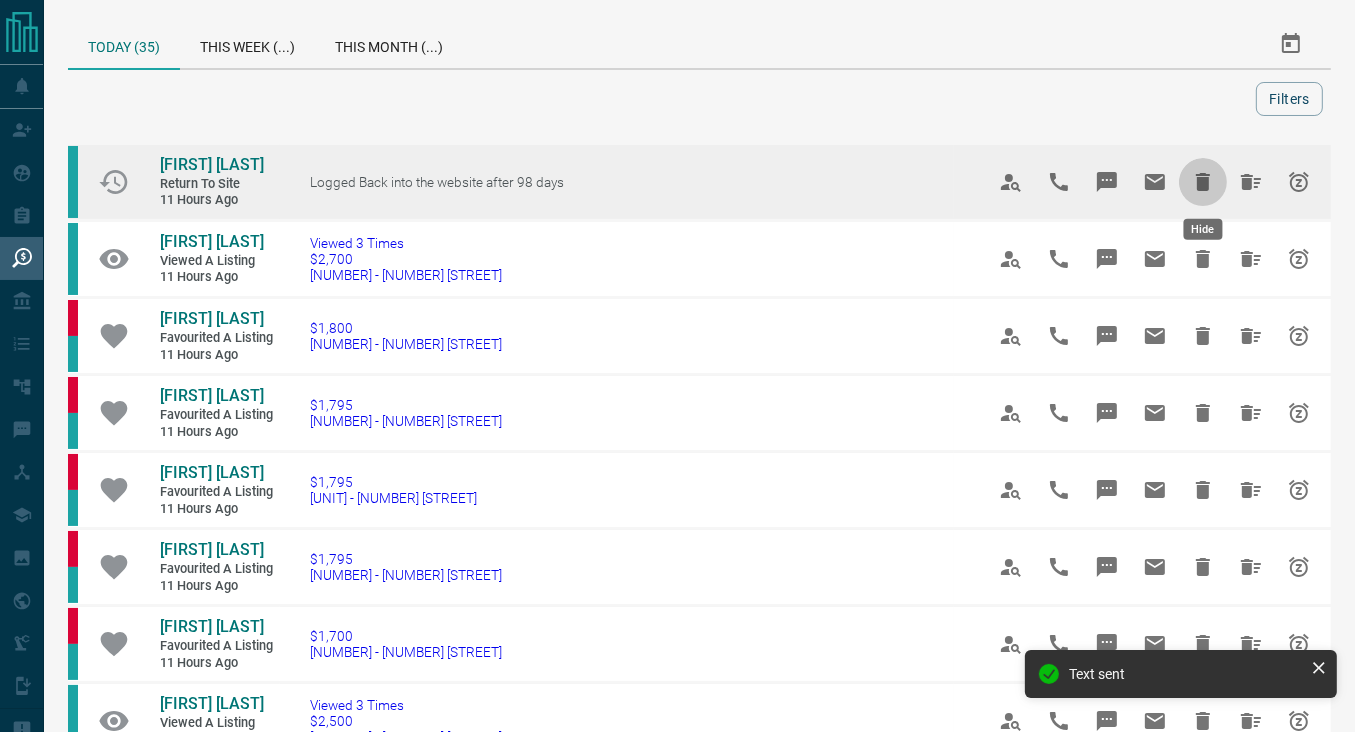 click 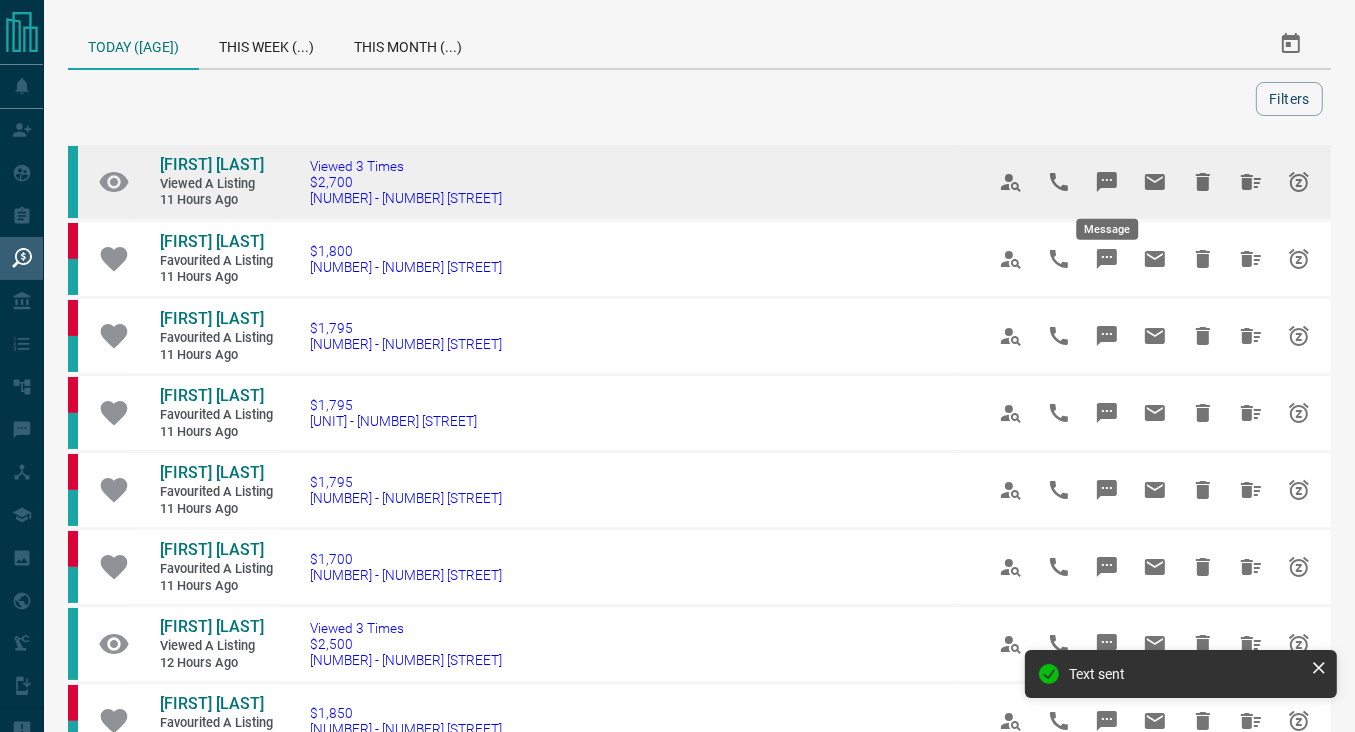click 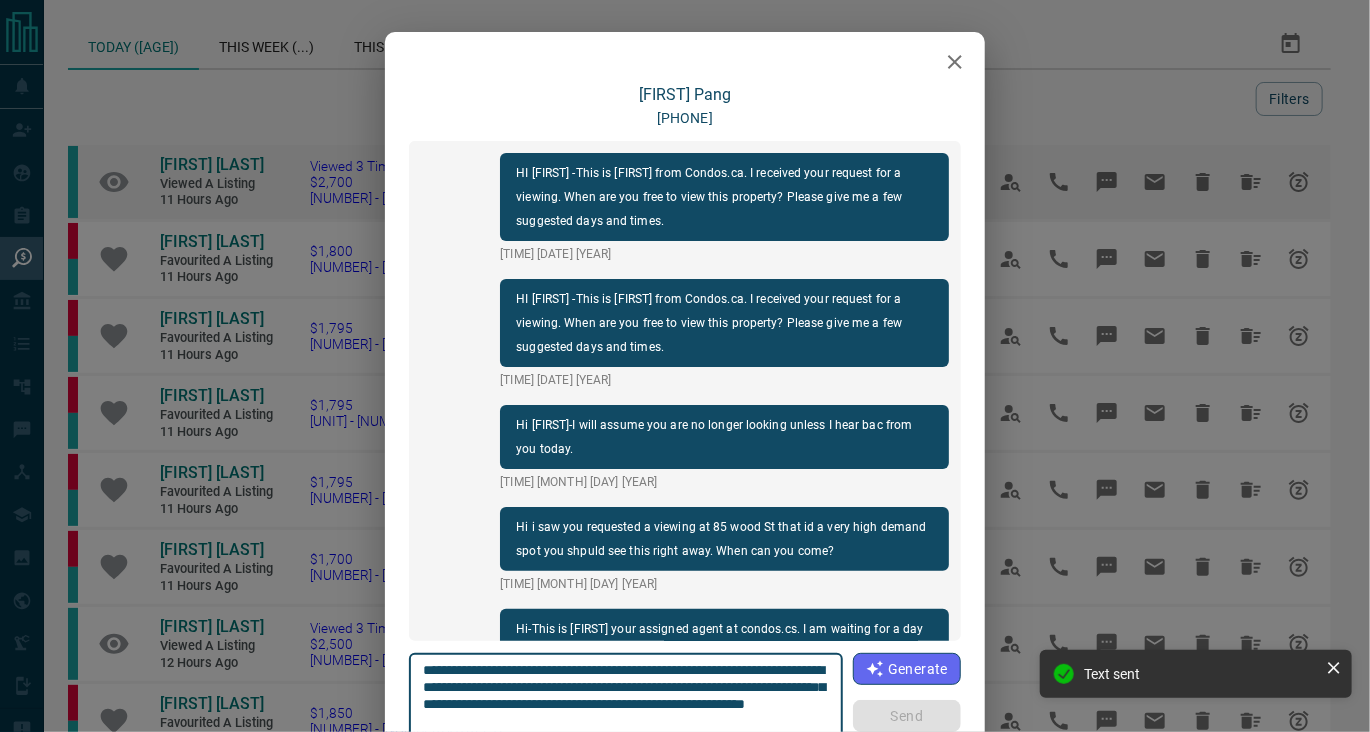 scroll, scrollTop: 192, scrollLeft: 0, axis: vertical 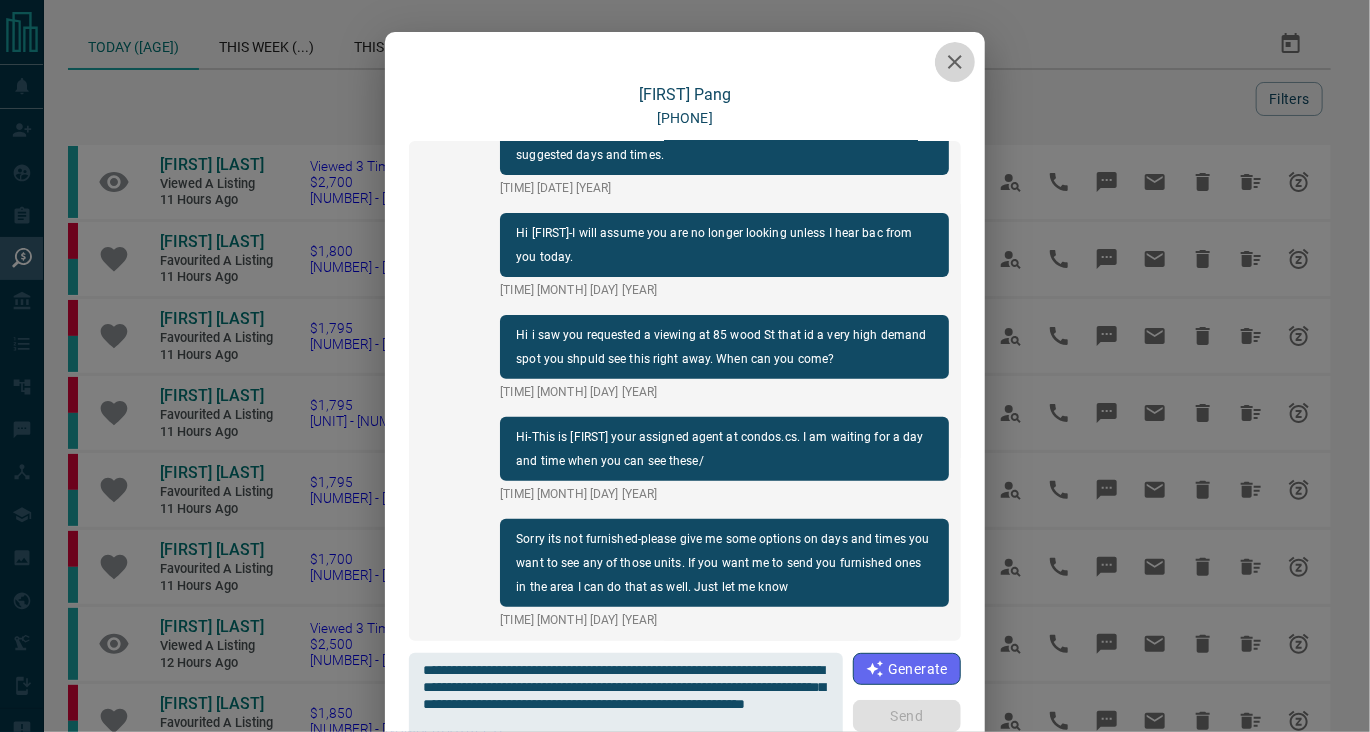 click 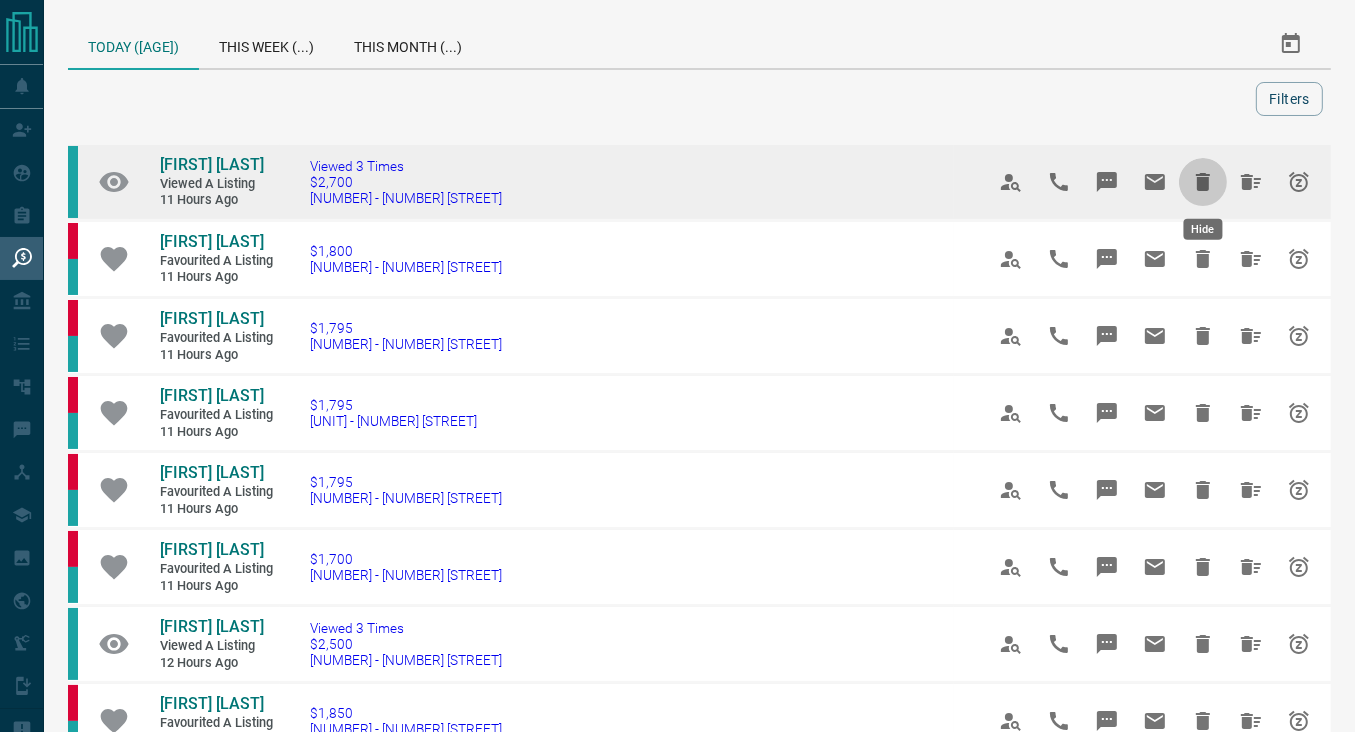click 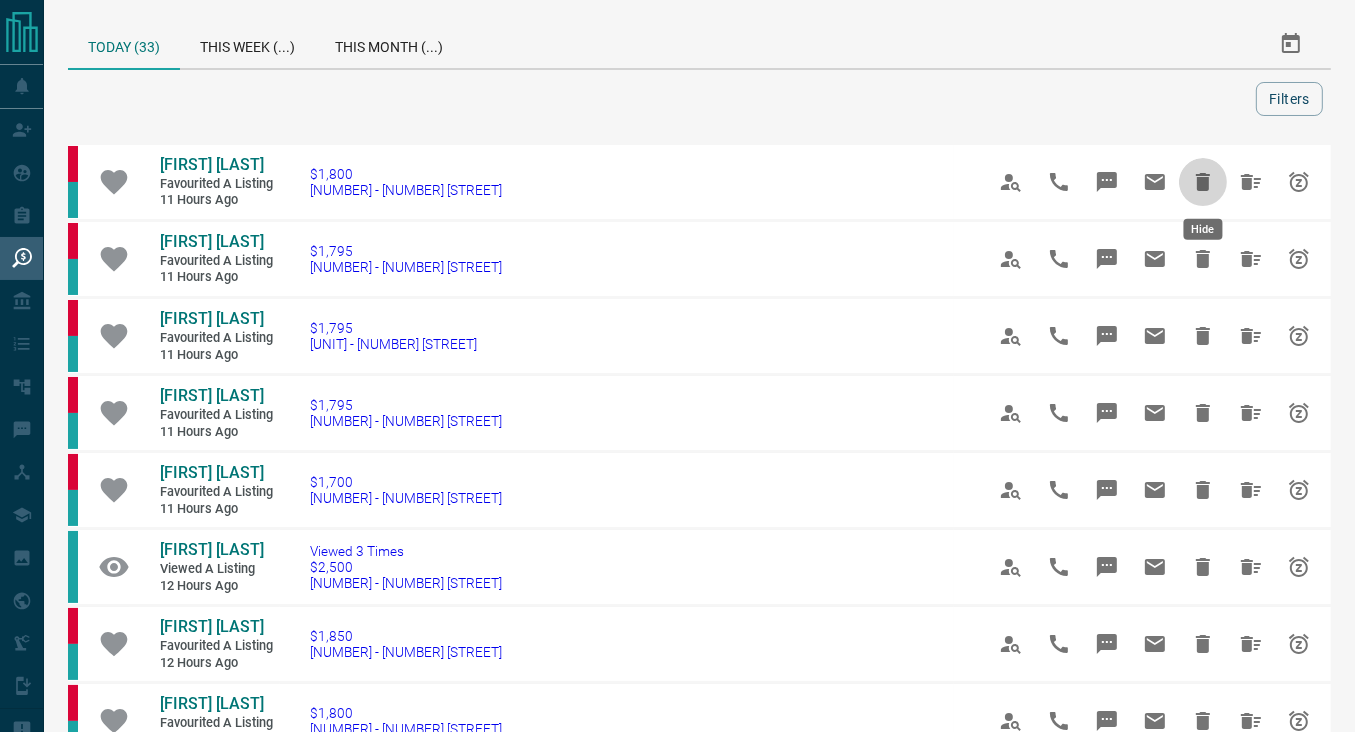 click 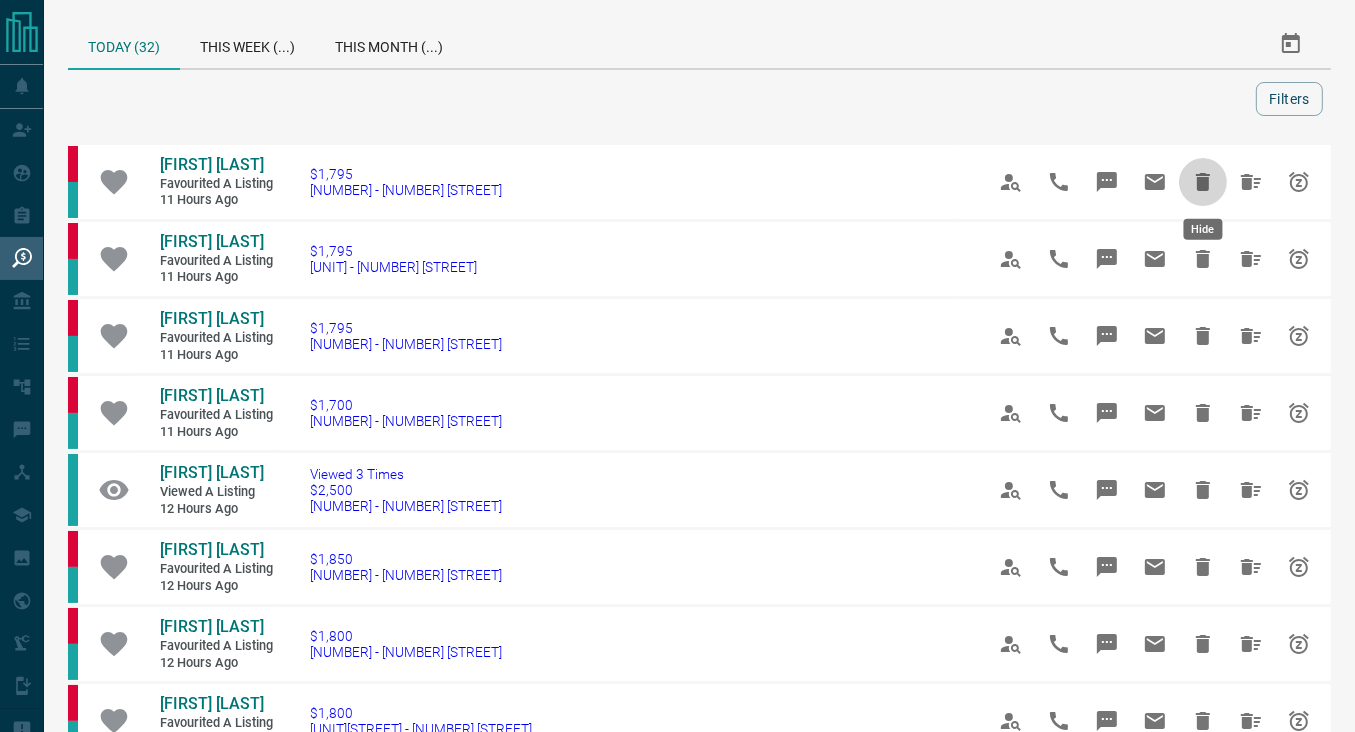 click 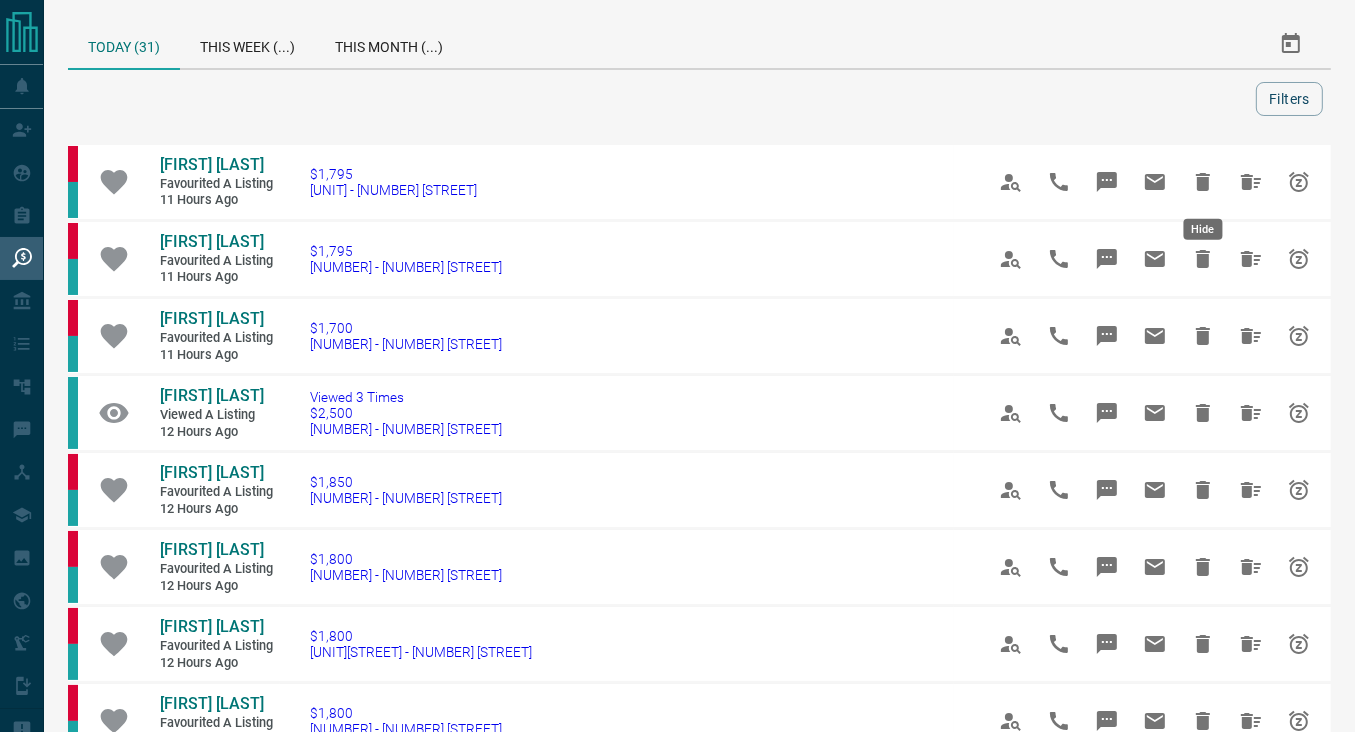 click 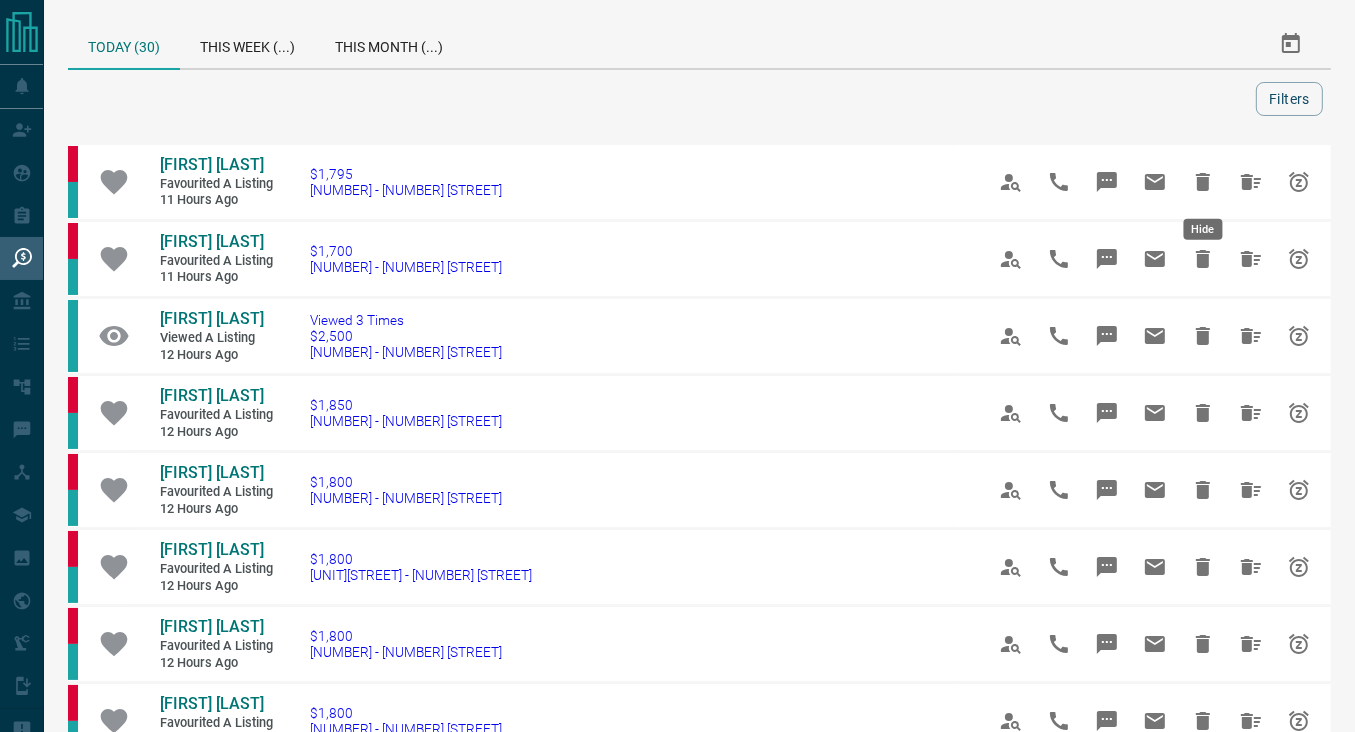 click 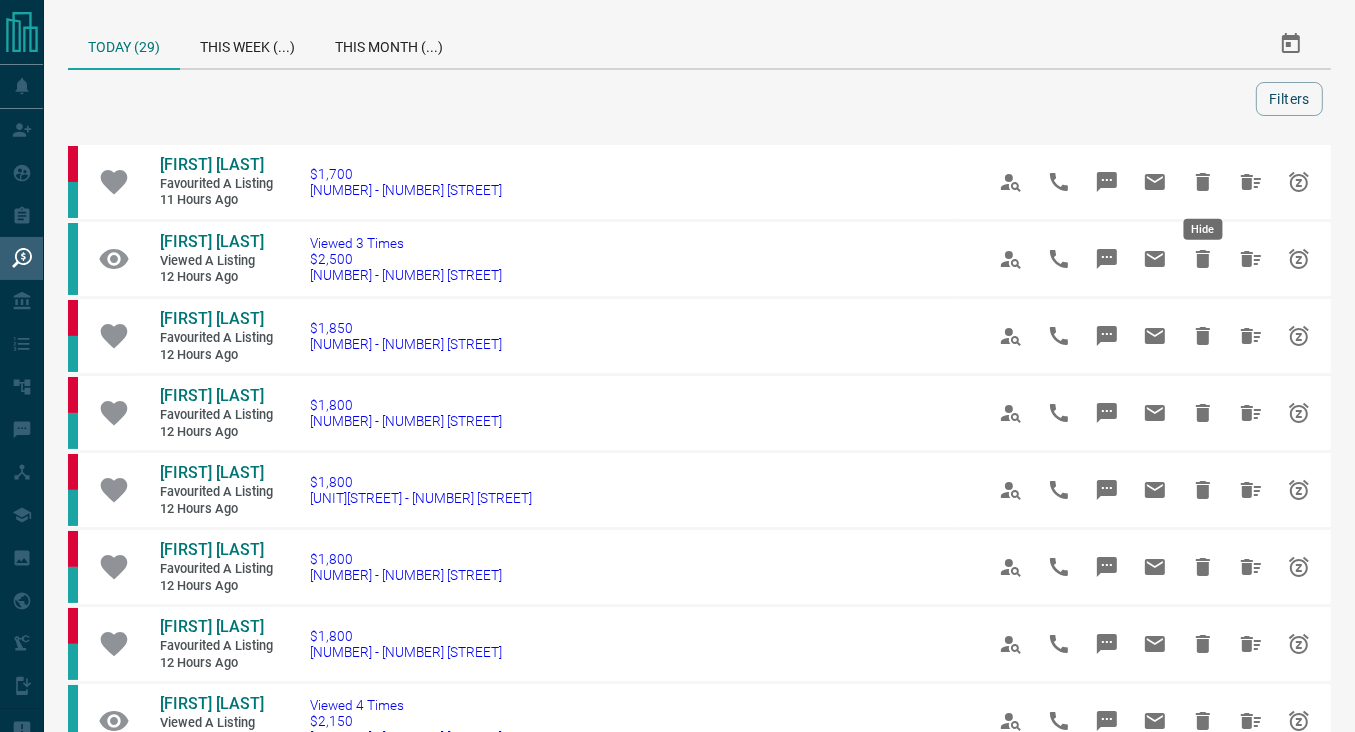 click 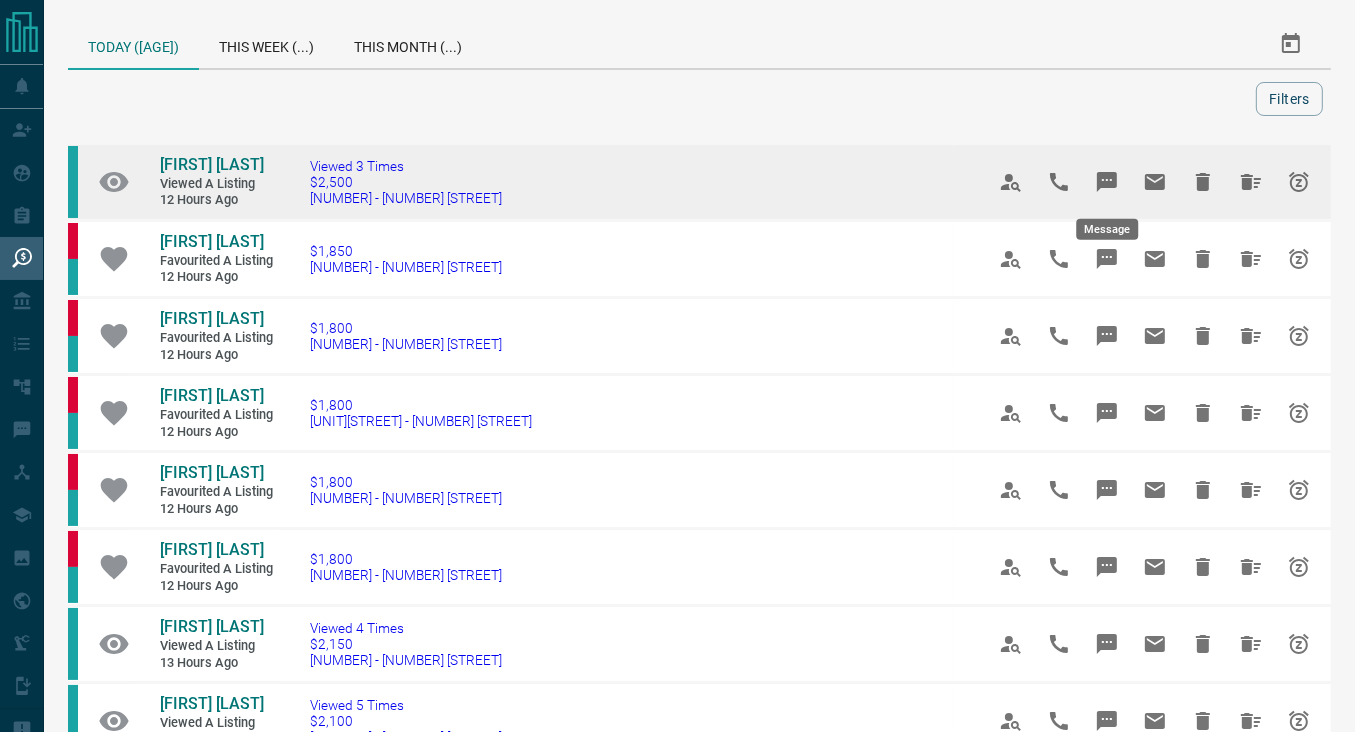 click 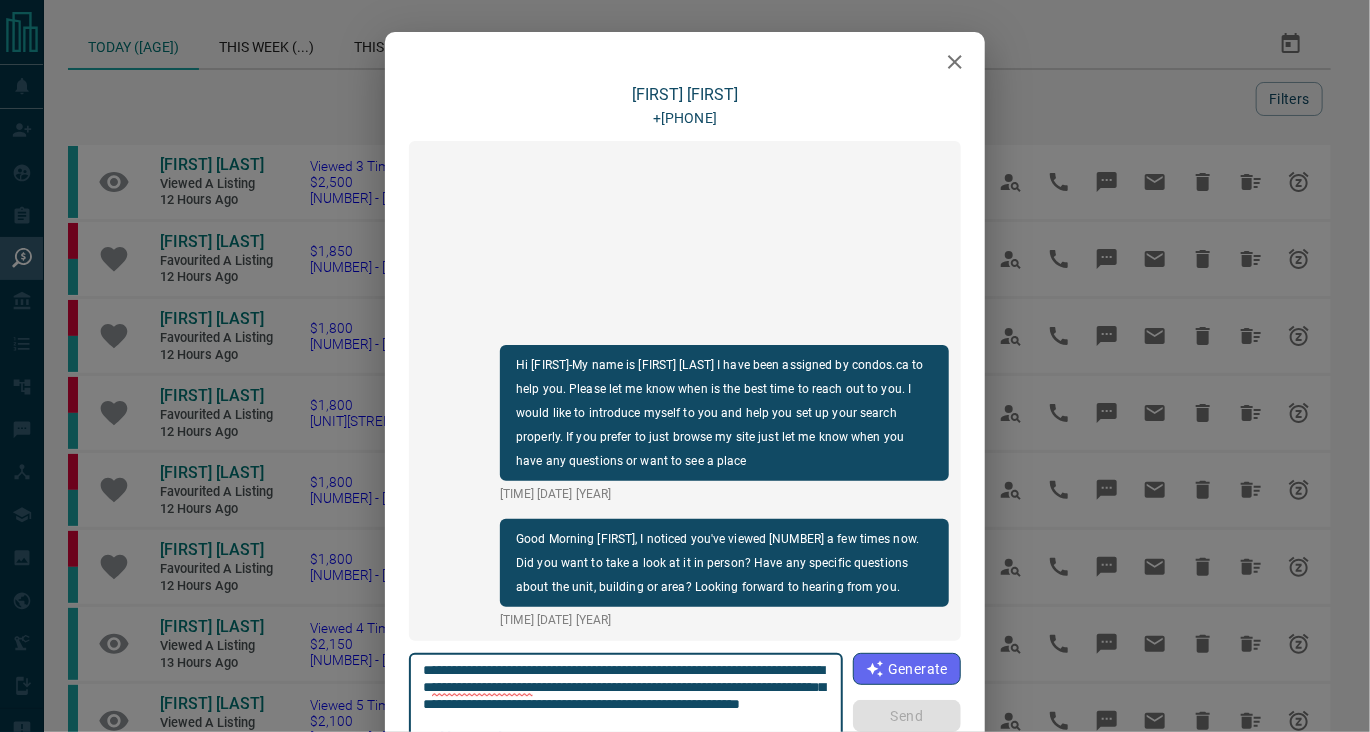 click 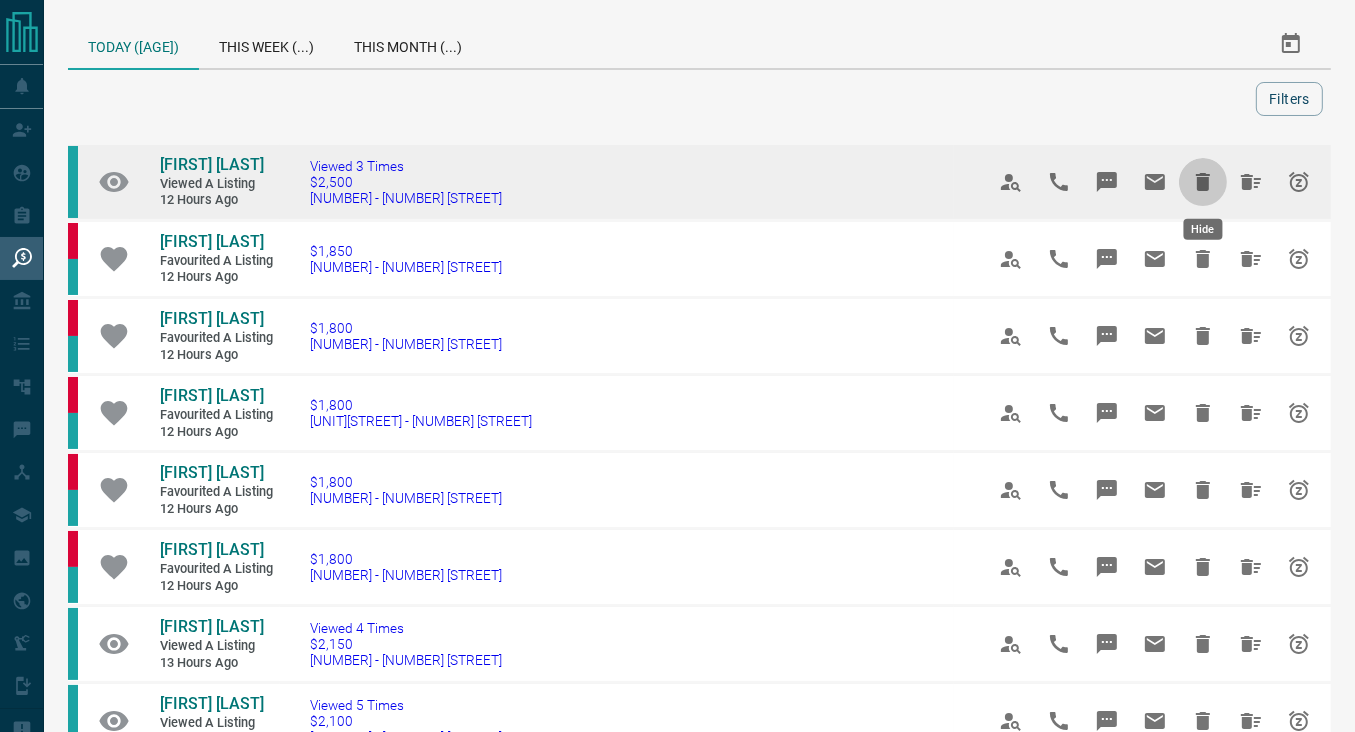 click 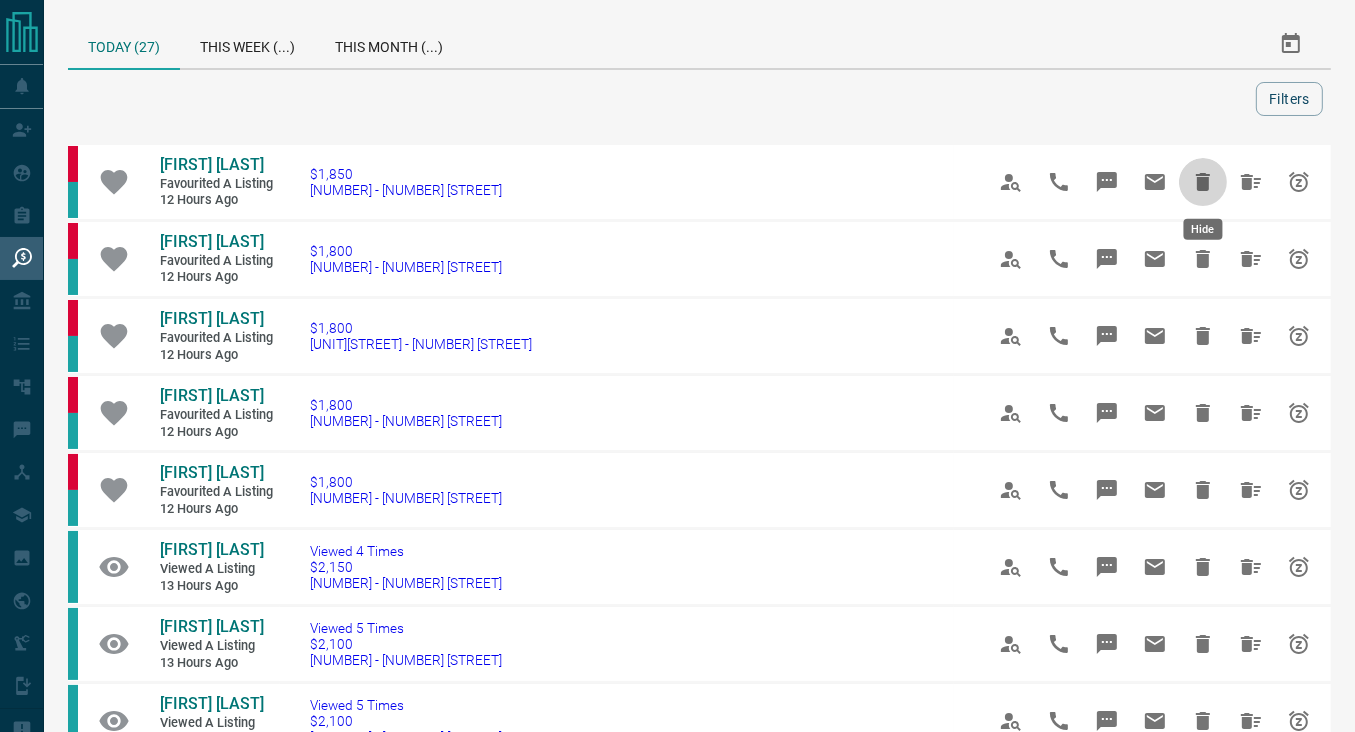 drag, startPoint x: 1209, startPoint y: 179, endPoint x: 1198, endPoint y: 178, distance: 11.045361 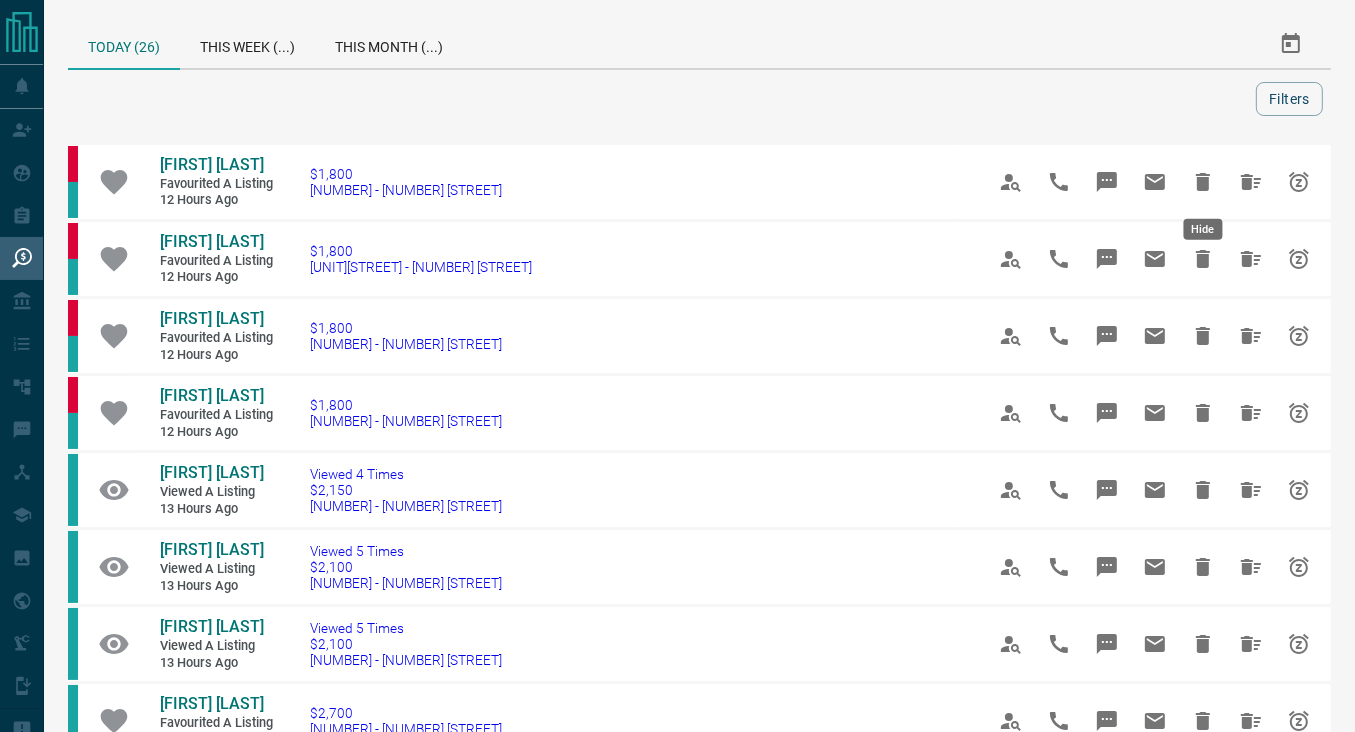 click 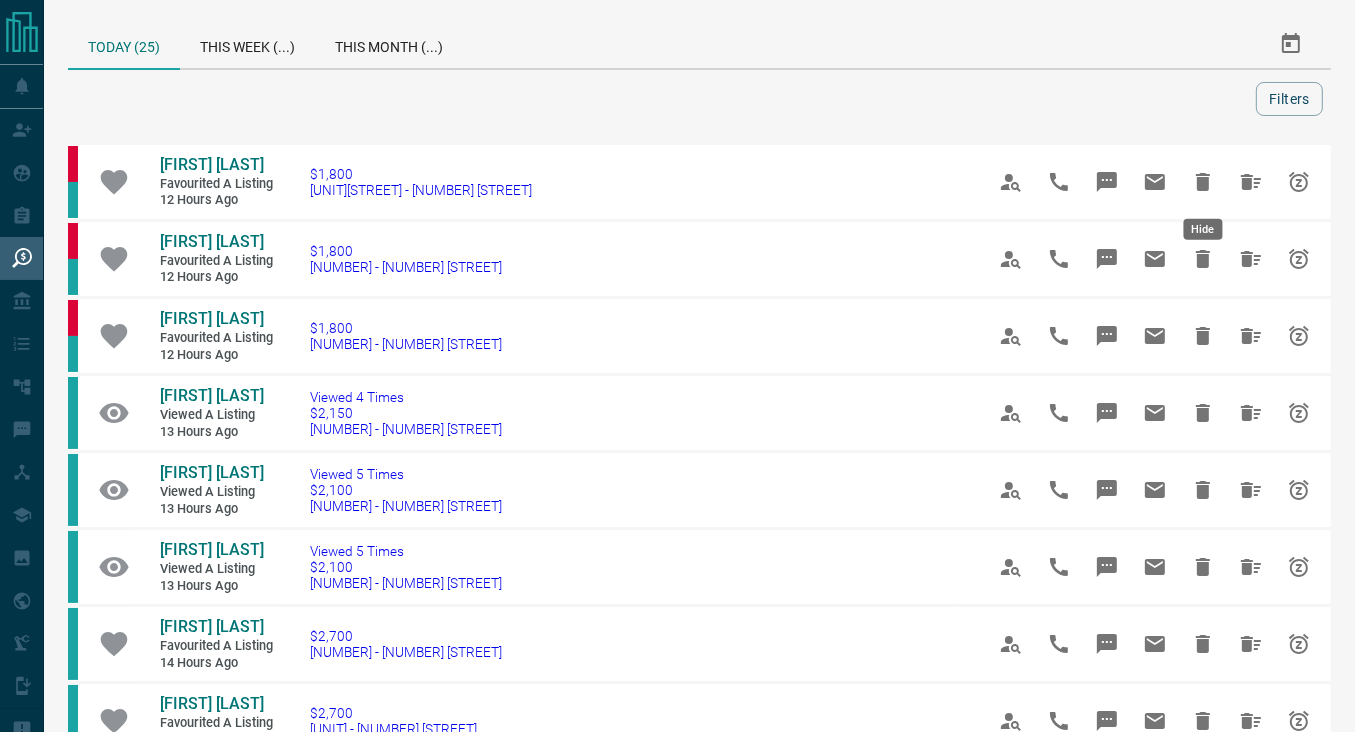 click 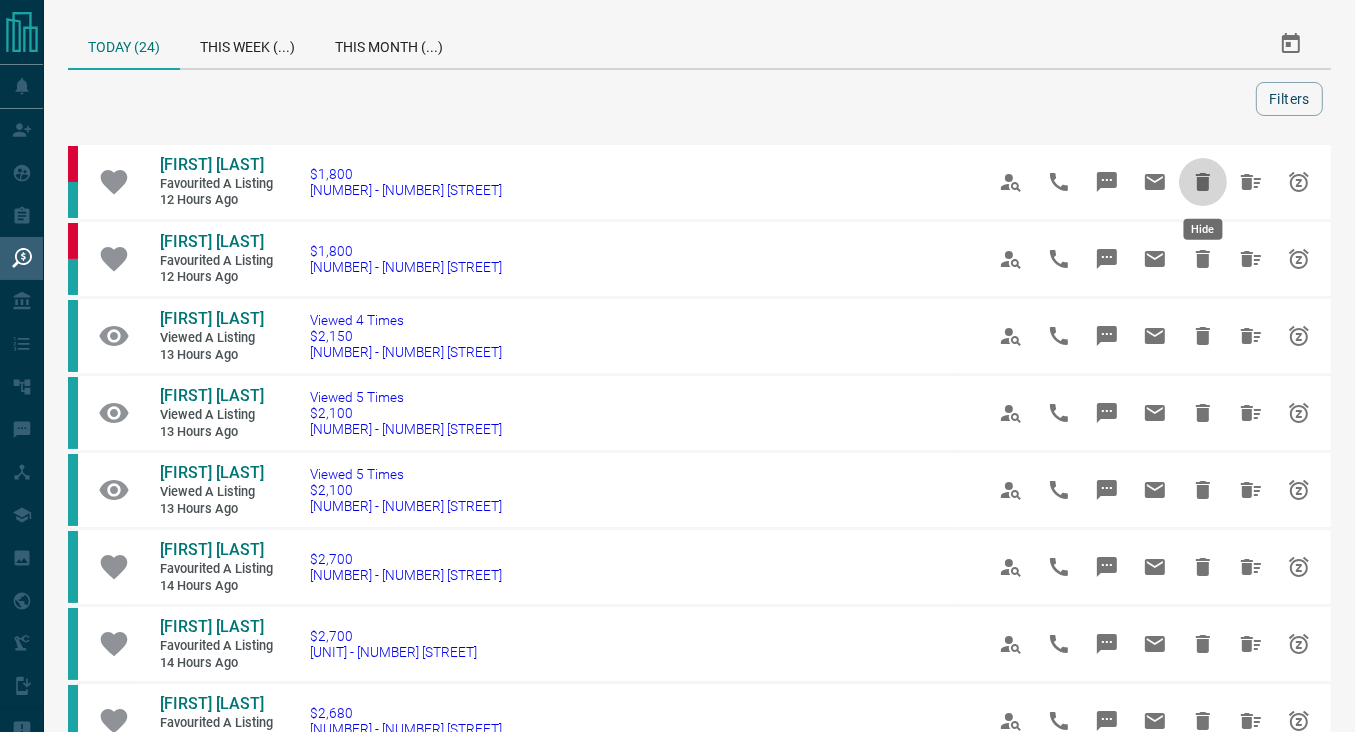 click 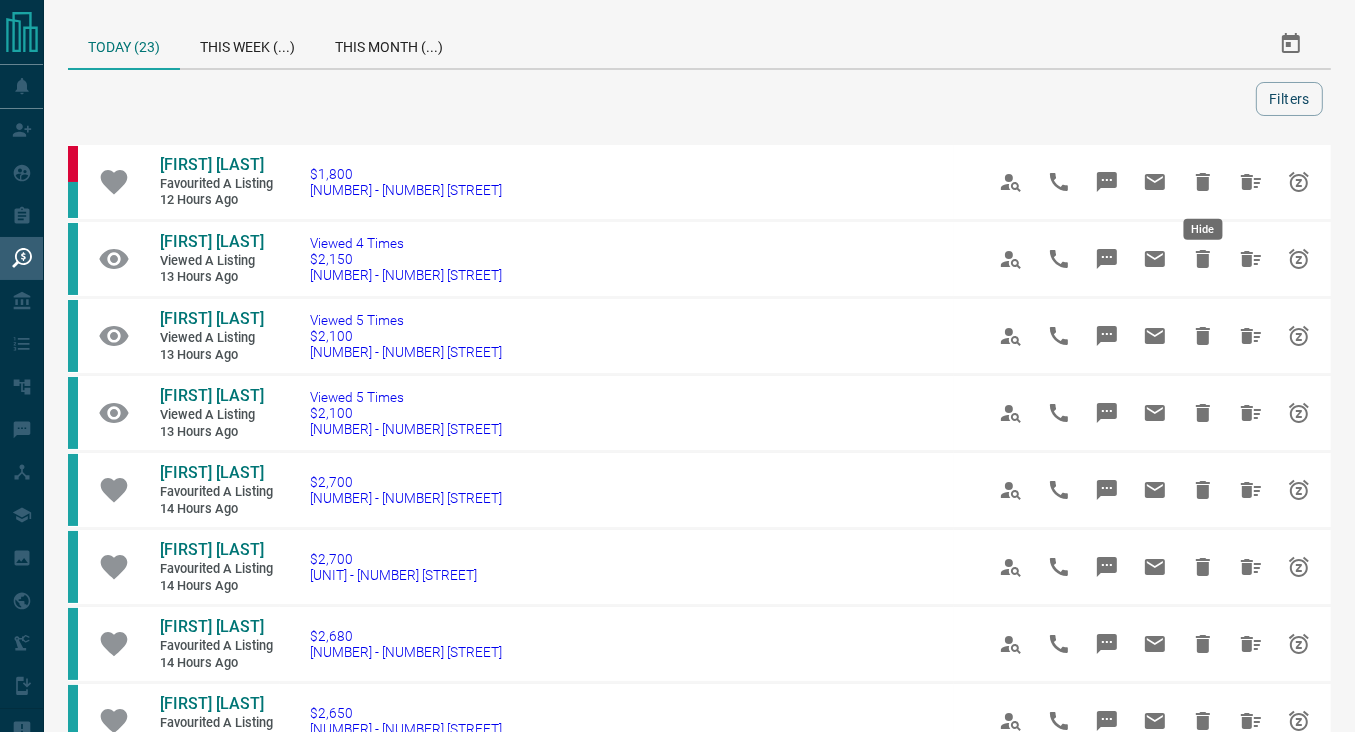 click 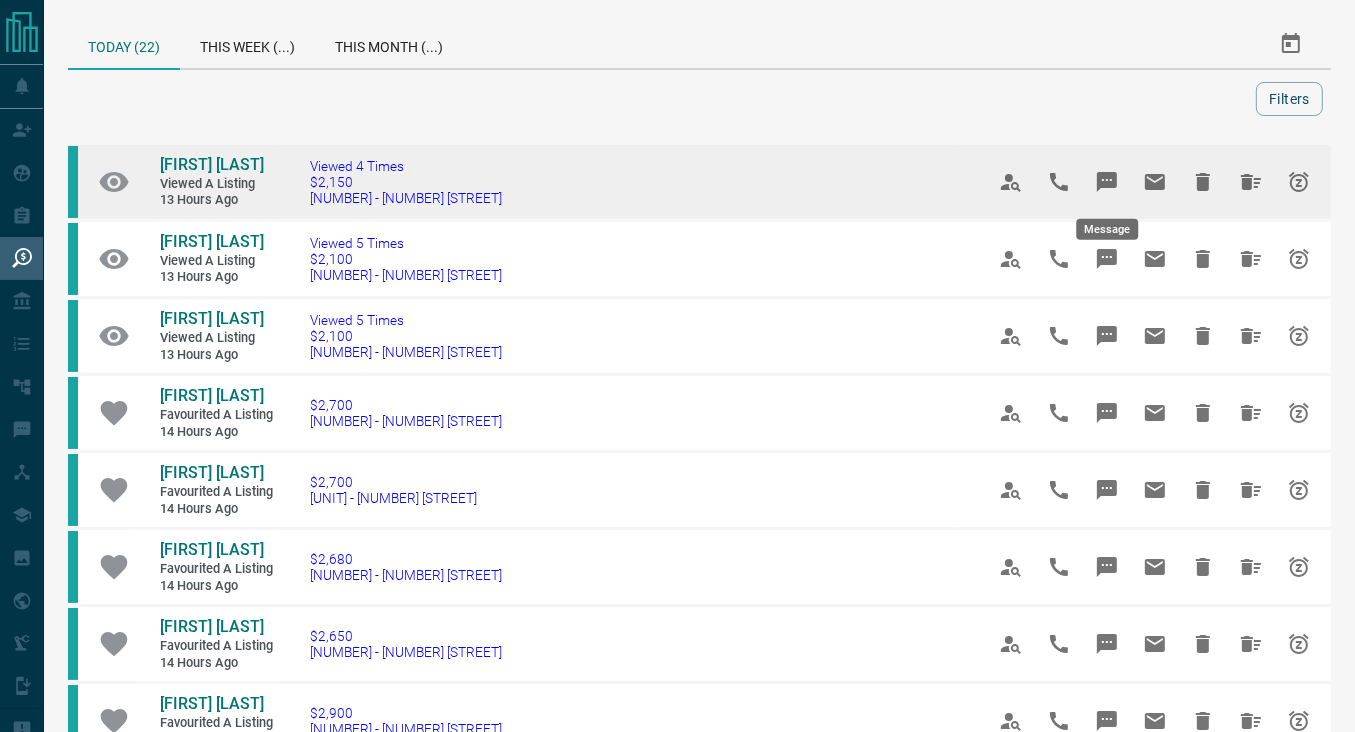 click 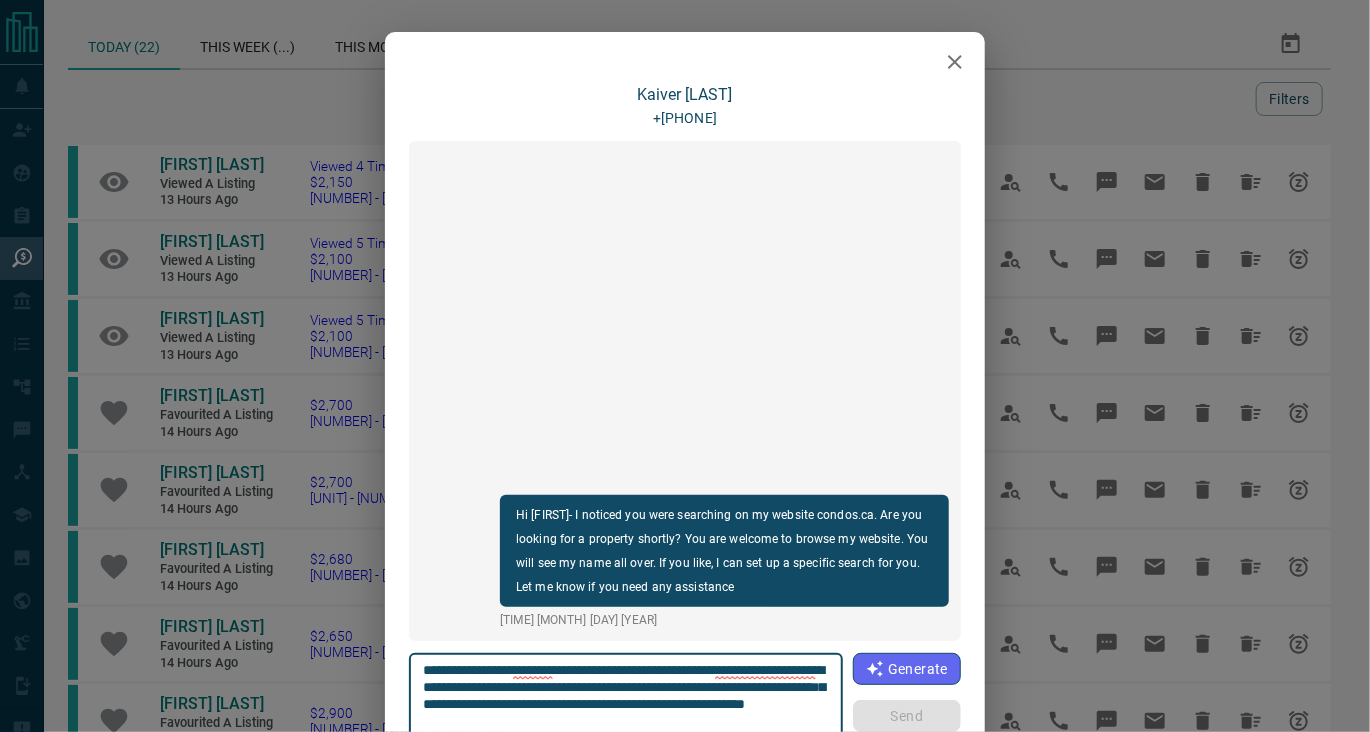 click on "**********" at bounding box center [626, 704] 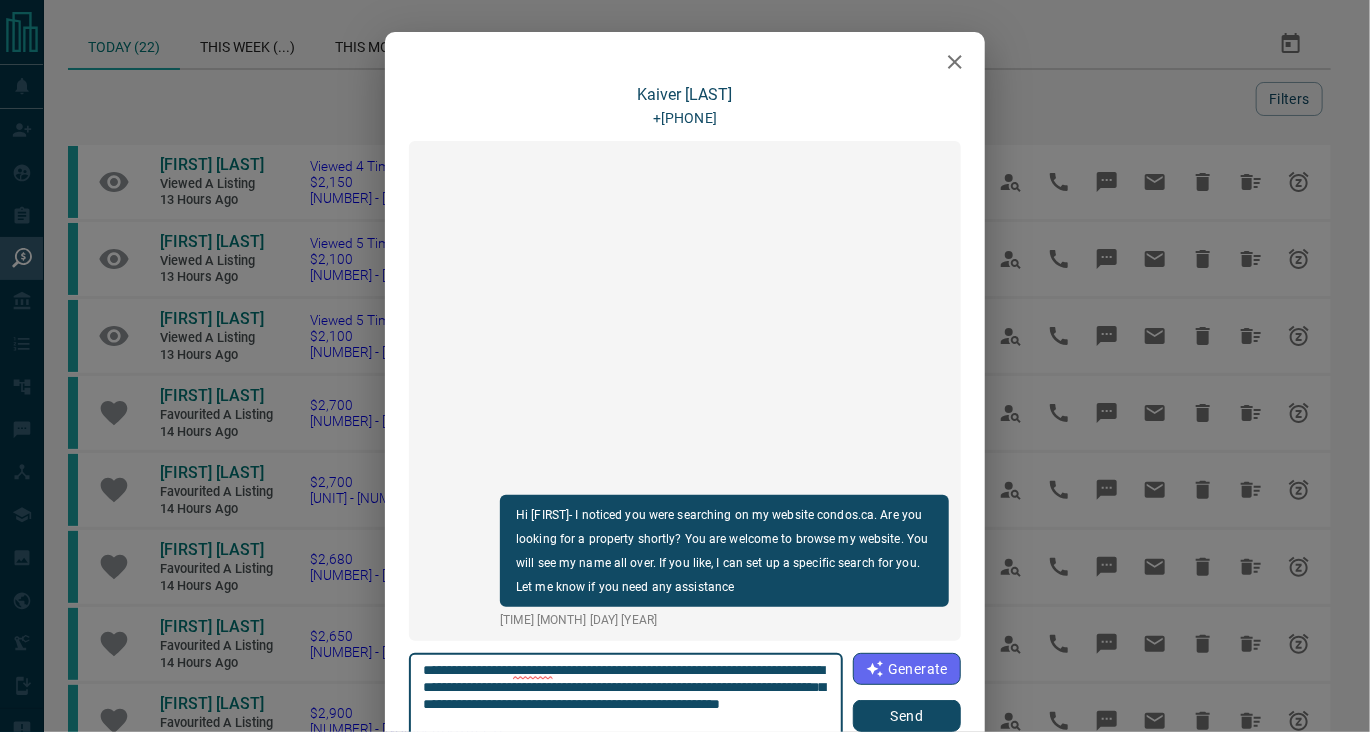 type on "**********" 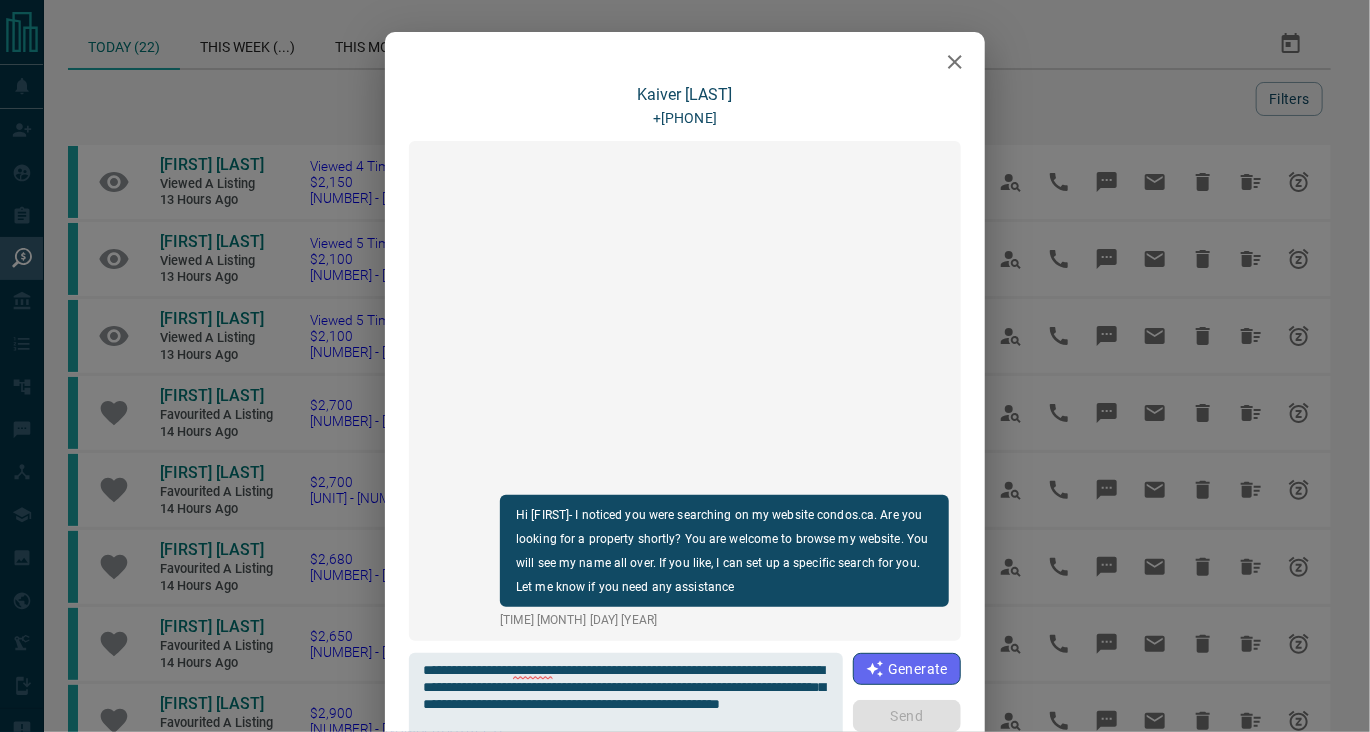 type 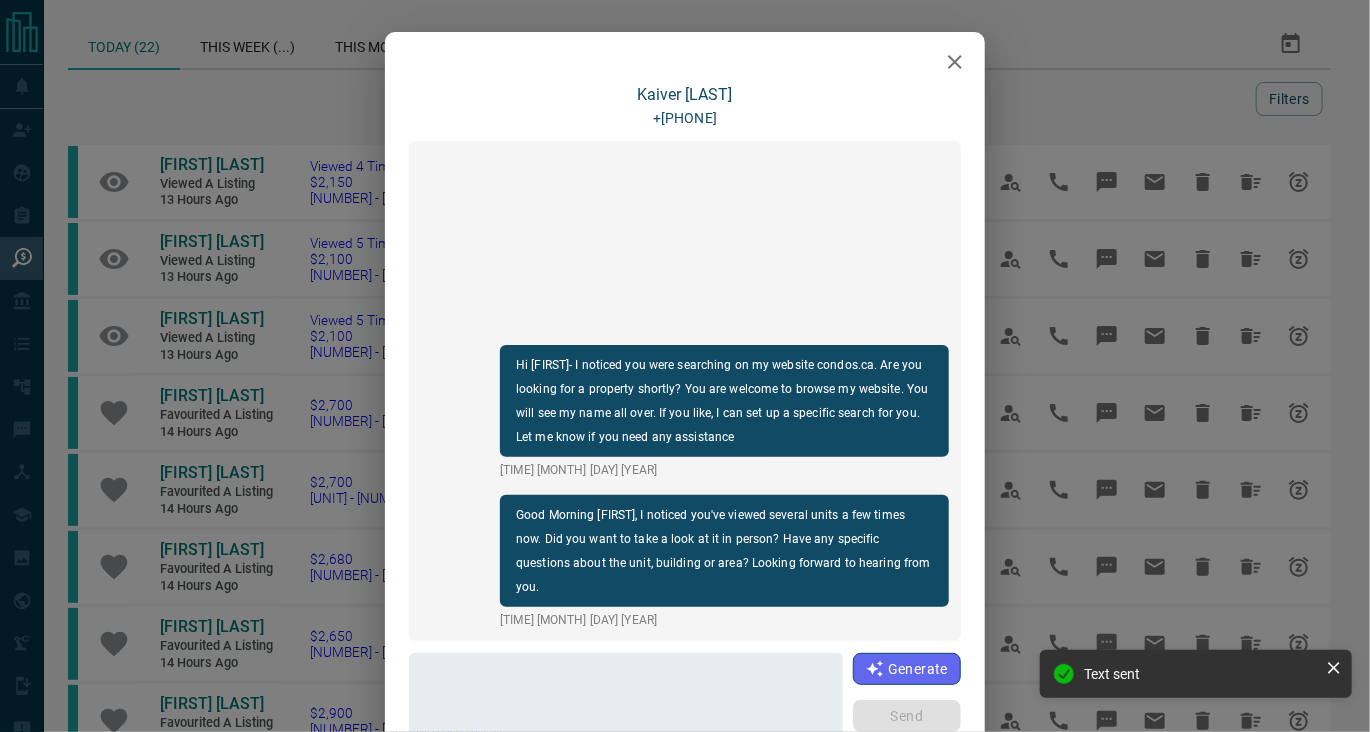 click 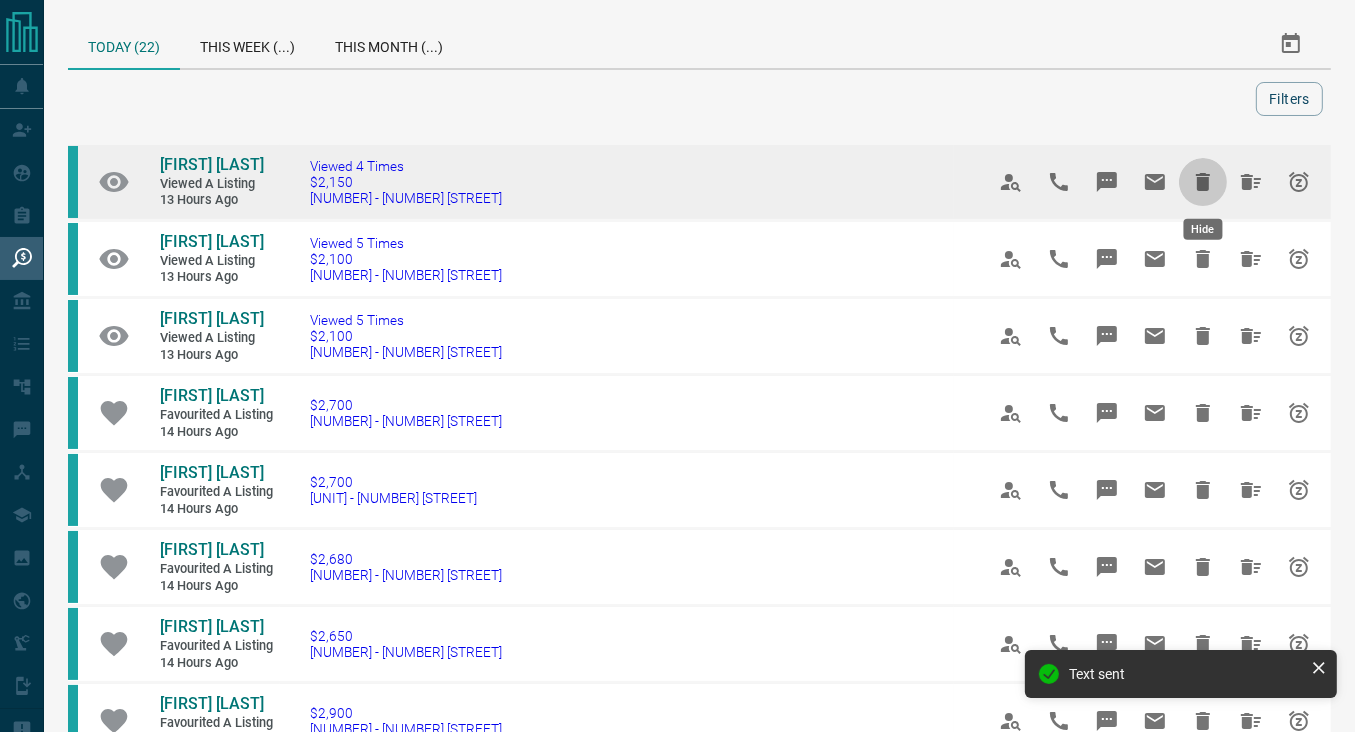 click 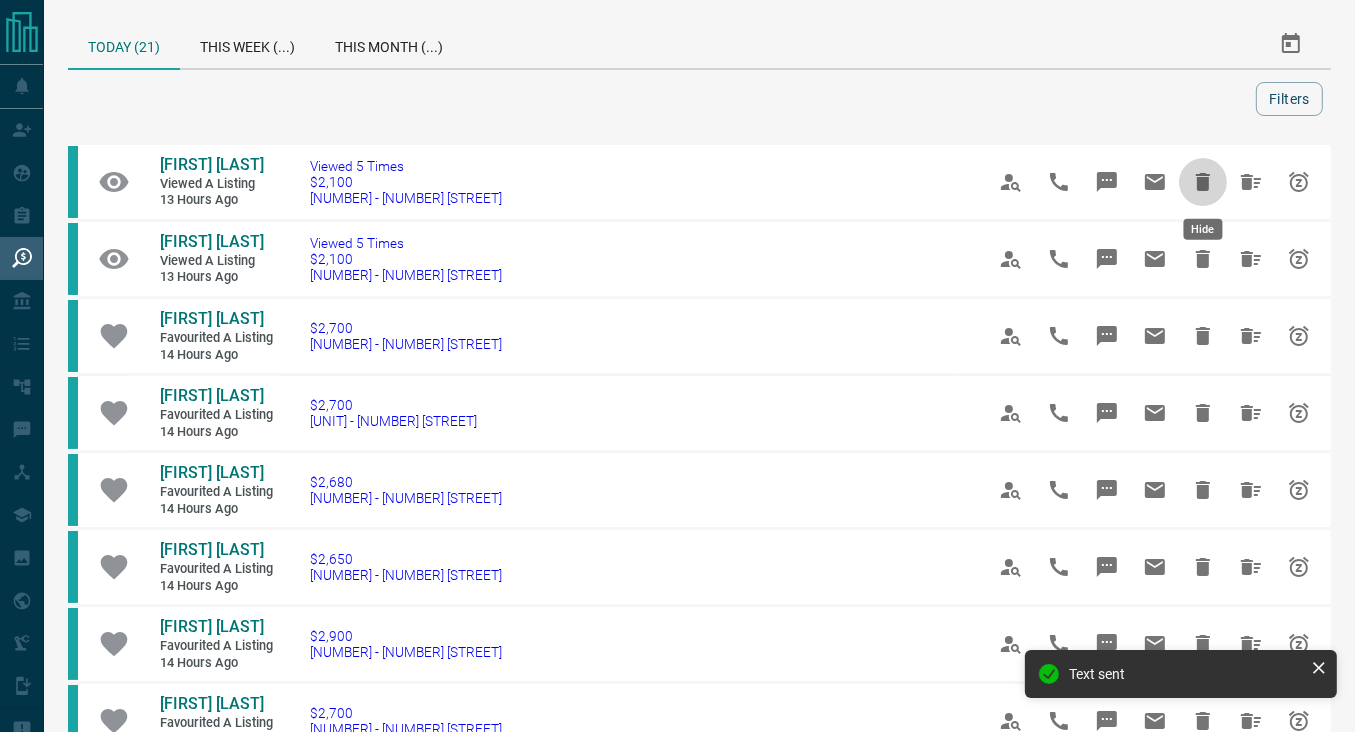 click 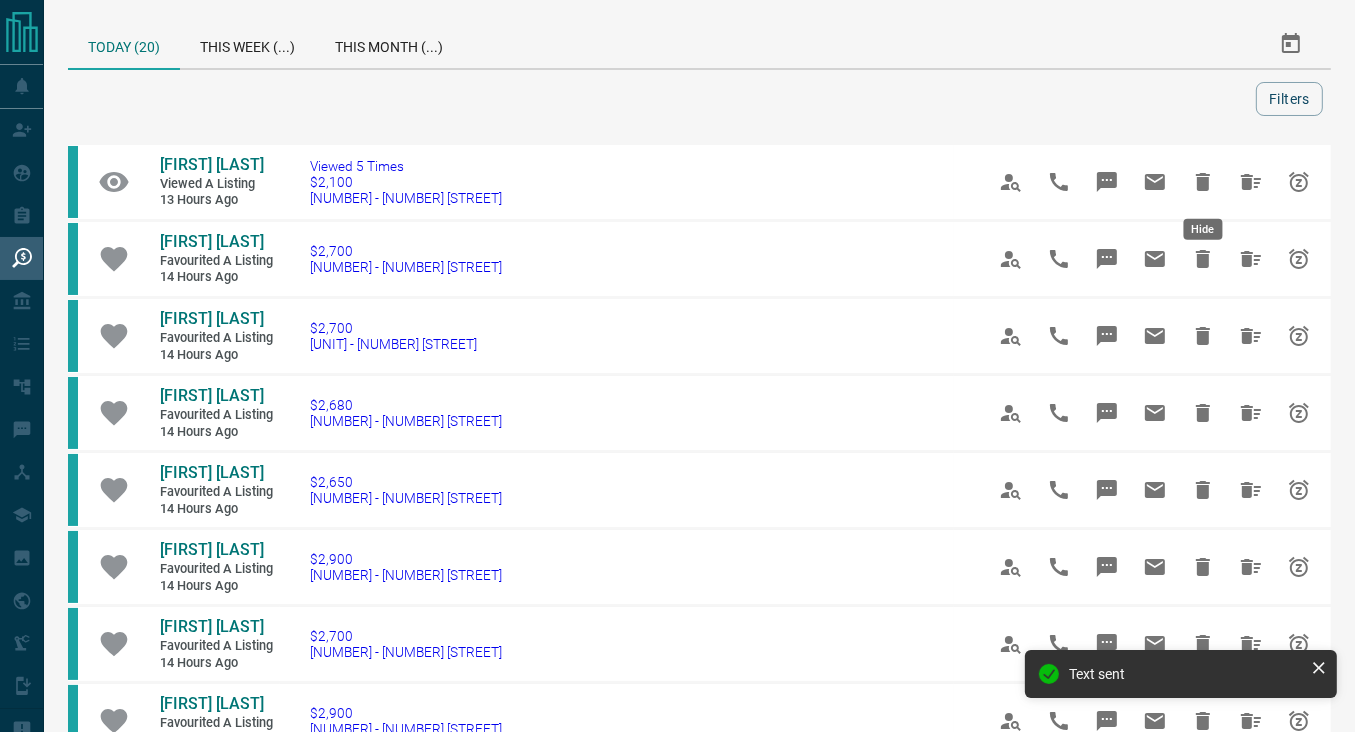 click 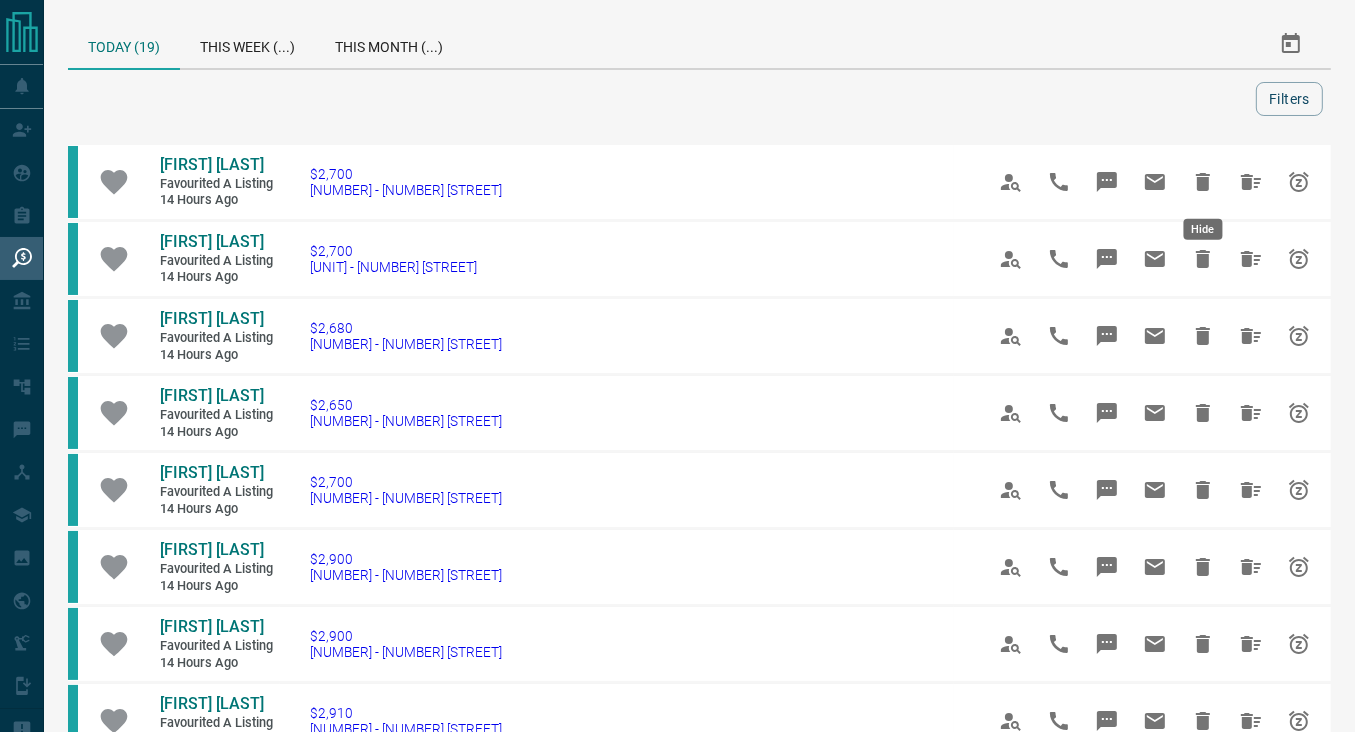 click 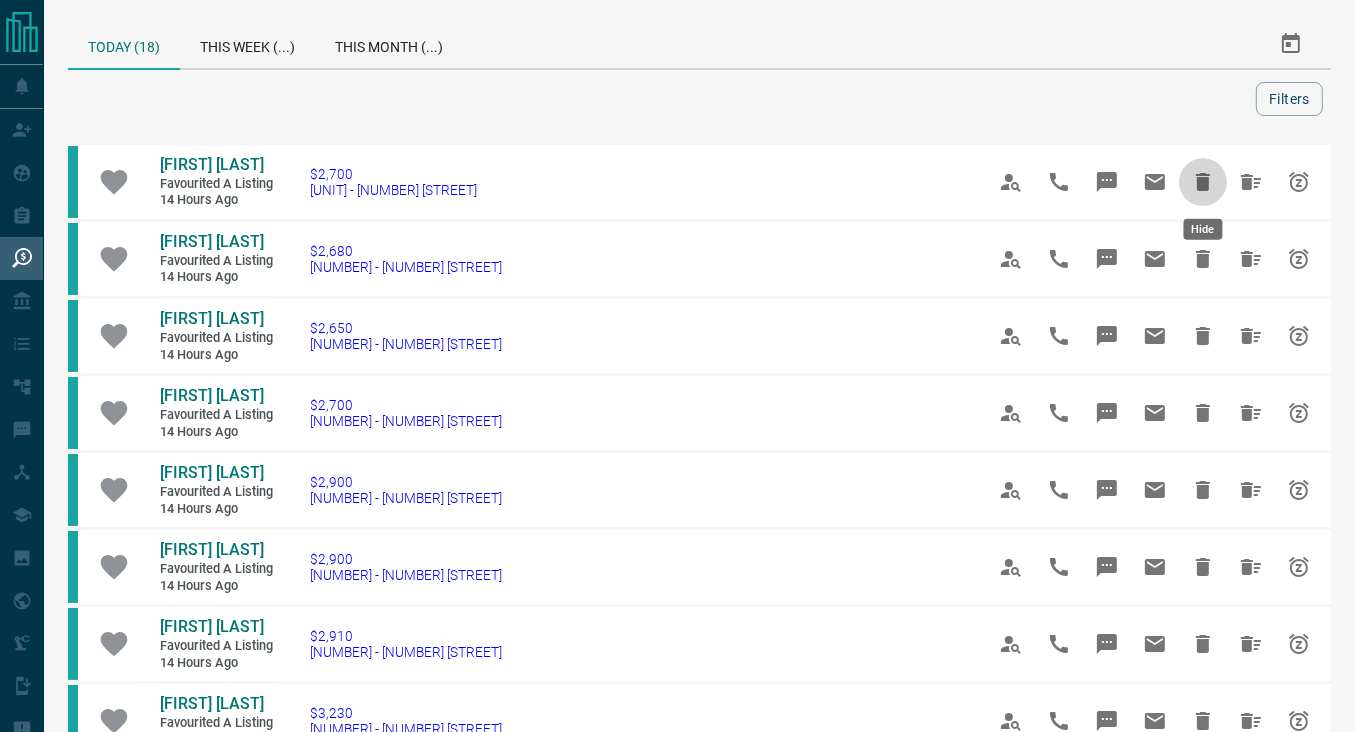 click 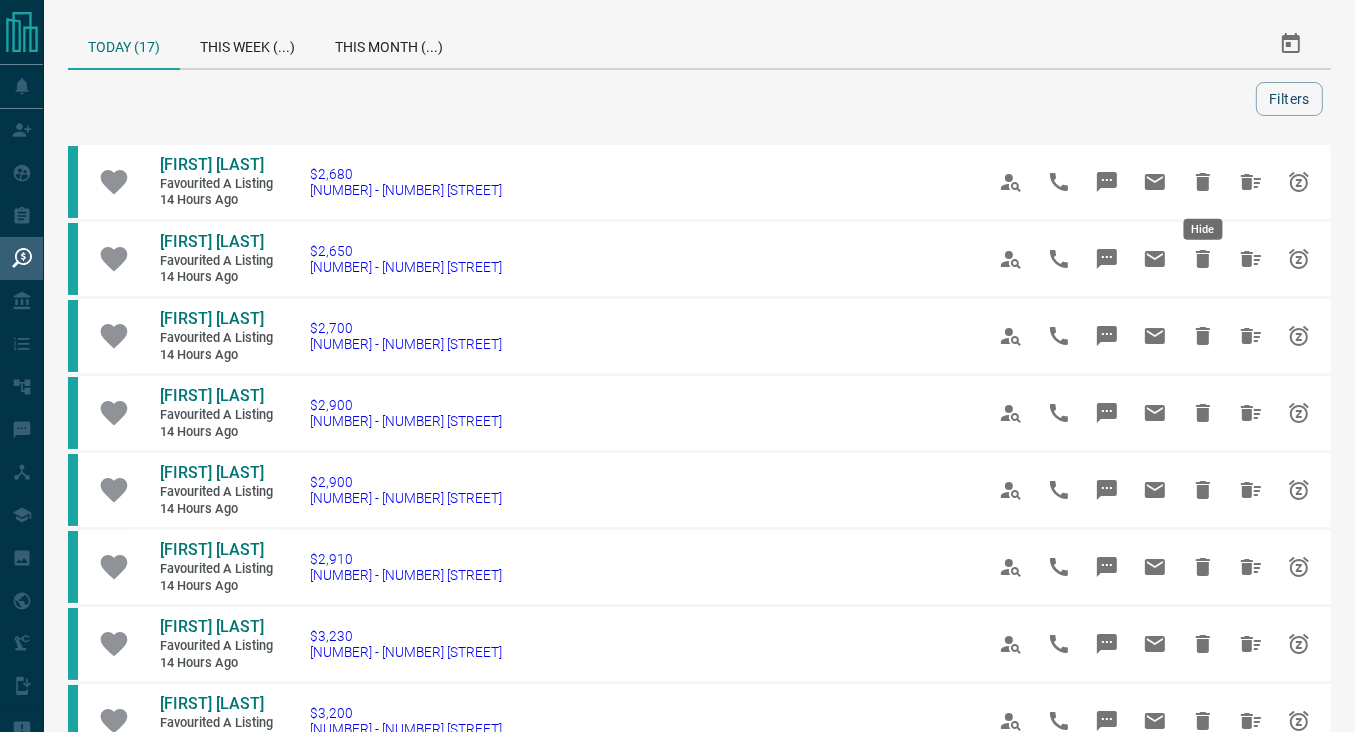 click 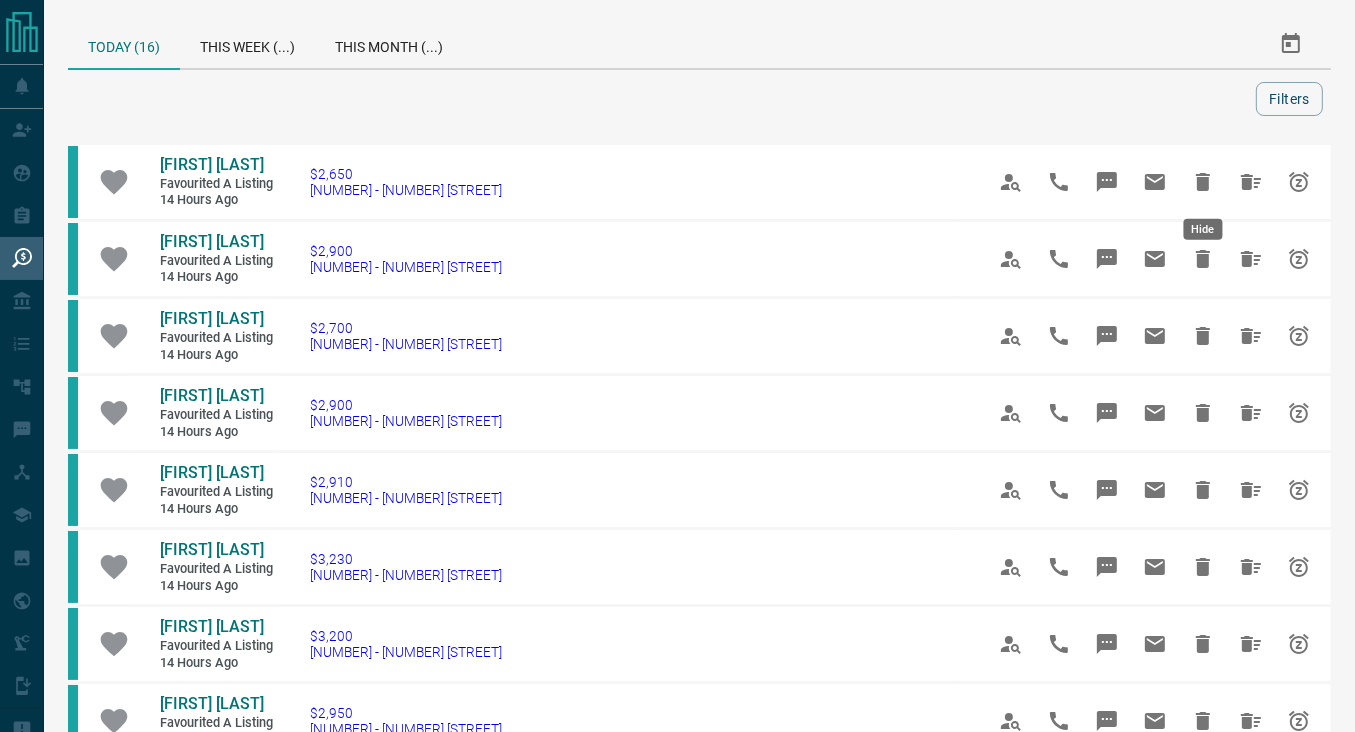 click 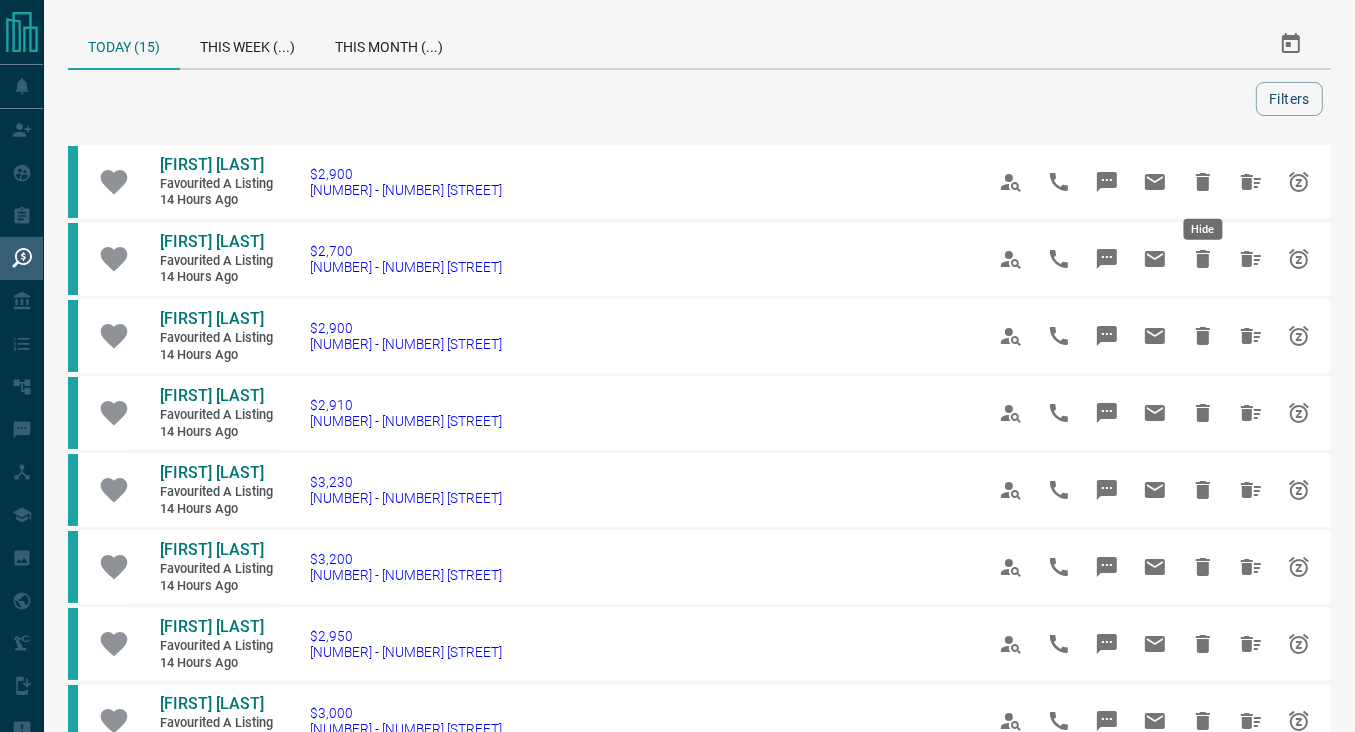 click 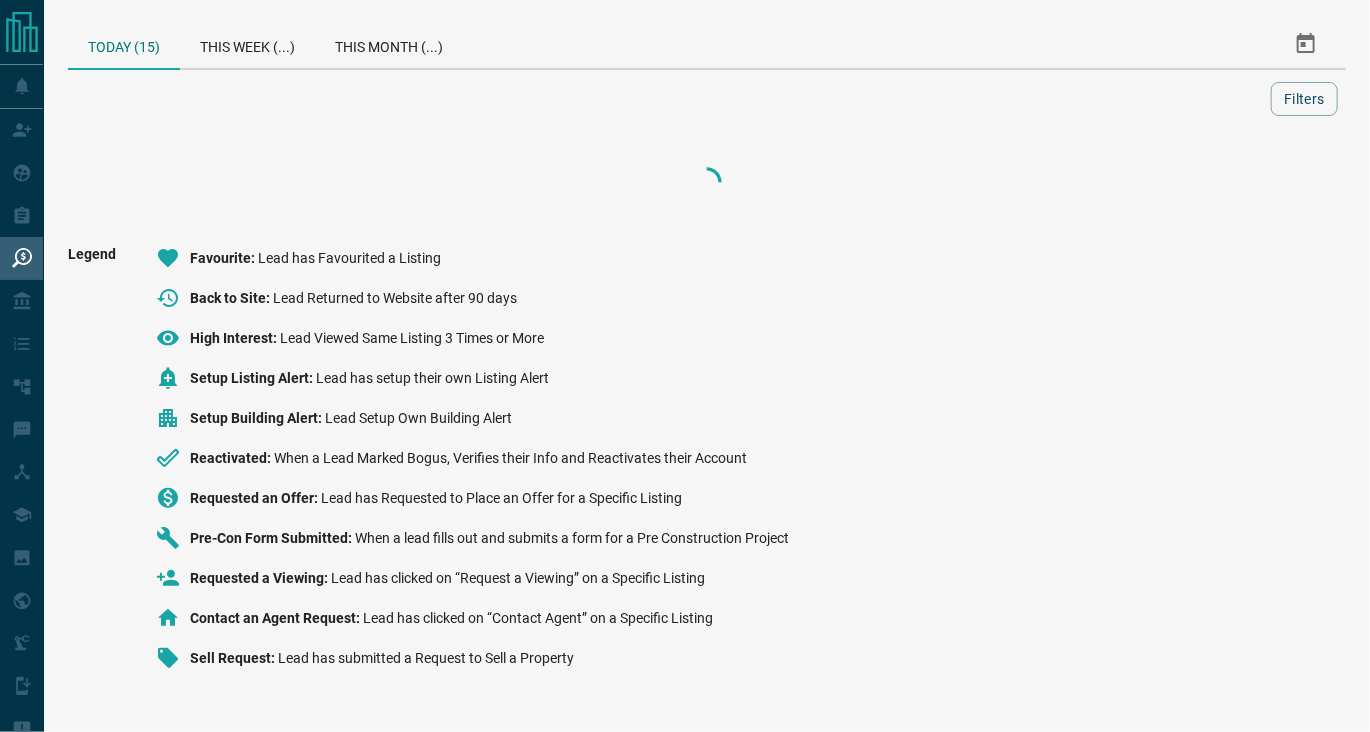 click at bounding box center [707, 182] 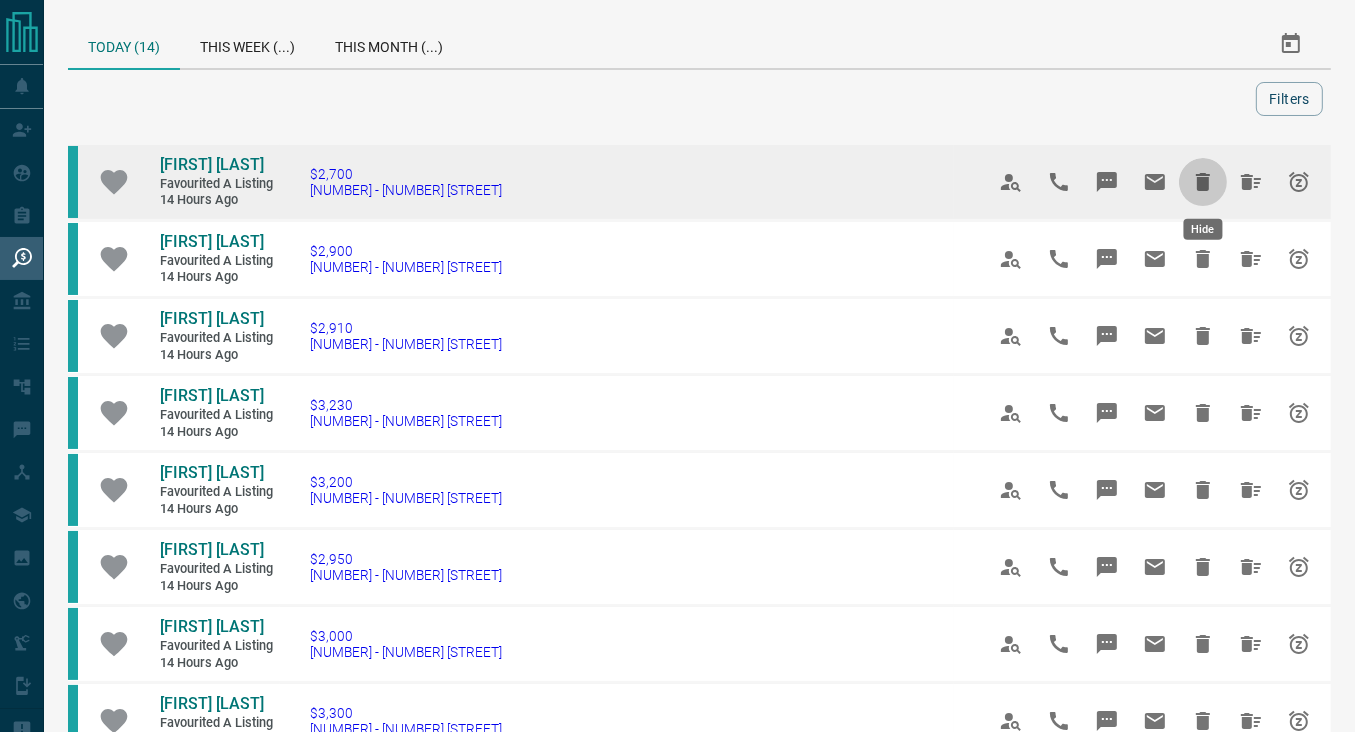 click 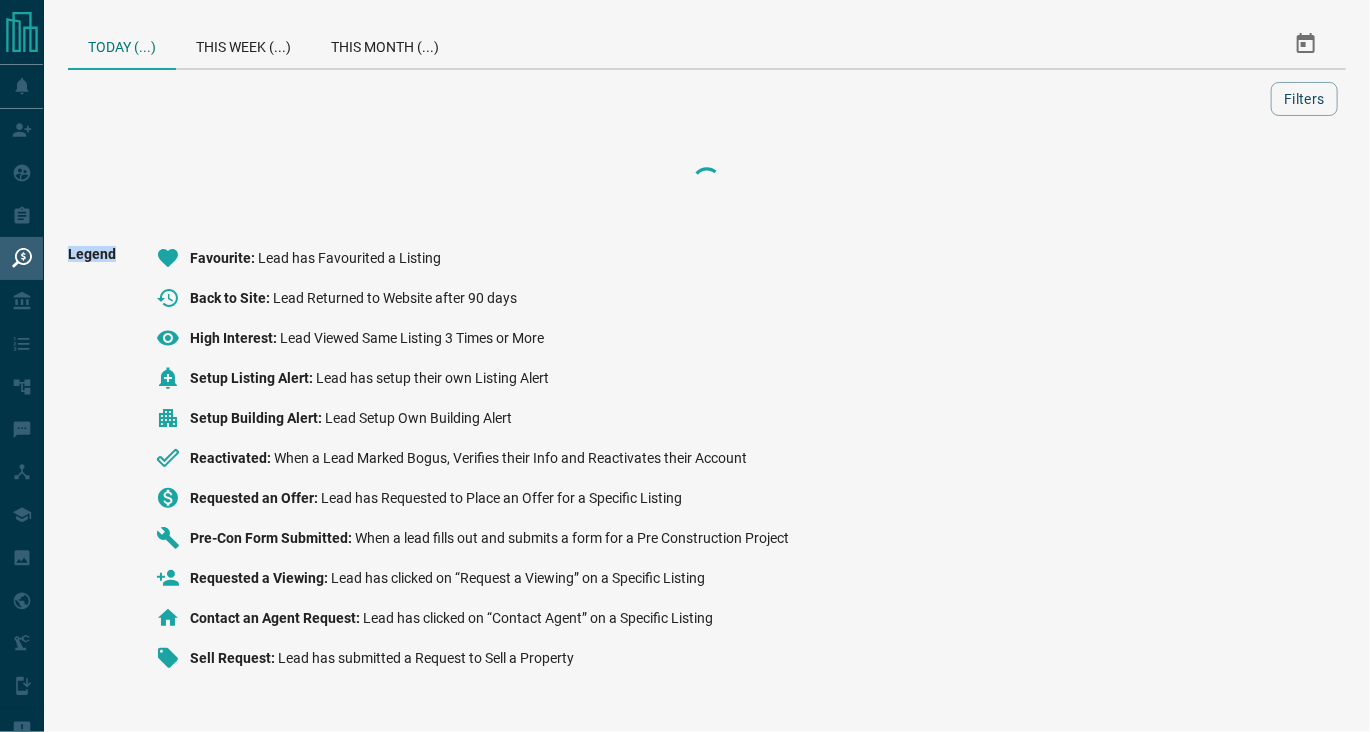 click at bounding box center (707, 182) 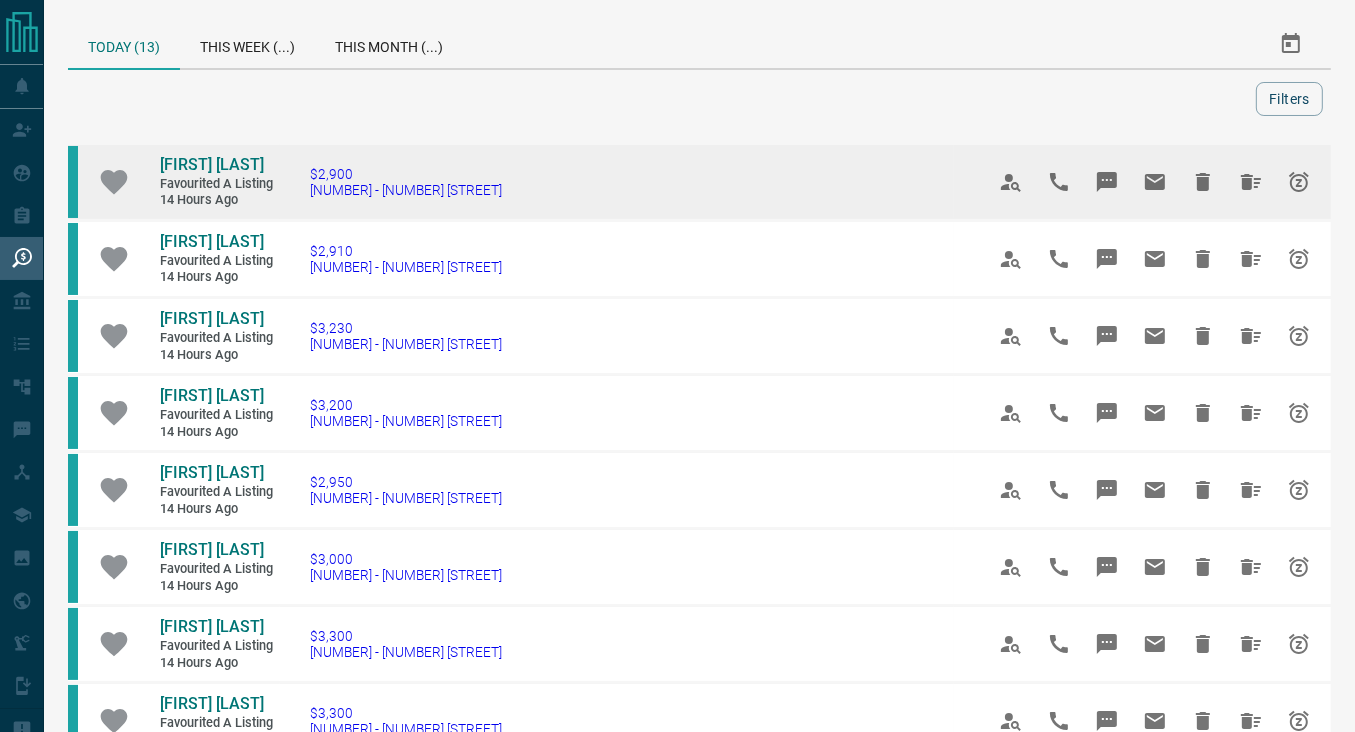 click 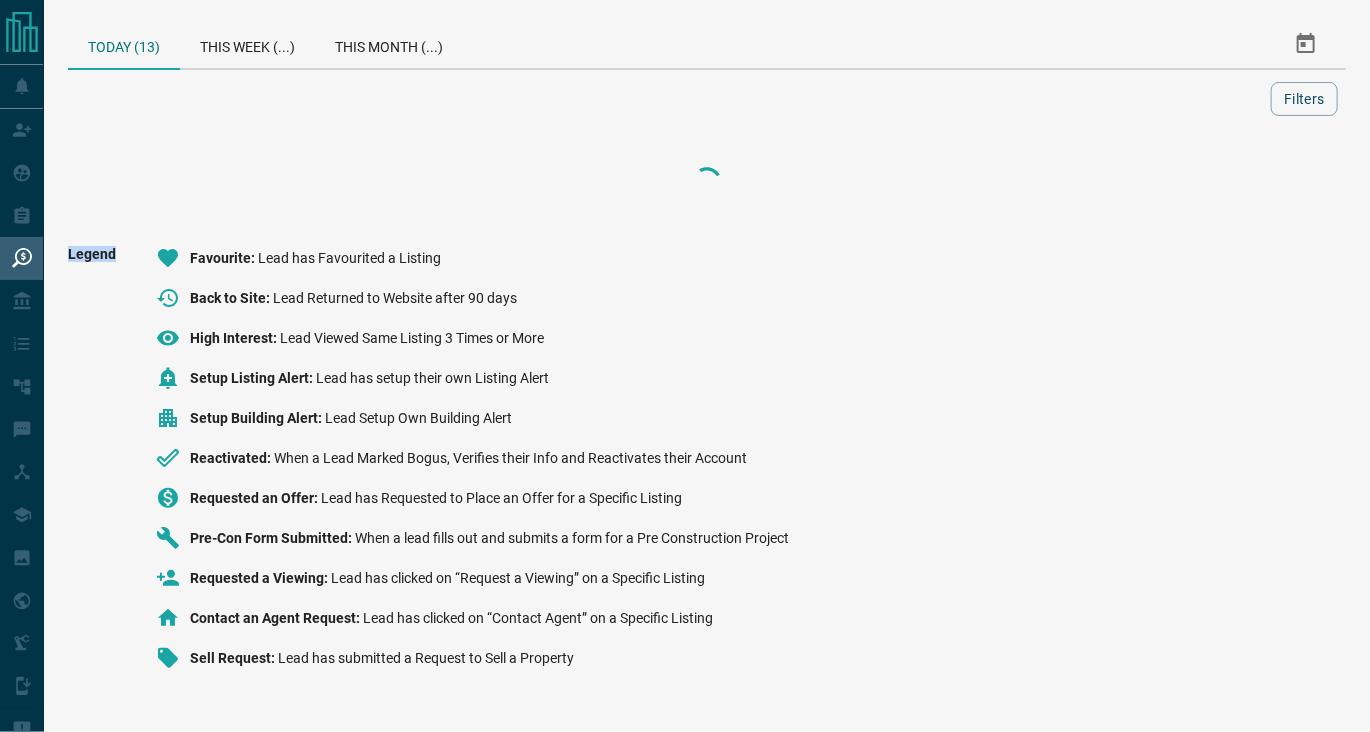 click at bounding box center [707, 182] 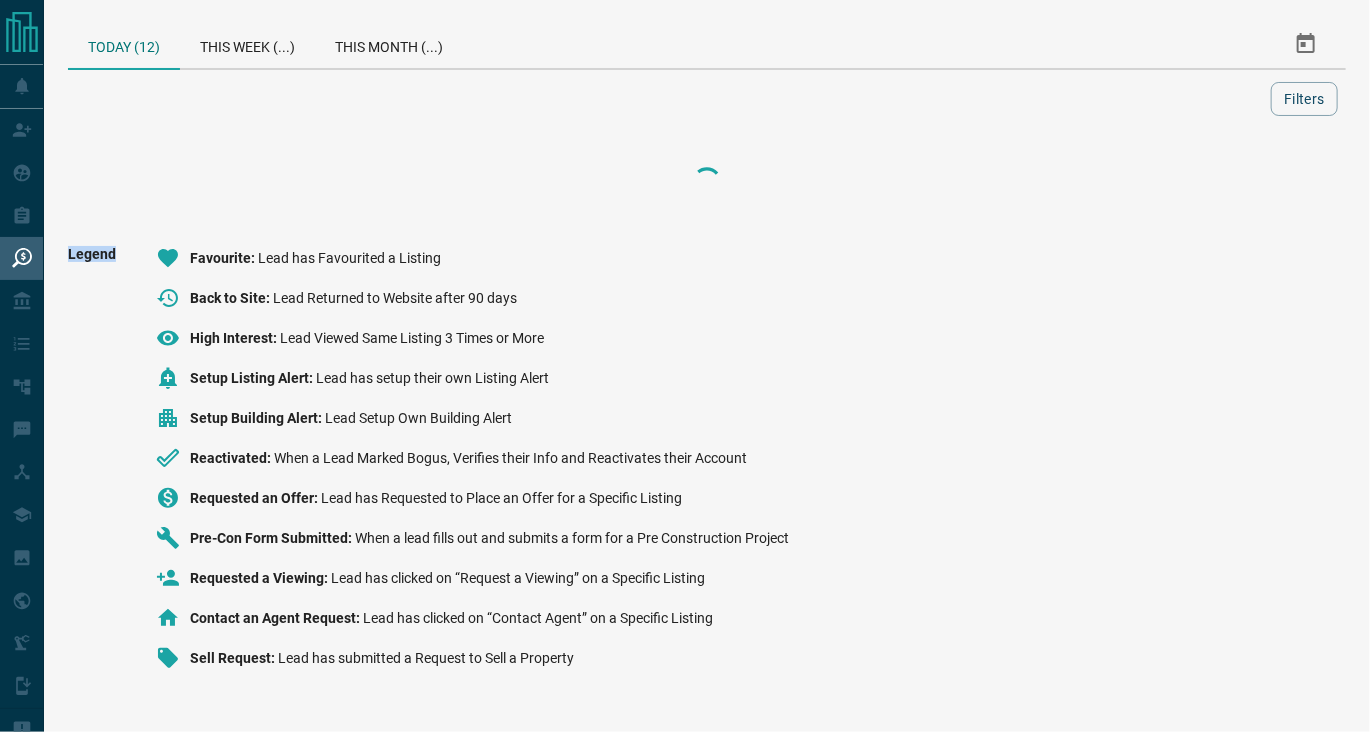 click at bounding box center [707, 182] 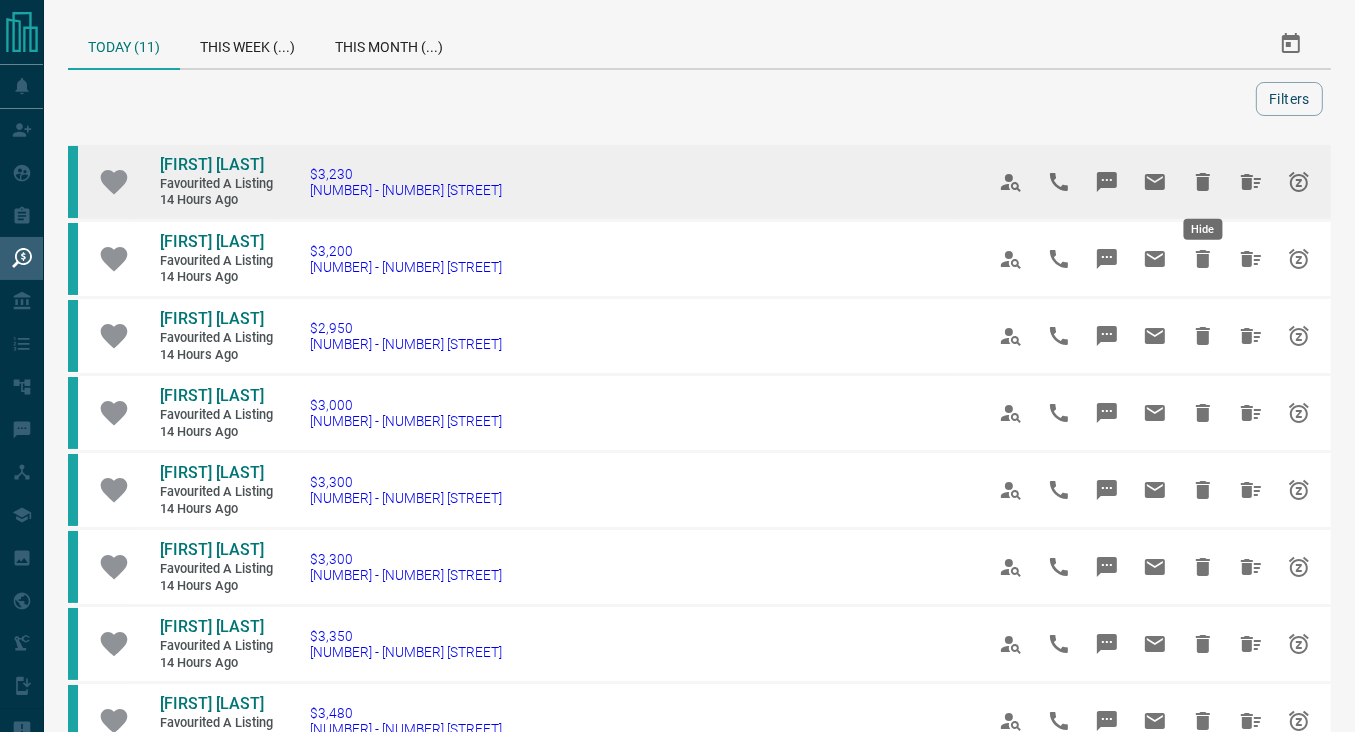 click 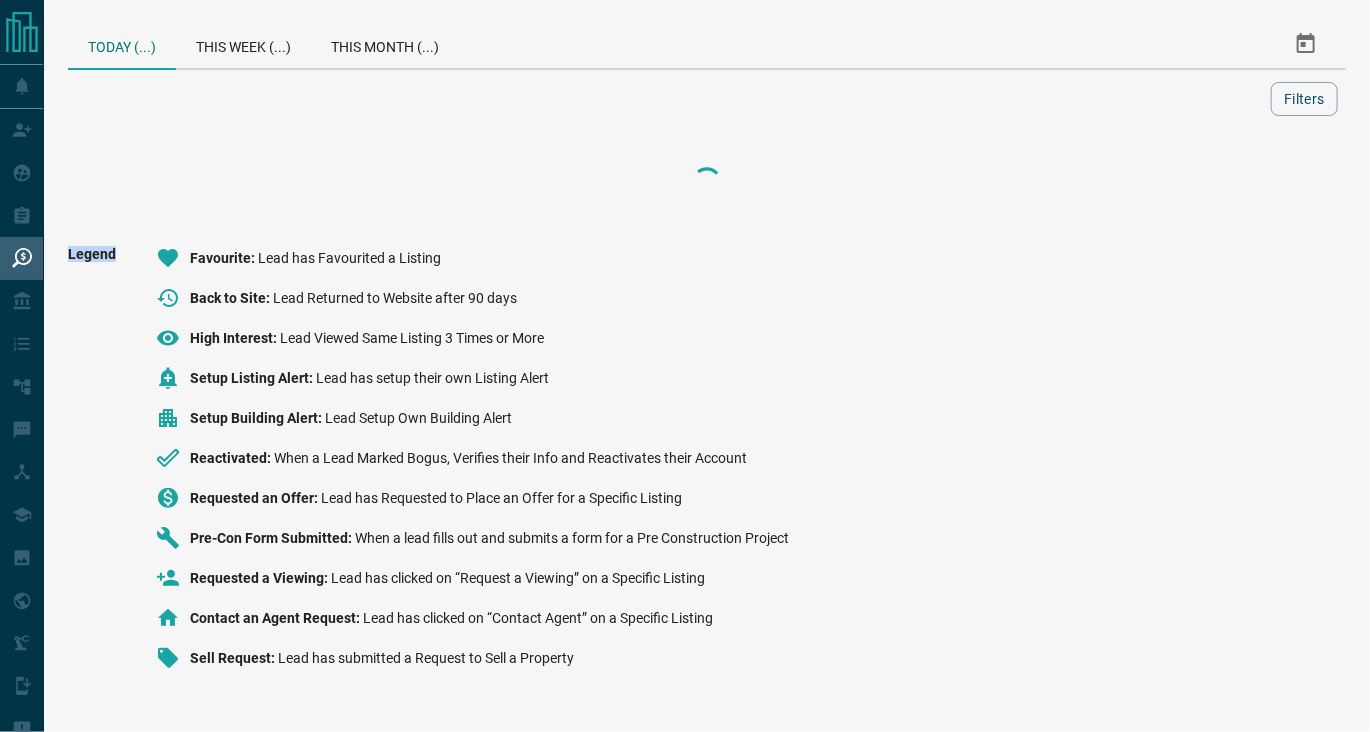 click at bounding box center (707, 182) 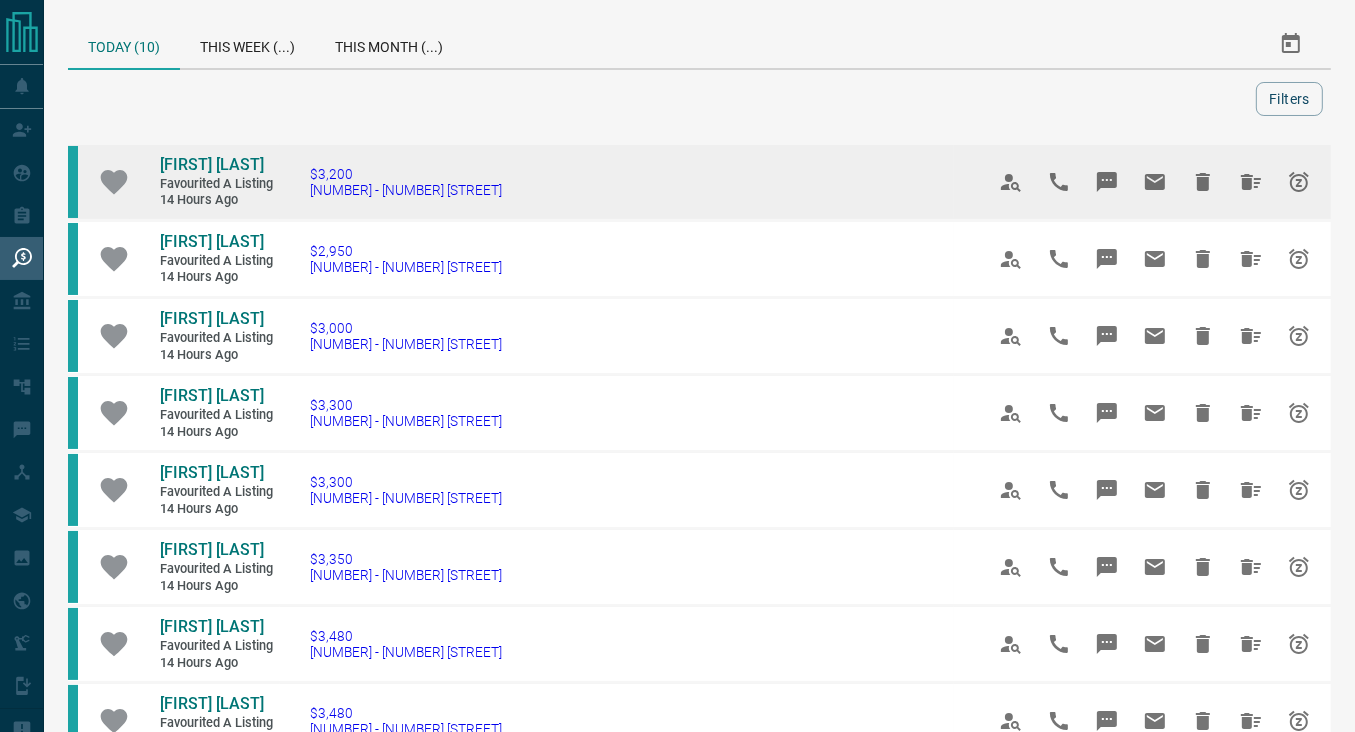 click 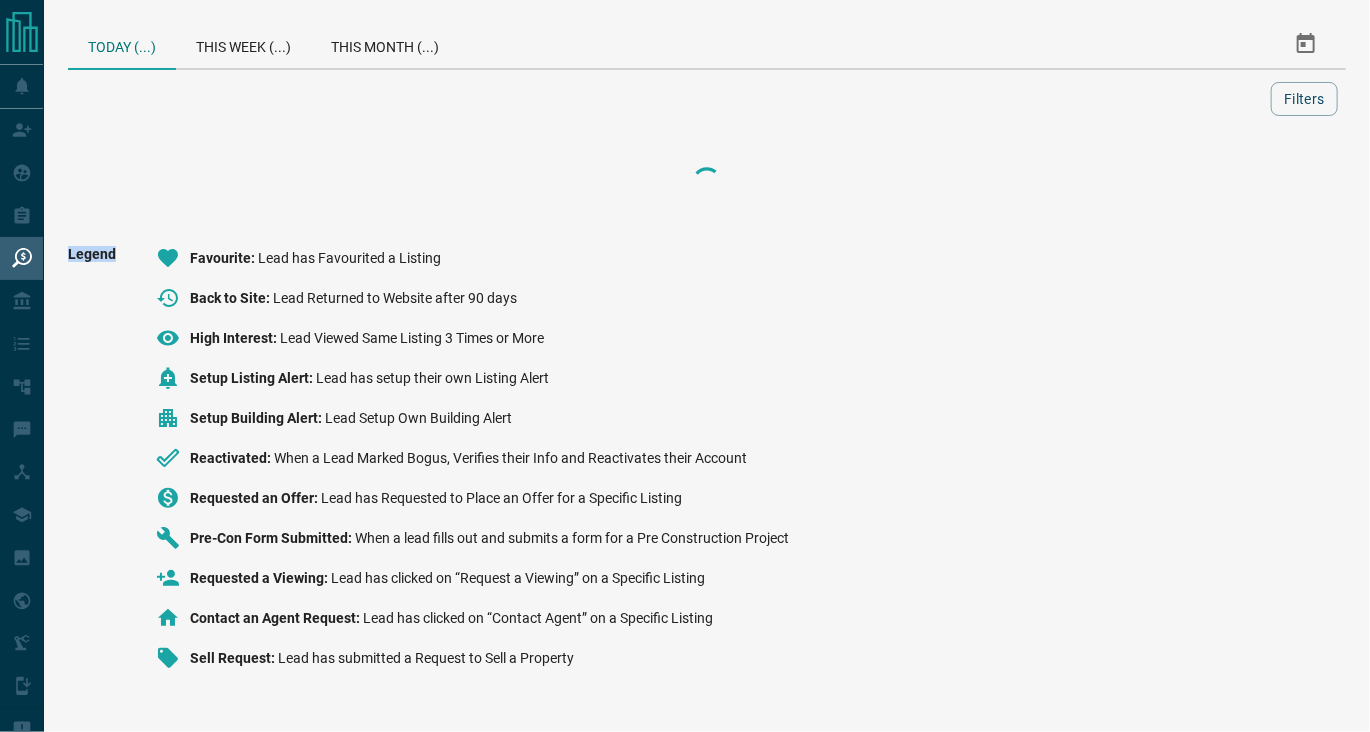 click at bounding box center [707, 182] 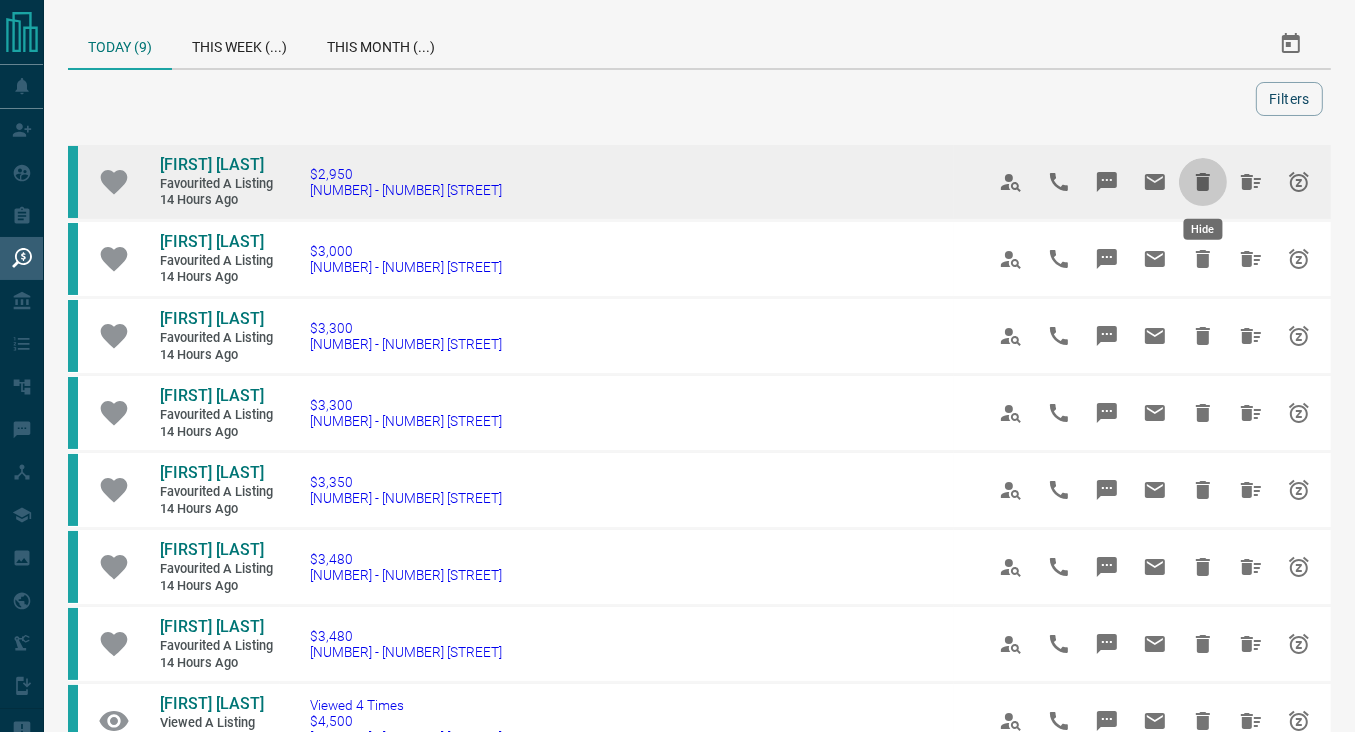 click 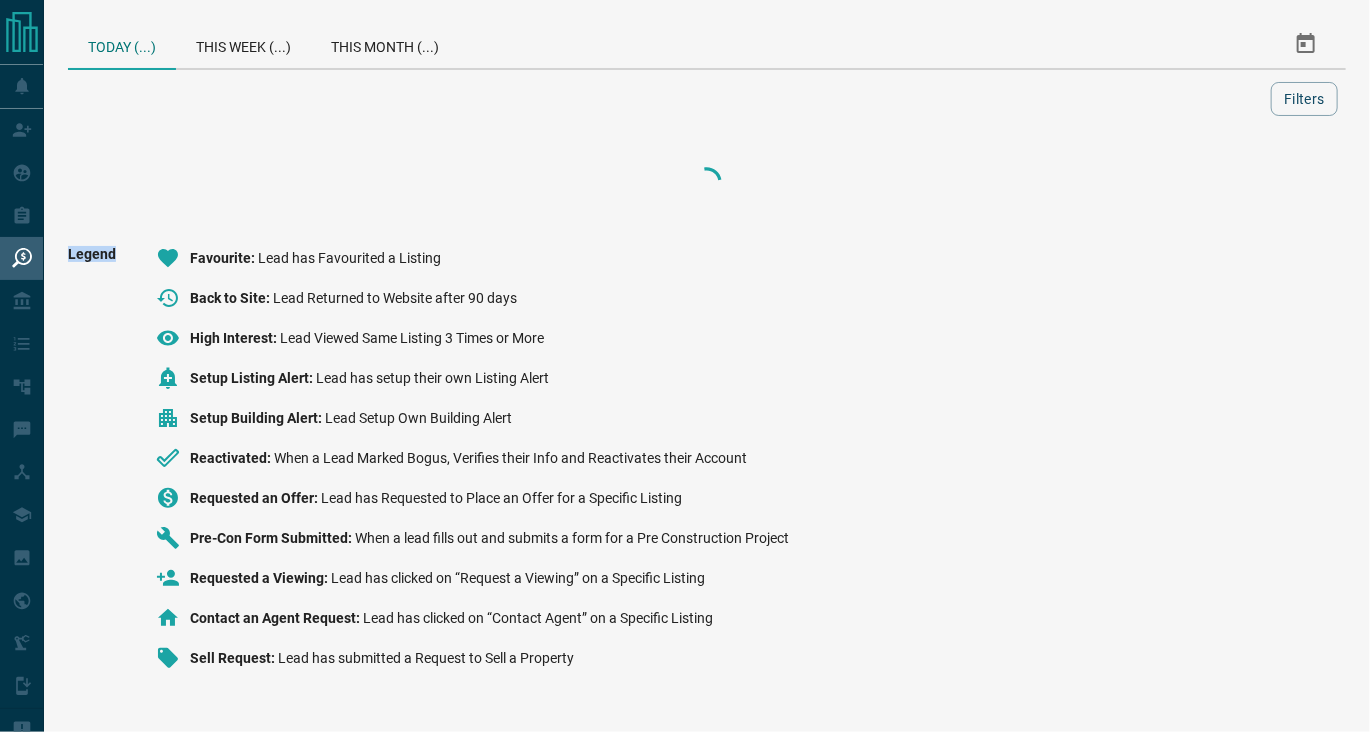 click at bounding box center (707, 182) 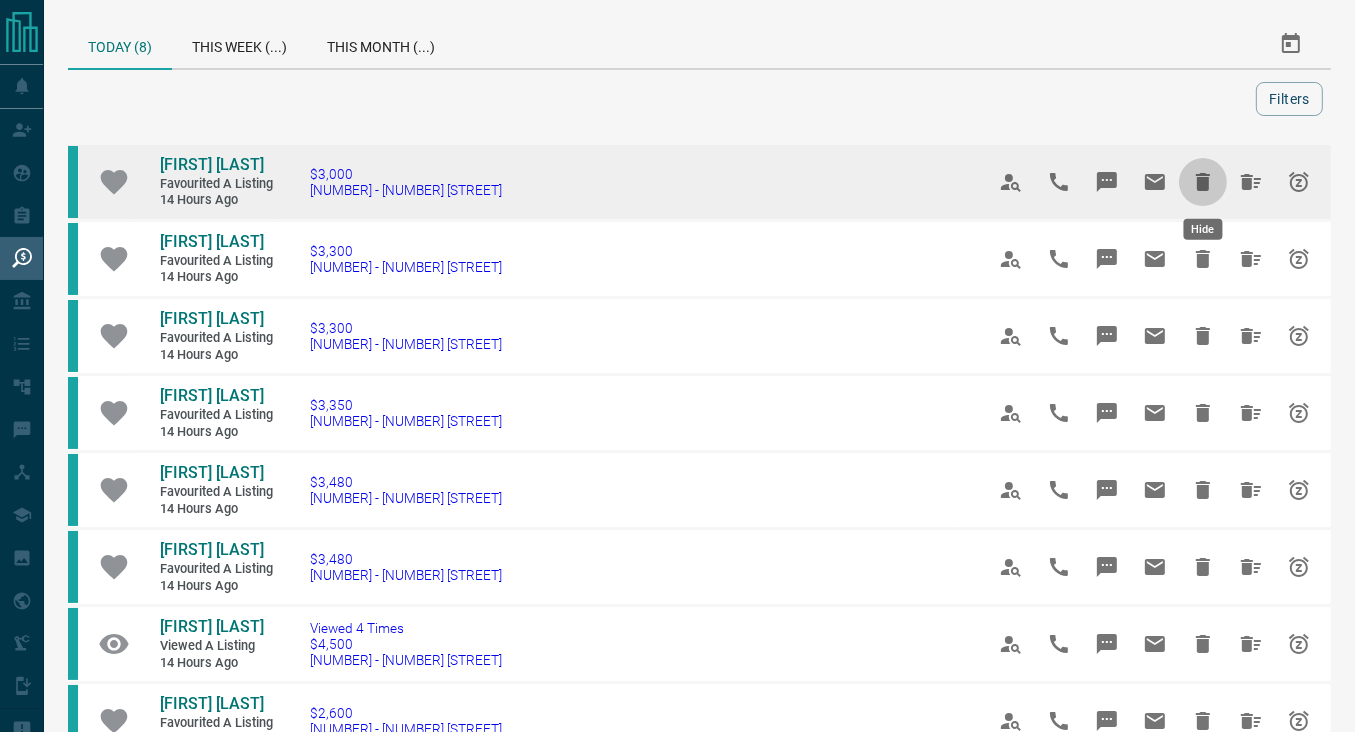 click 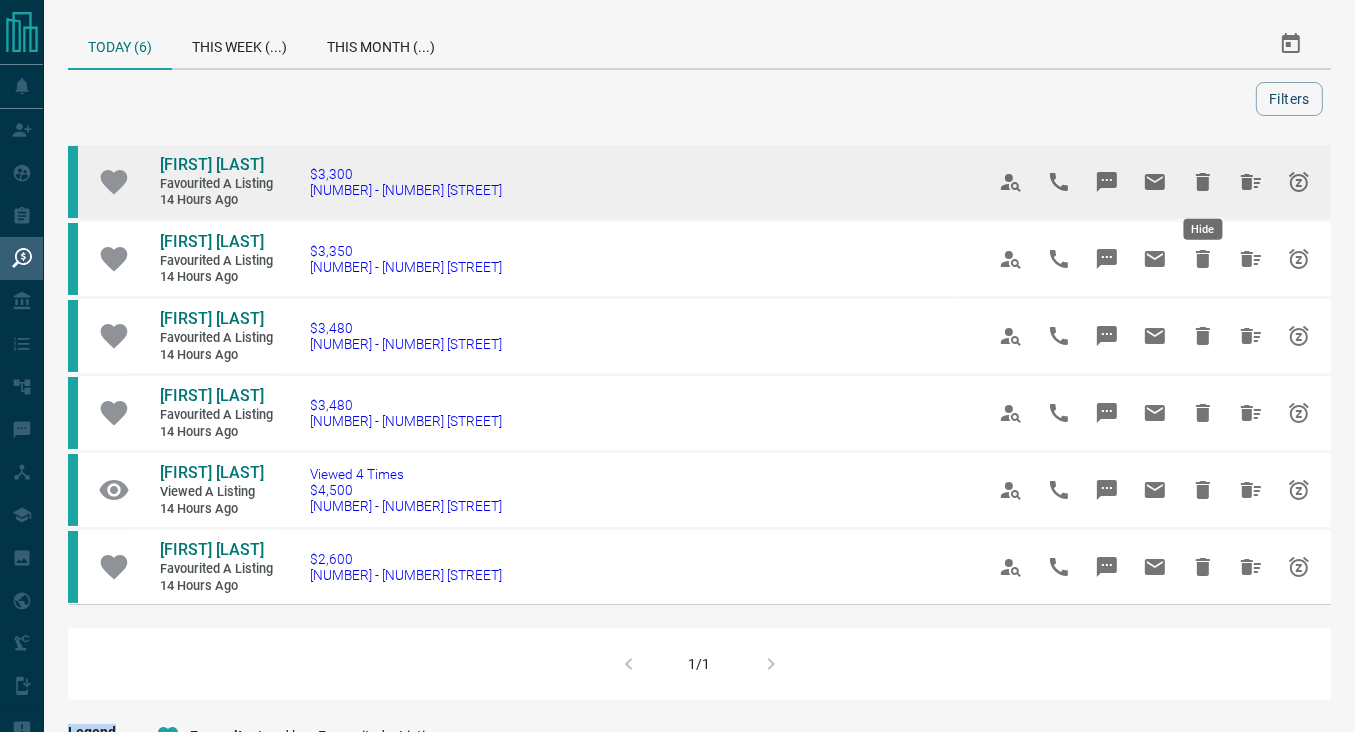 click 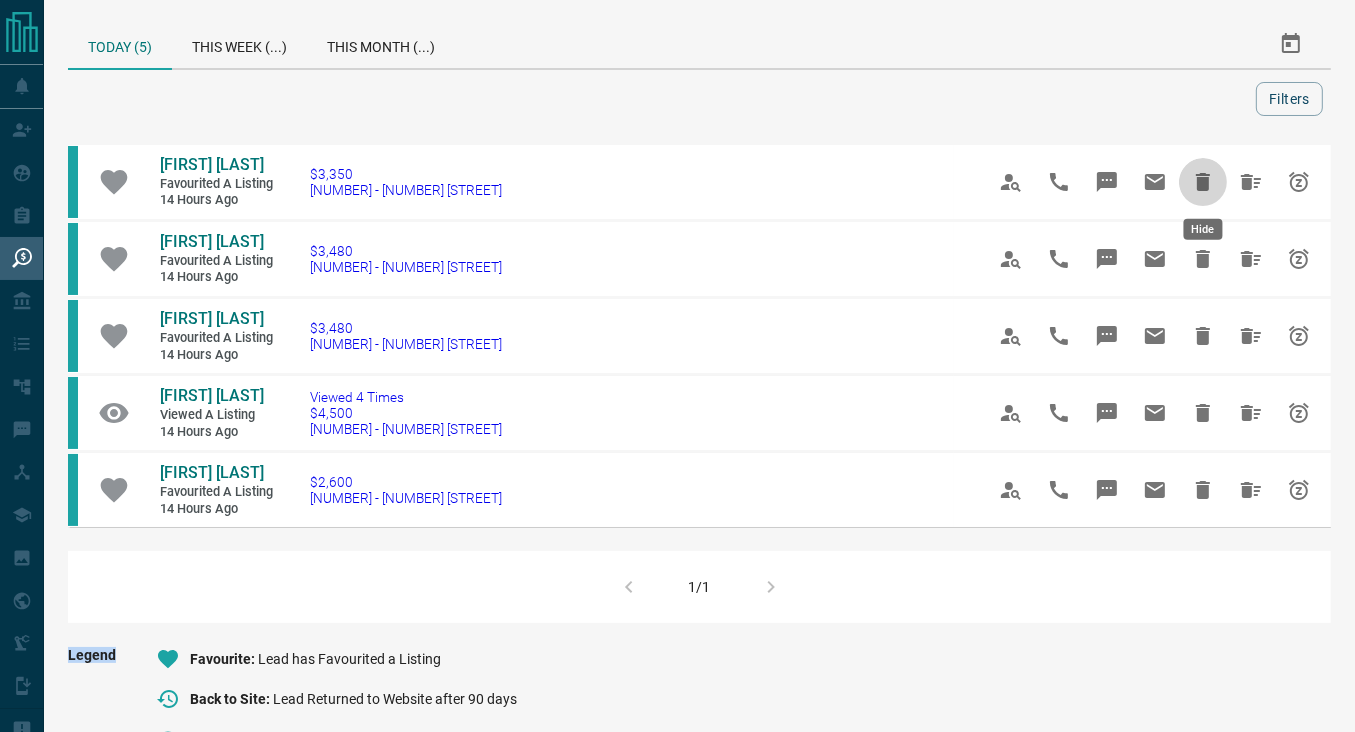click 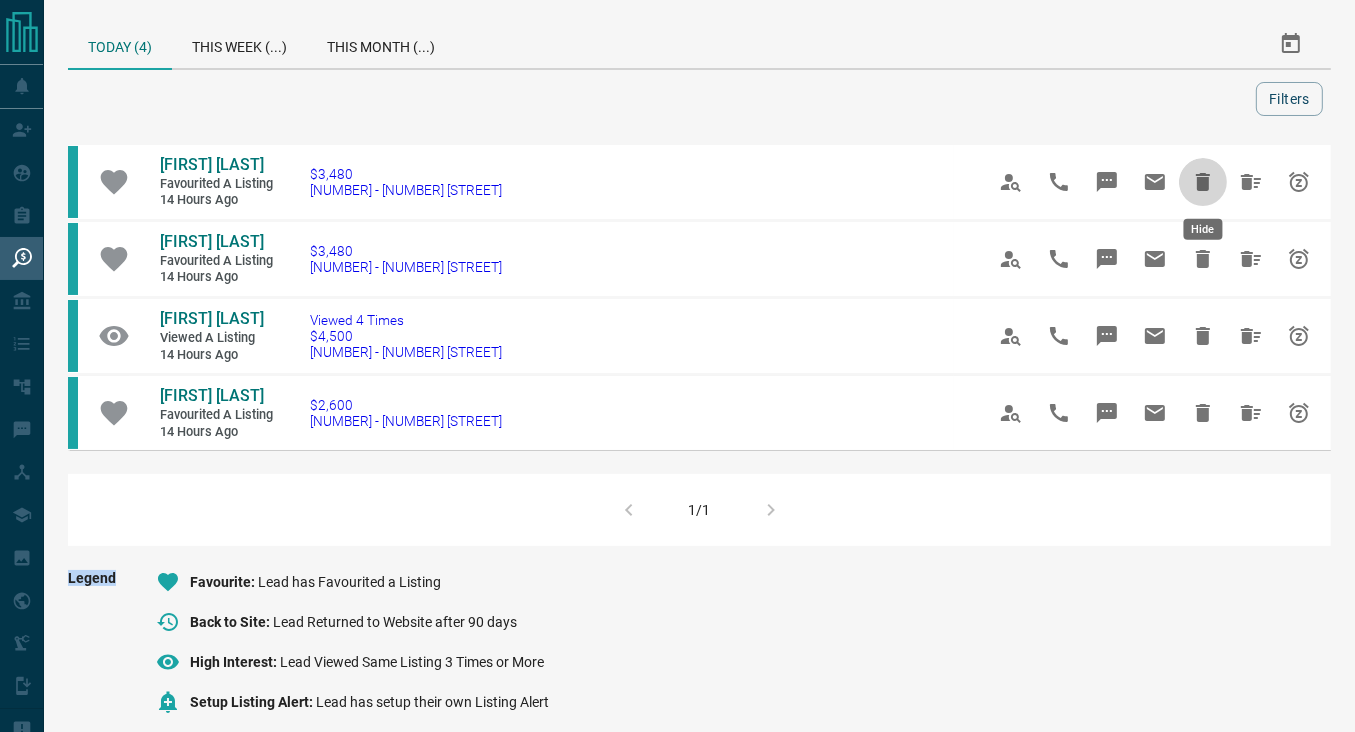 click 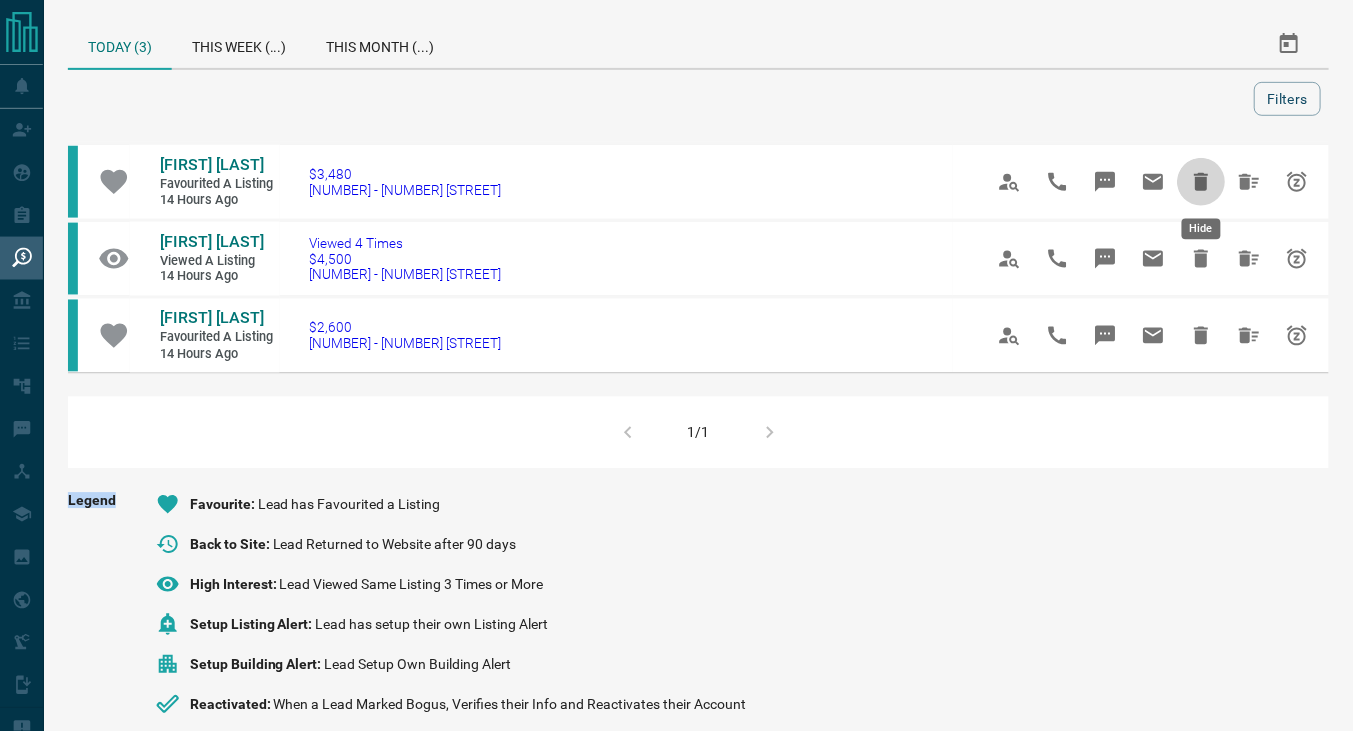 click 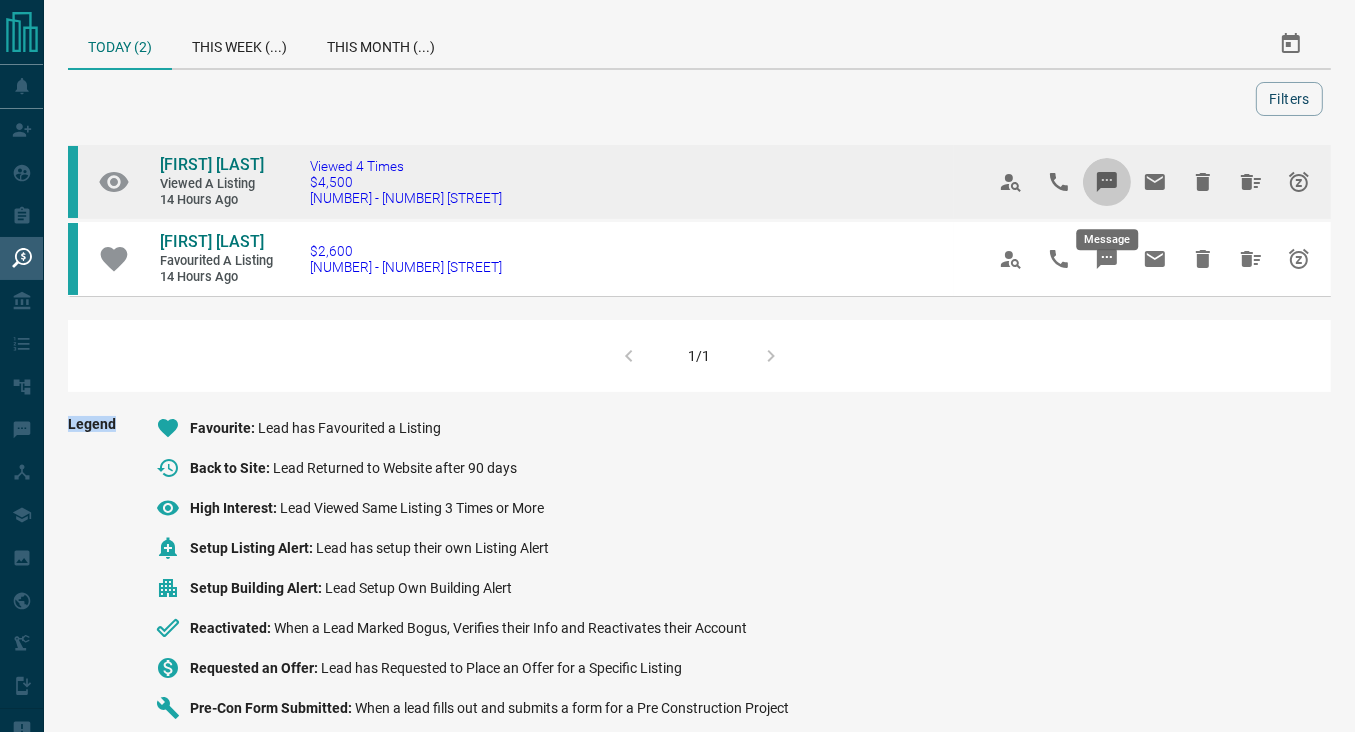 drag, startPoint x: 1192, startPoint y: 178, endPoint x: 1103, endPoint y: 189, distance: 89.6772 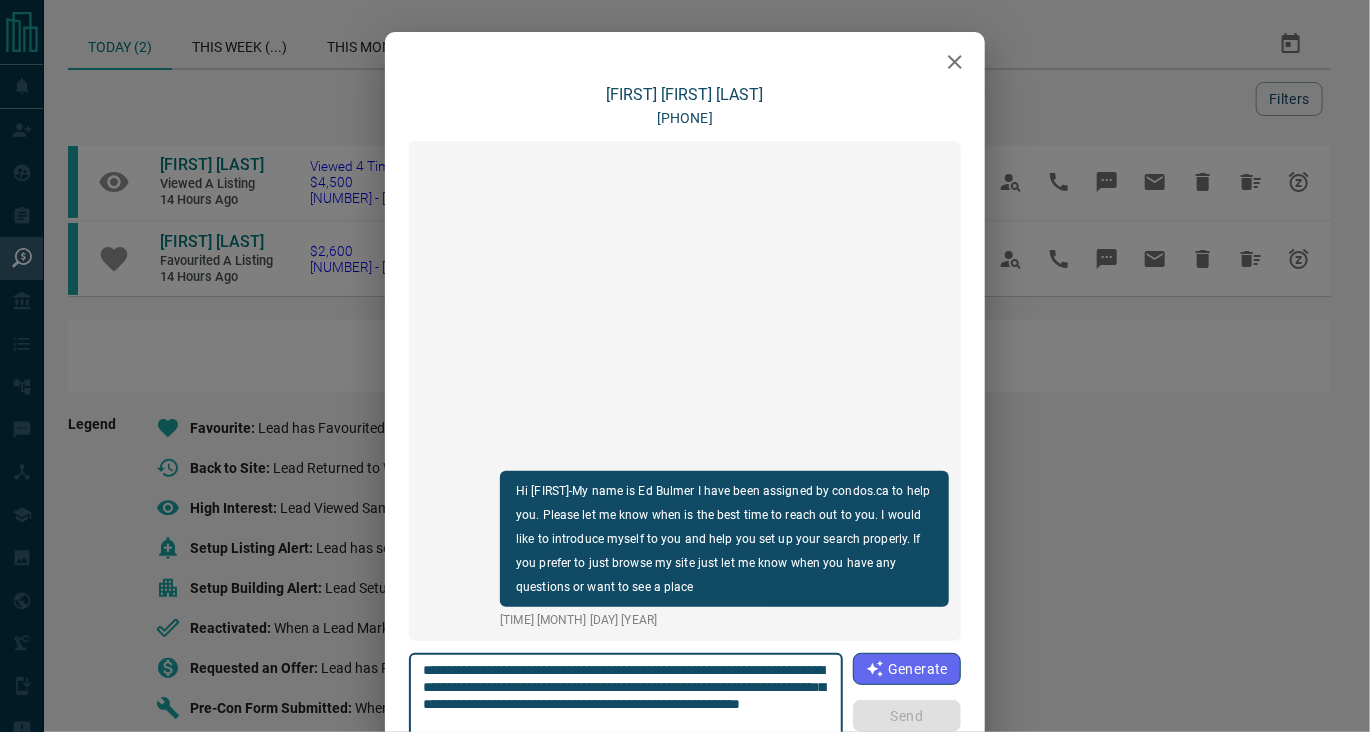 click on "**********" at bounding box center (626, 704) 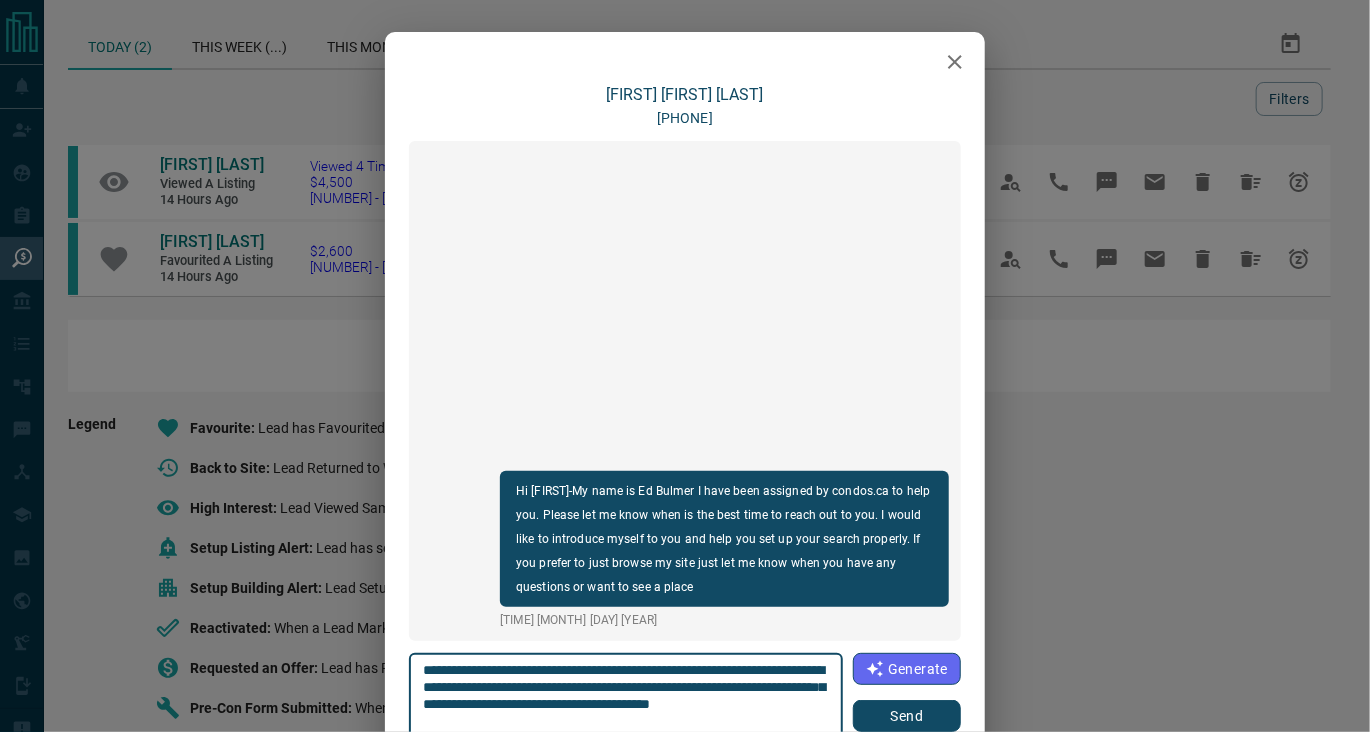 type on "**********" 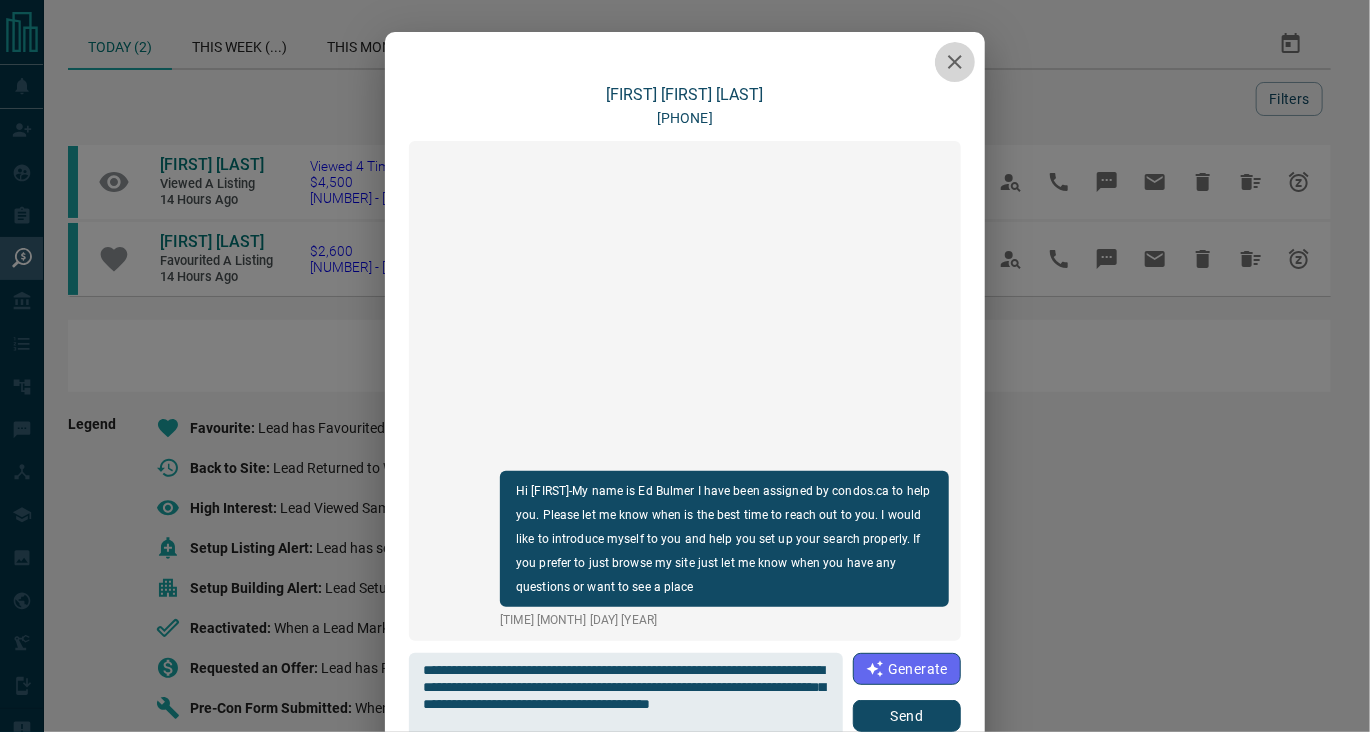click 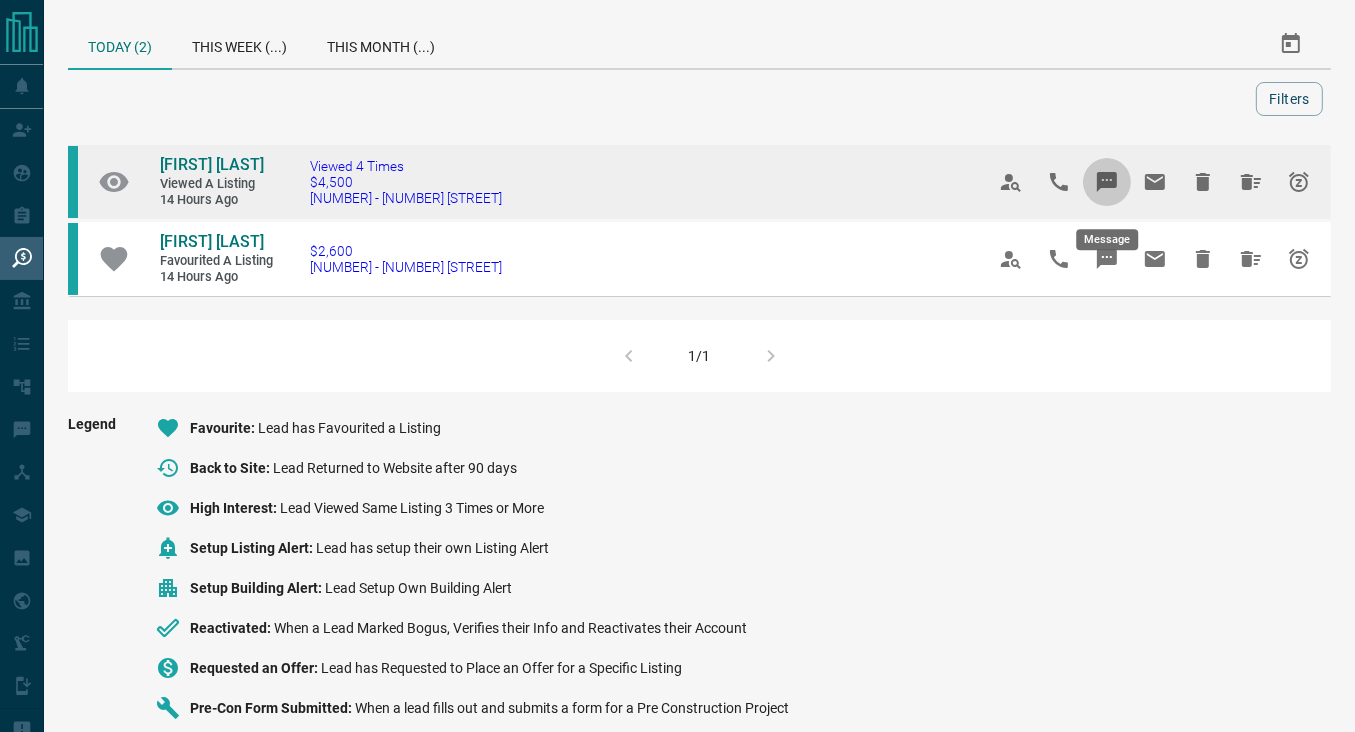 click 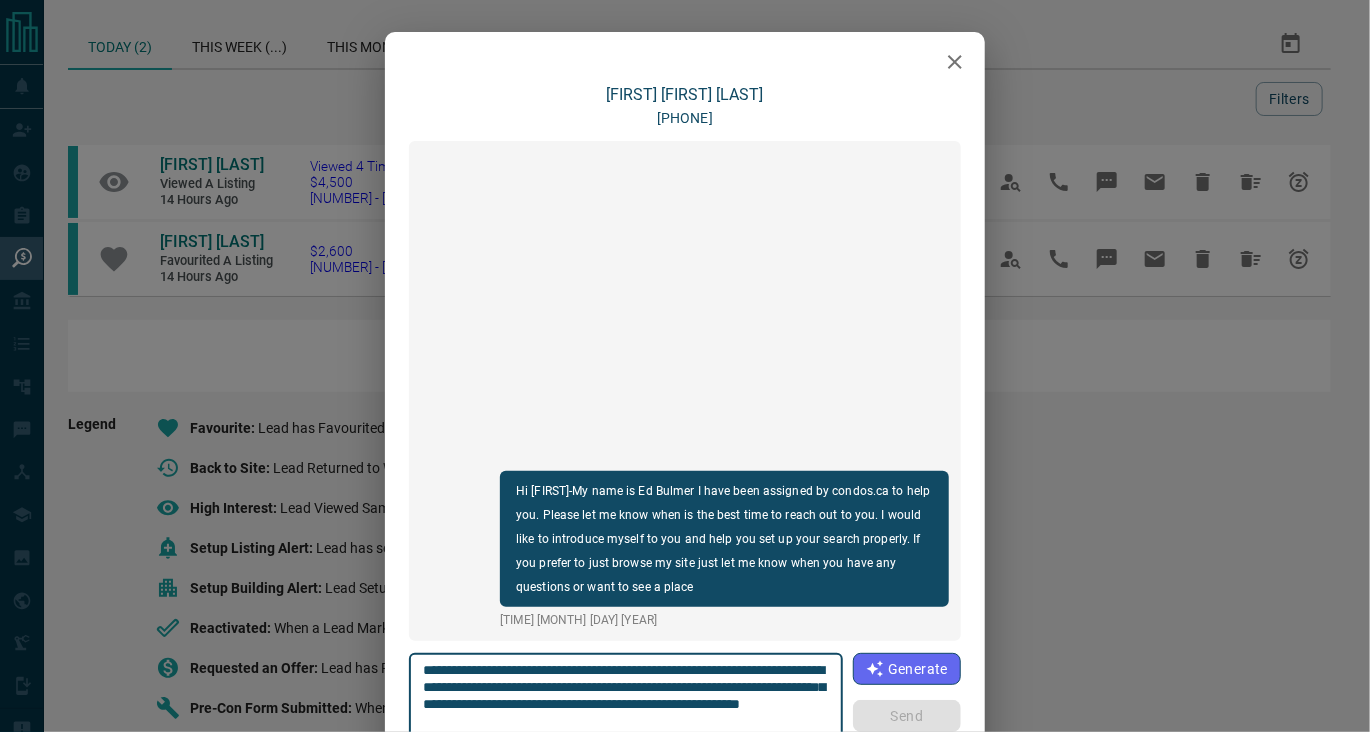 click on "**********" at bounding box center (626, 704) 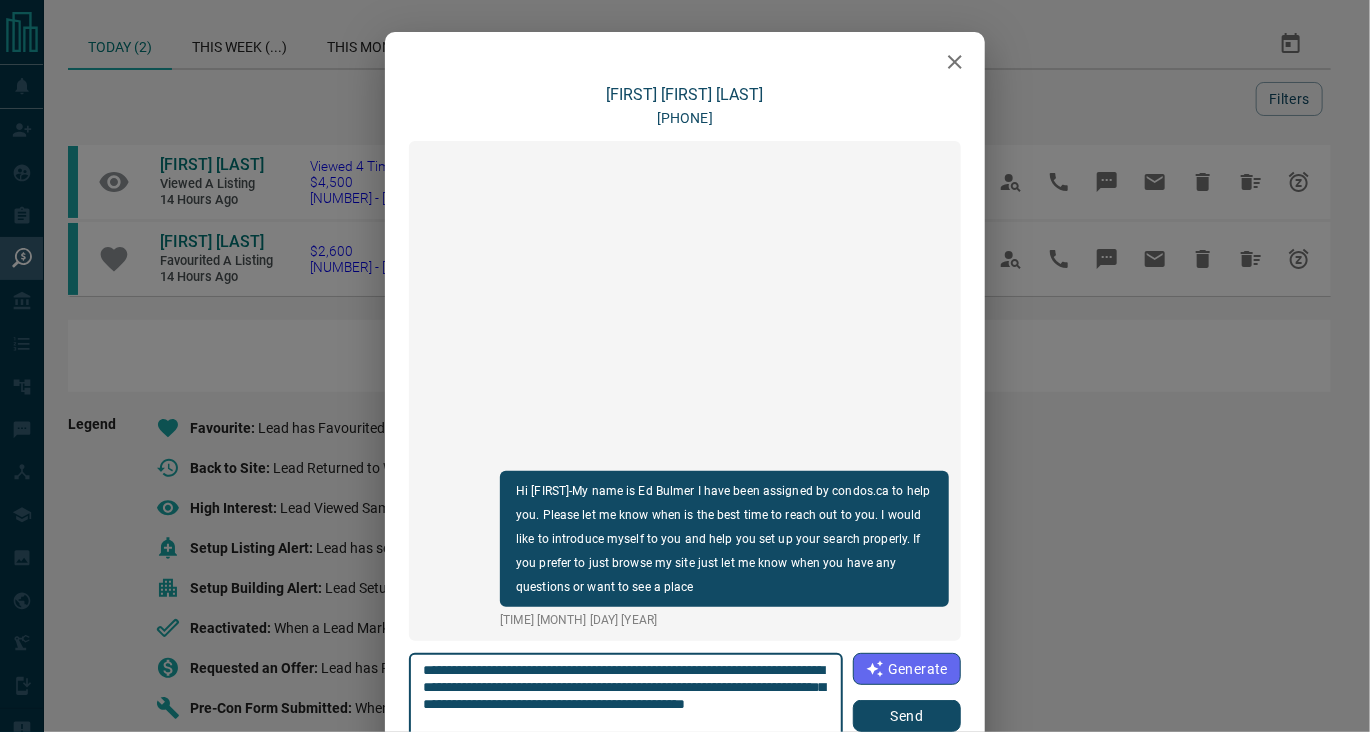 type on "**********" 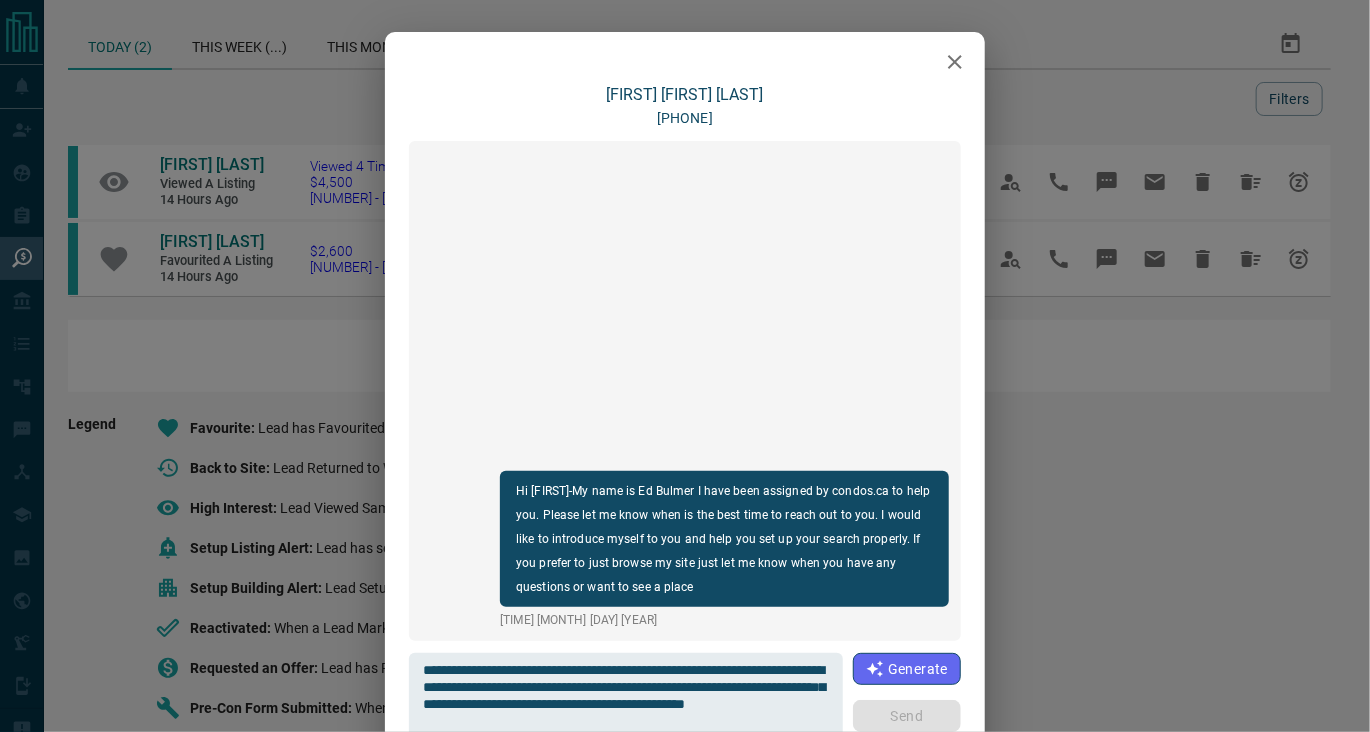 type 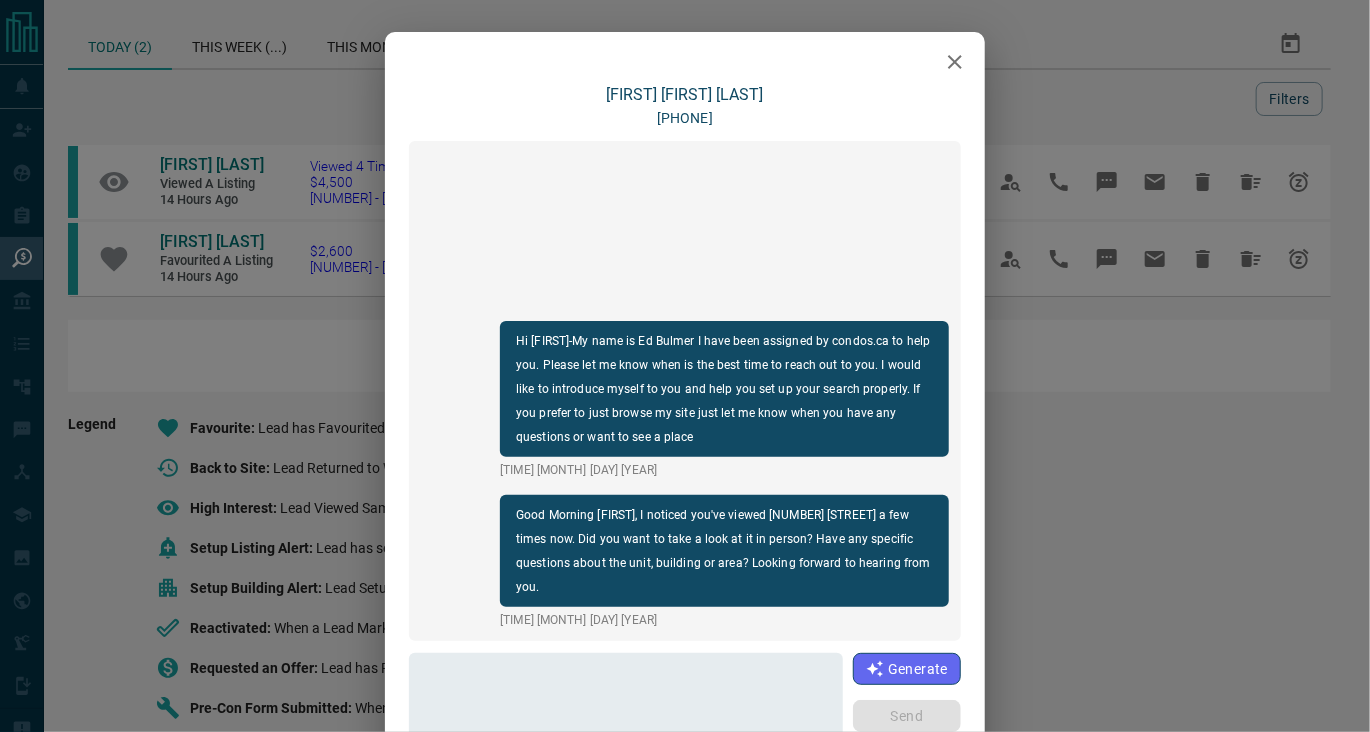 click 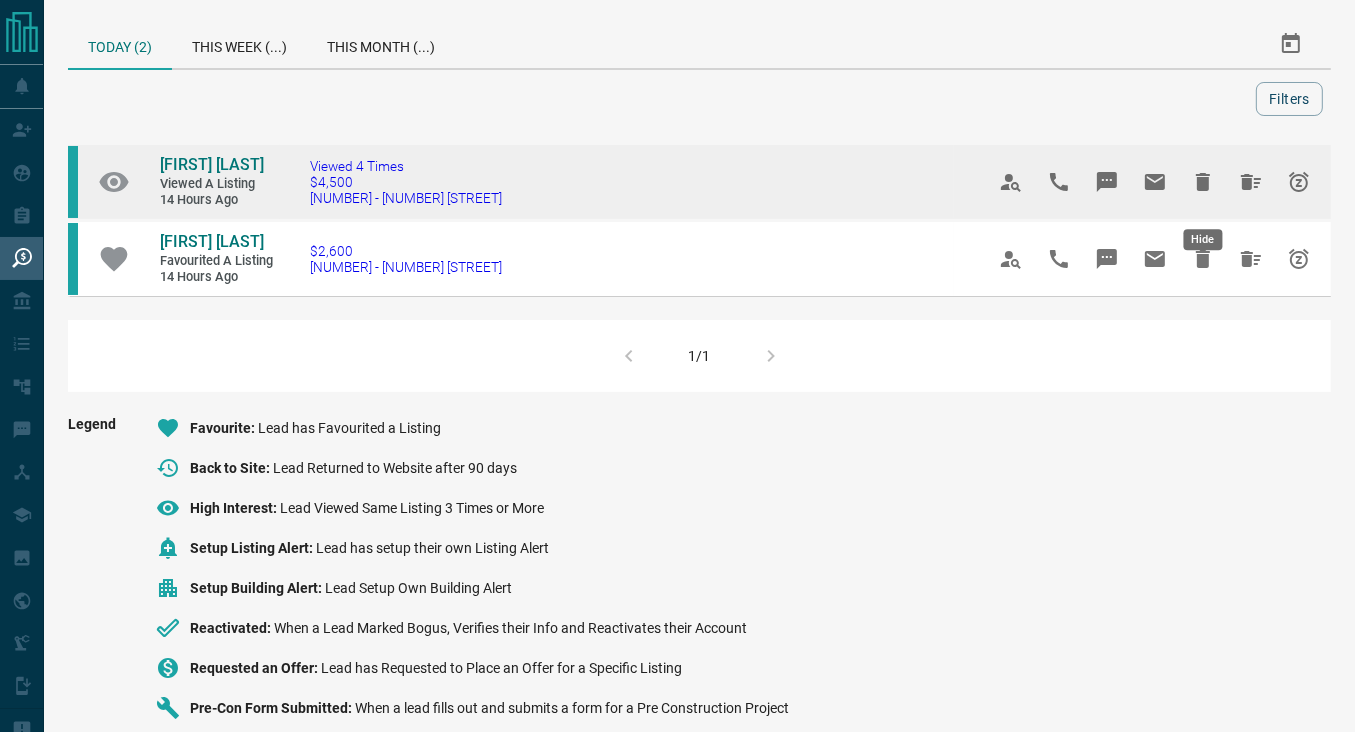 click 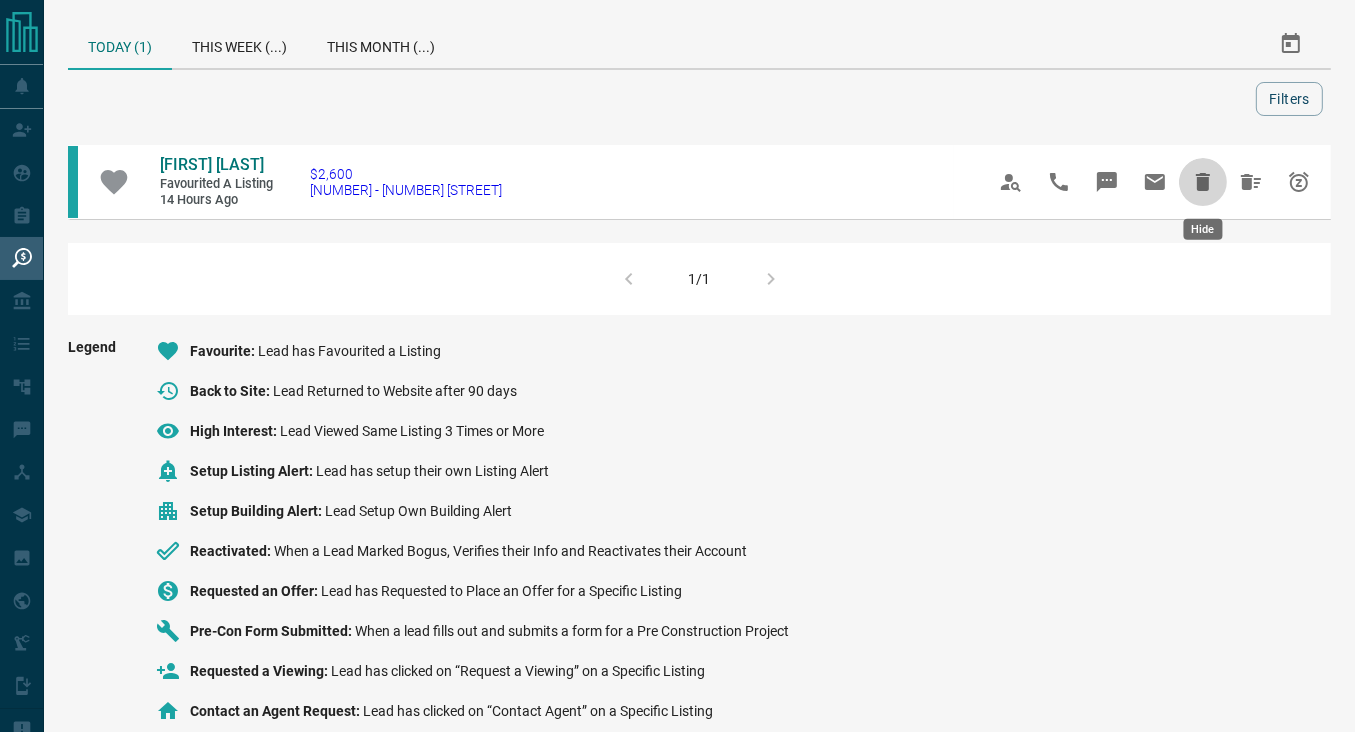 click 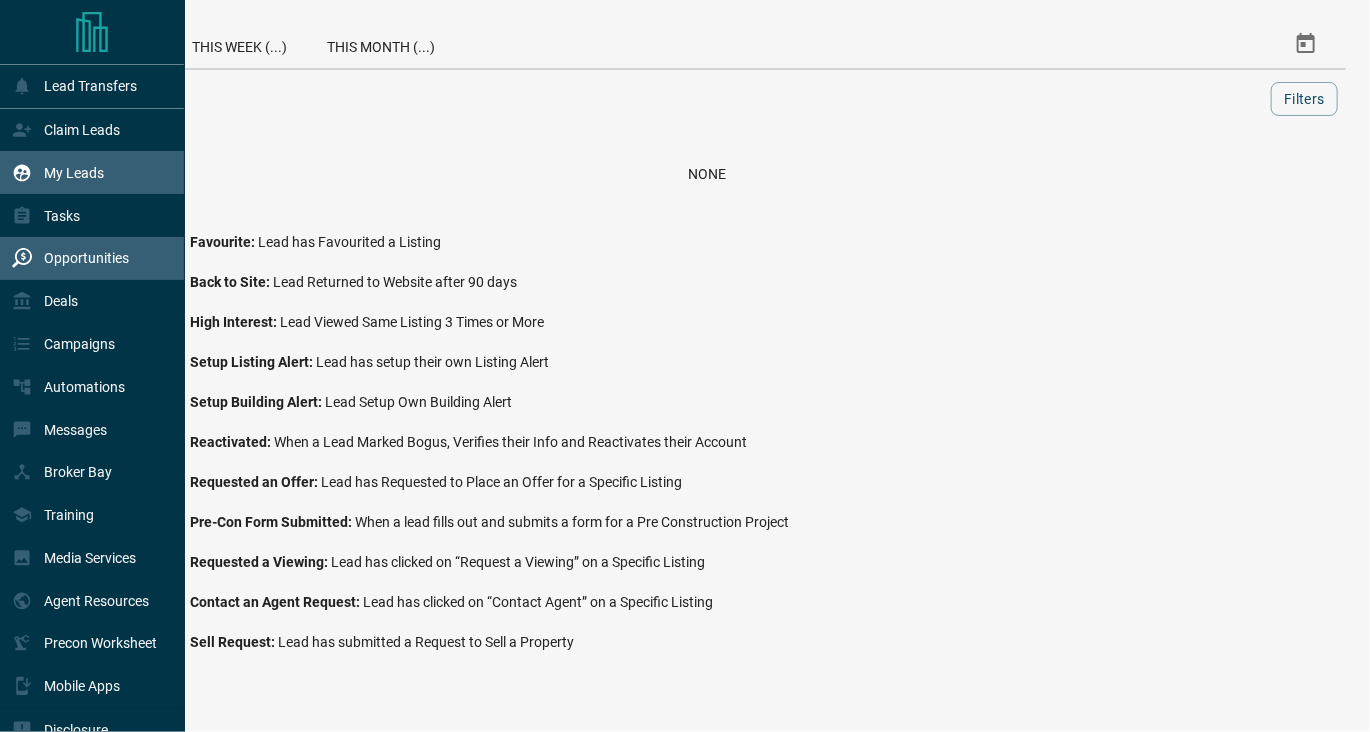click on "My Leads" at bounding box center (58, 172) 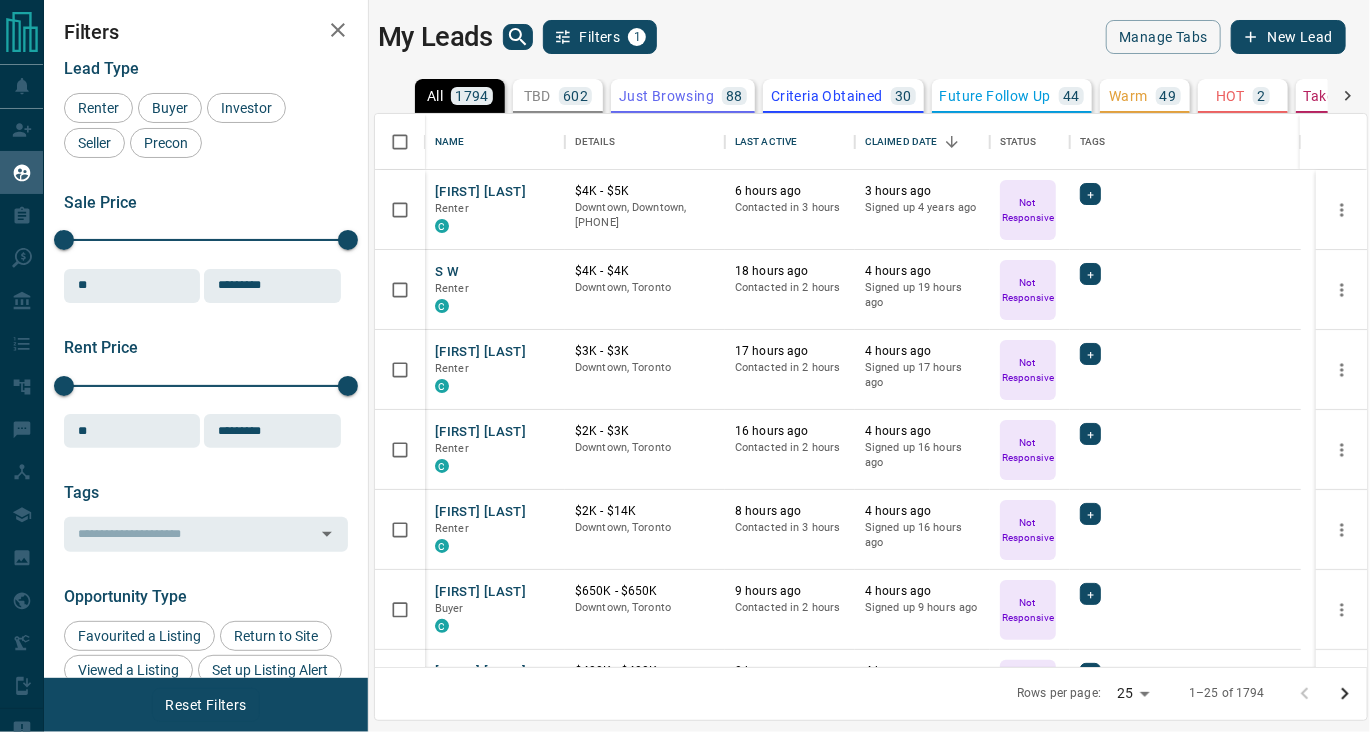 scroll, scrollTop: 16, scrollLeft: 16, axis: both 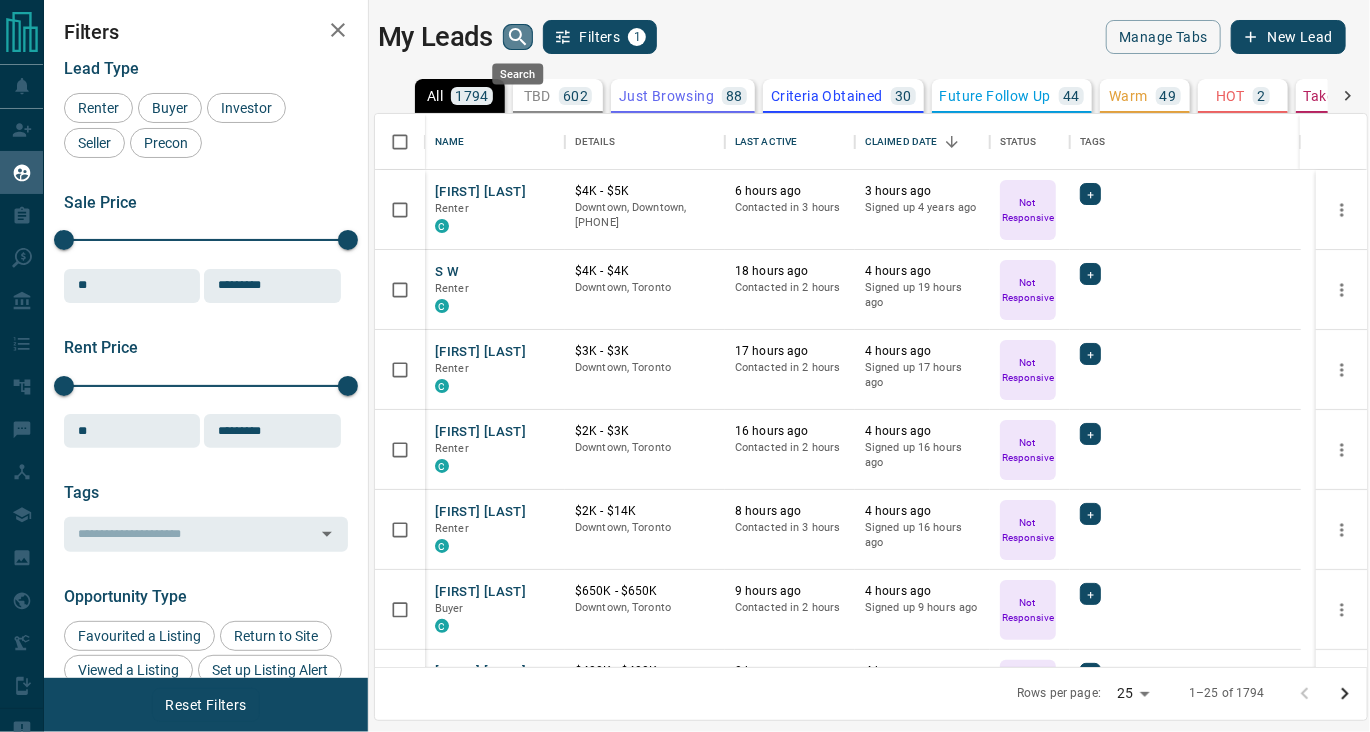 click 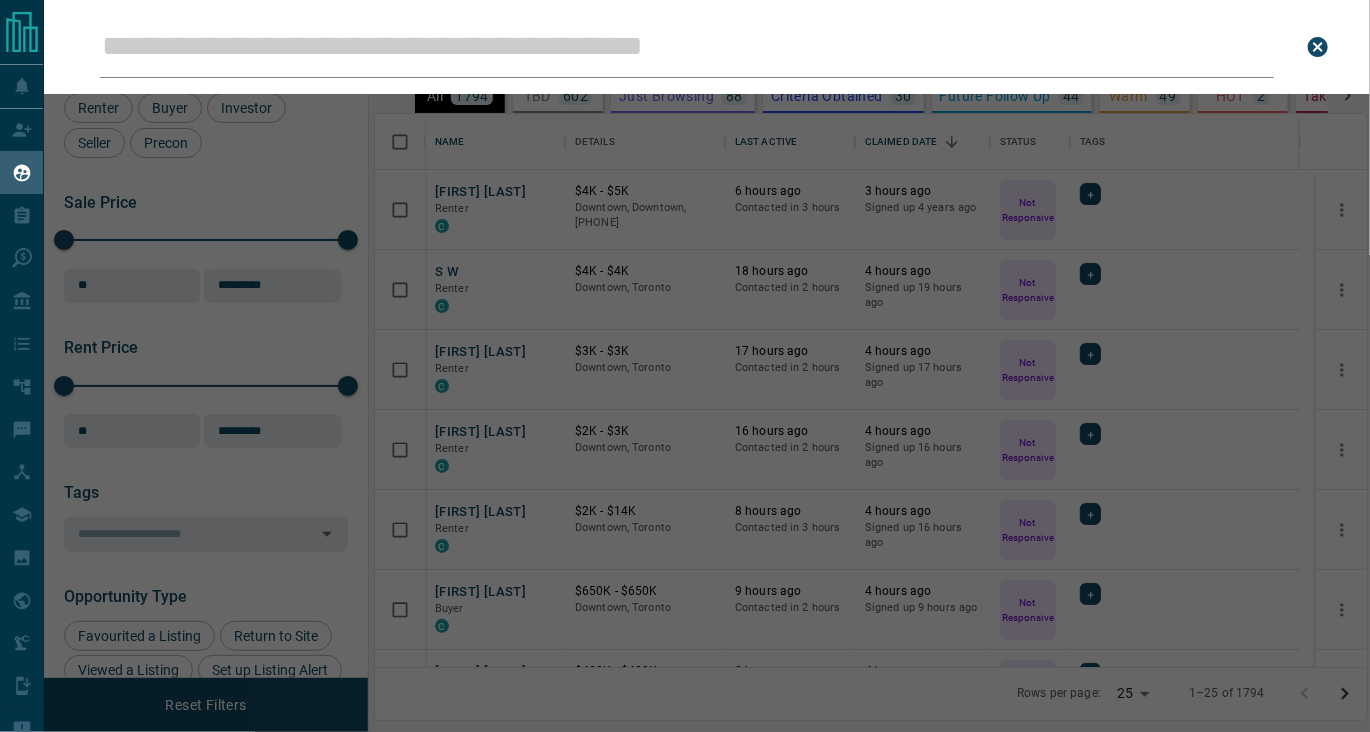 click on "Leads Search Bar" at bounding box center [687, 47] 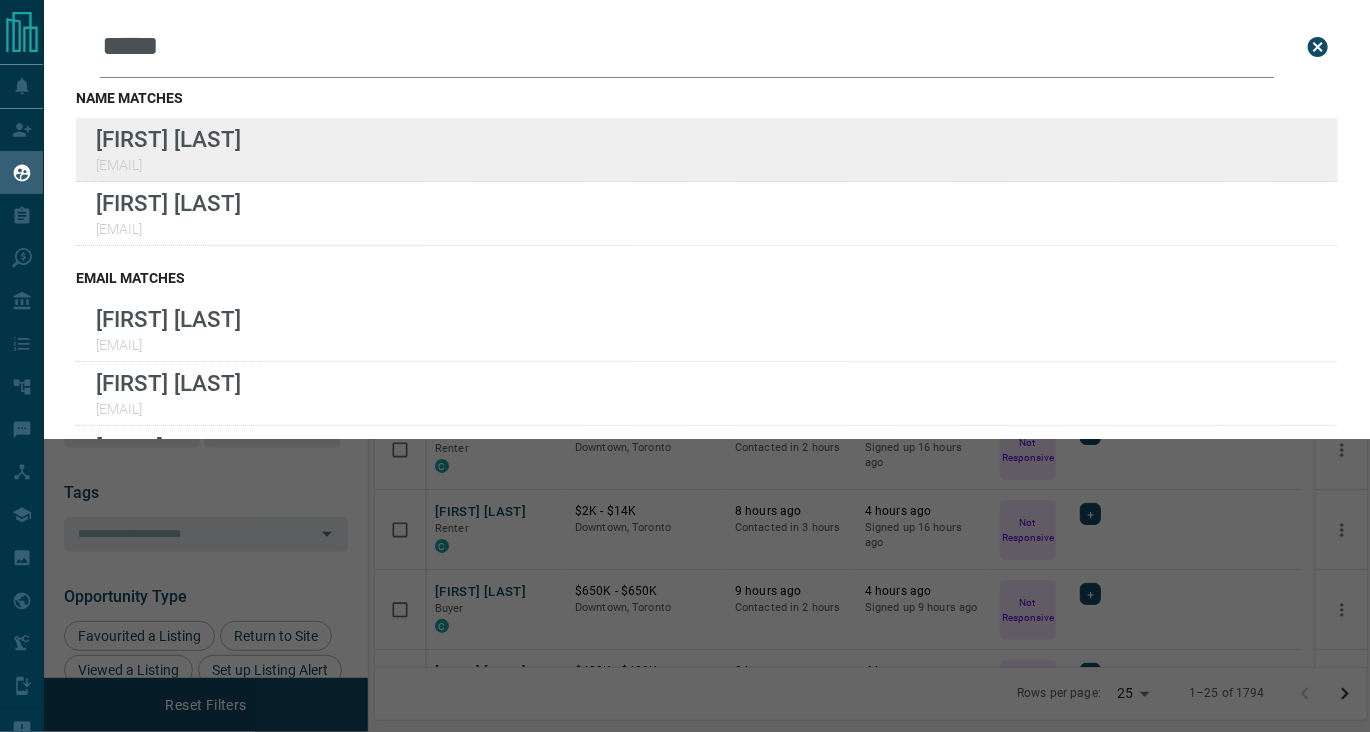type on "*****" 